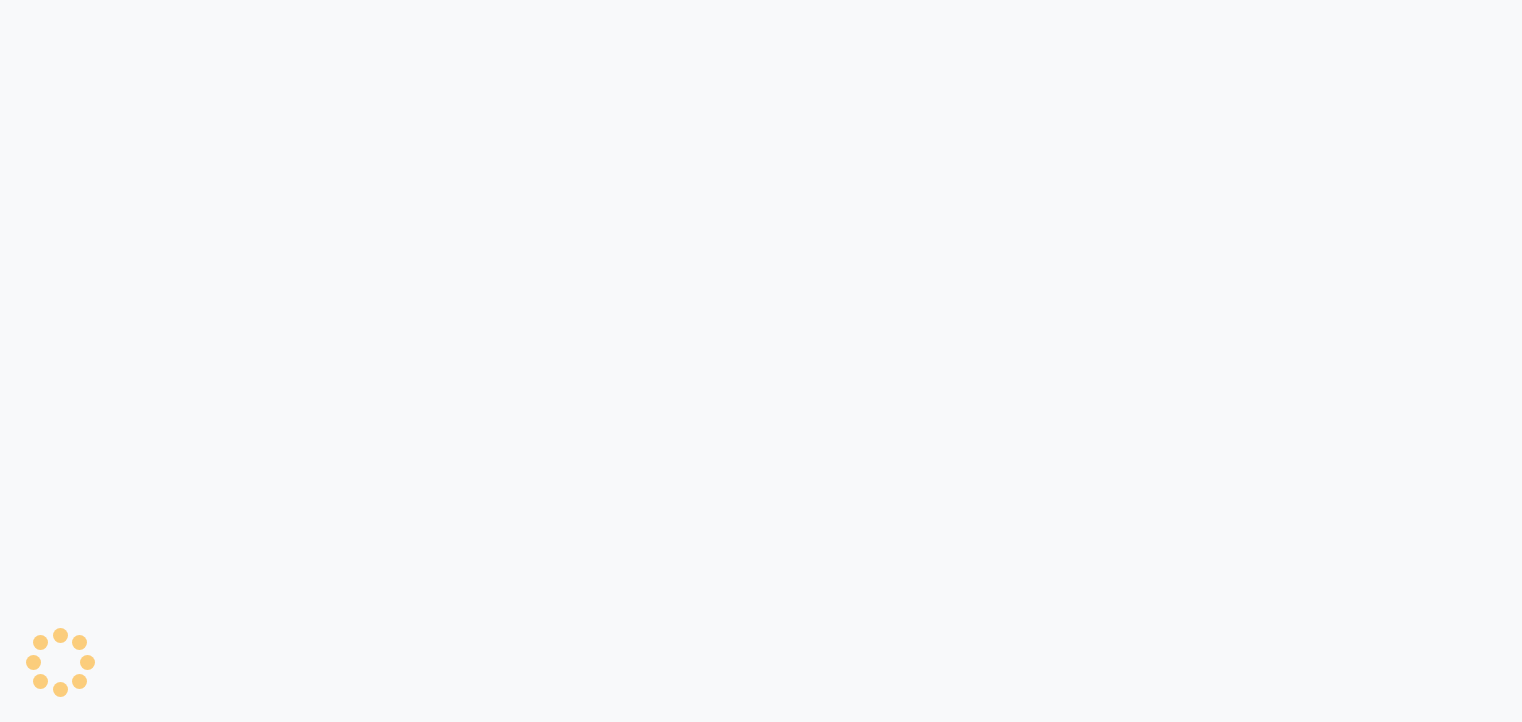 scroll, scrollTop: 0, scrollLeft: 0, axis: both 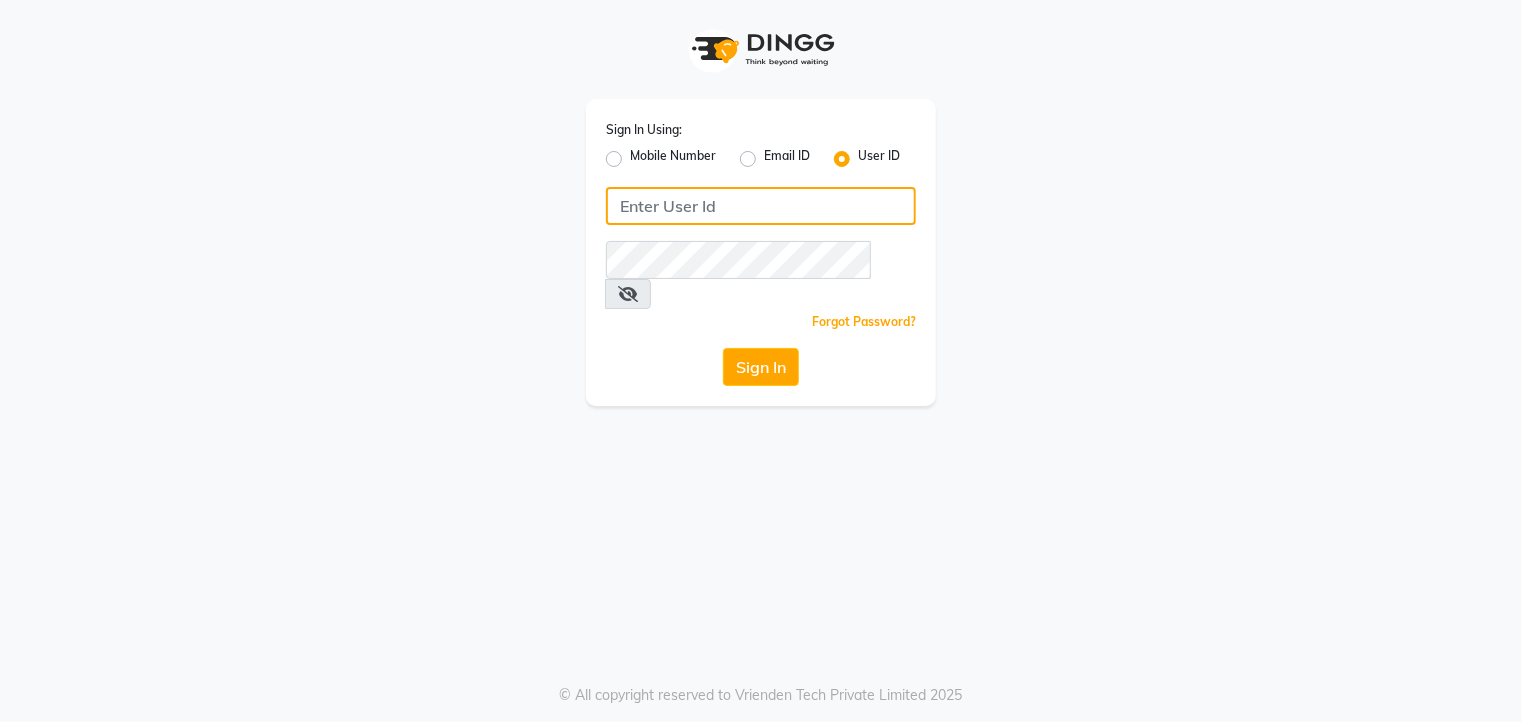 click 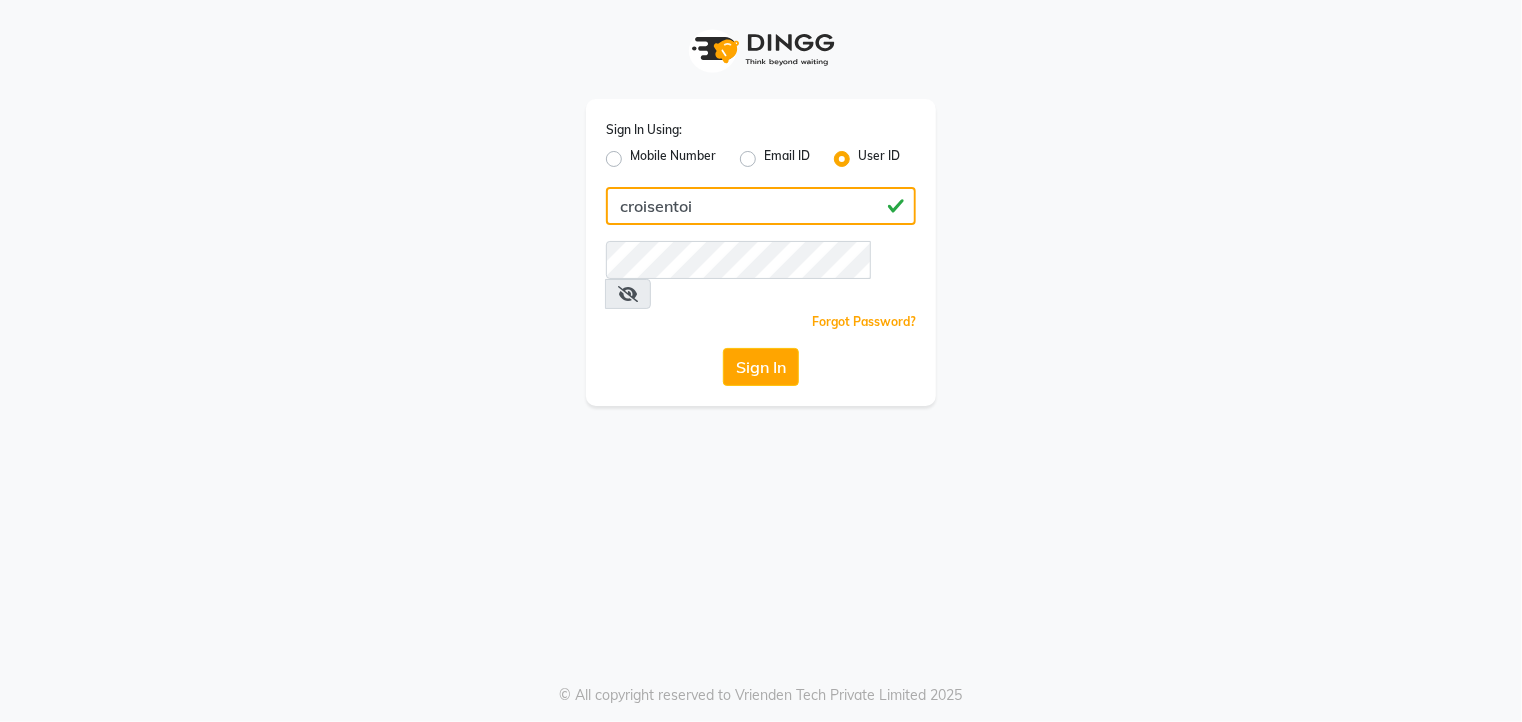 type on "croisentoi" 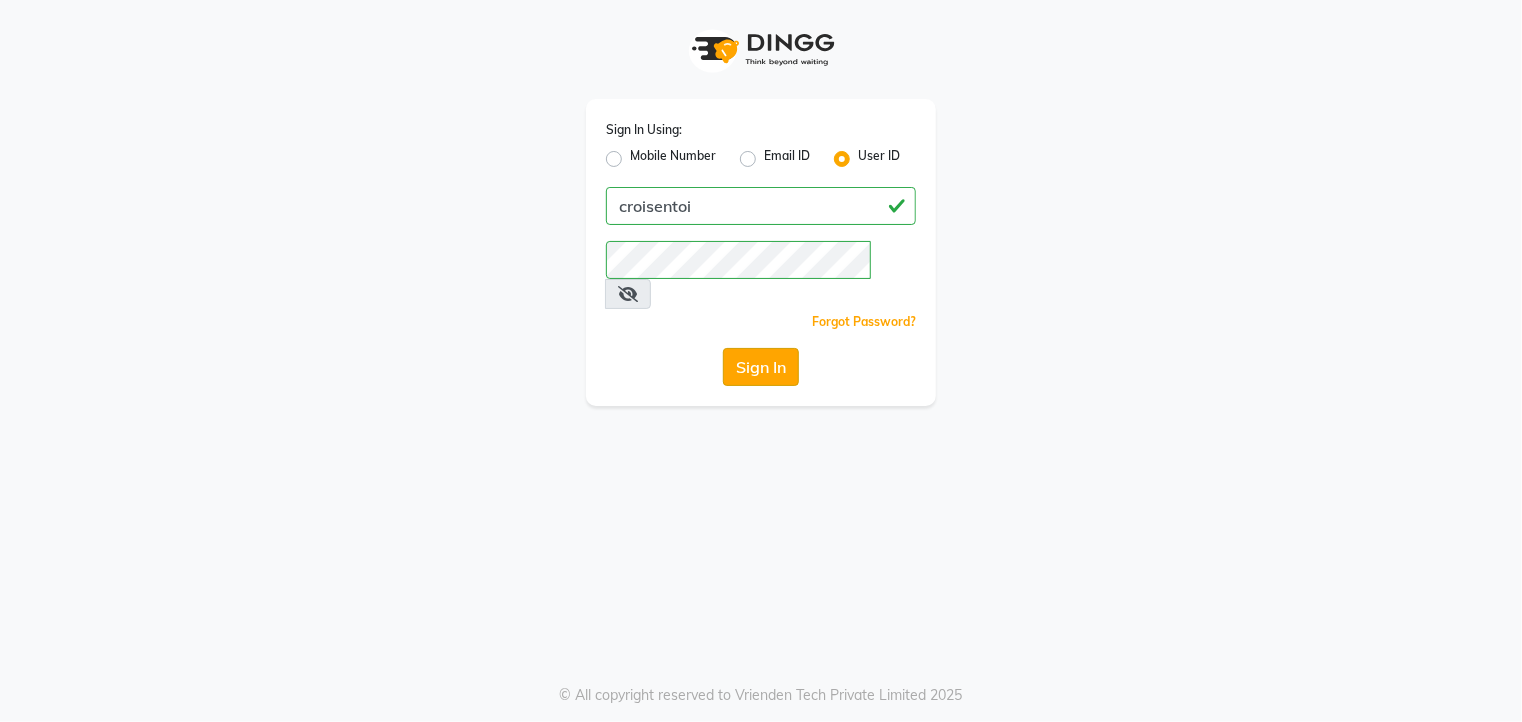 click on "Sign In" 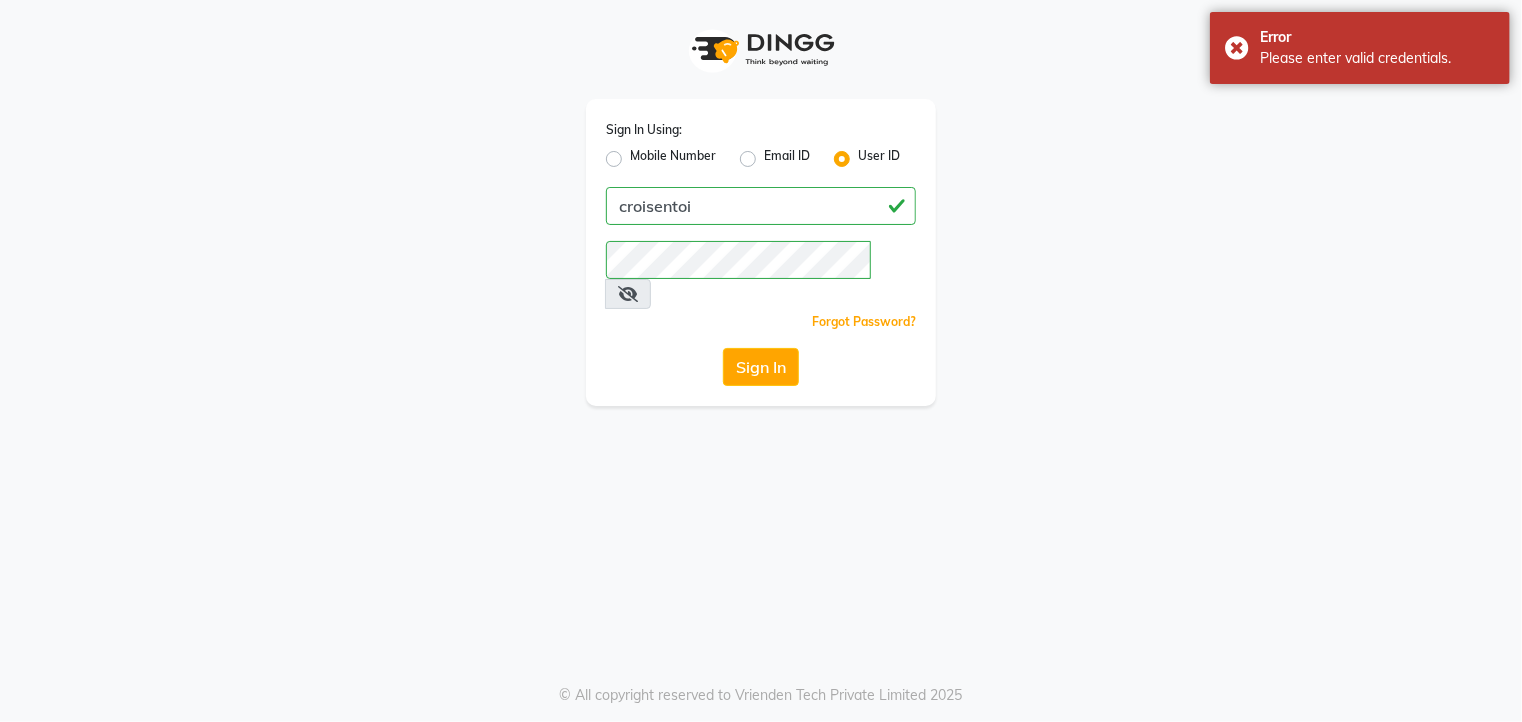 click at bounding box center (628, 294) 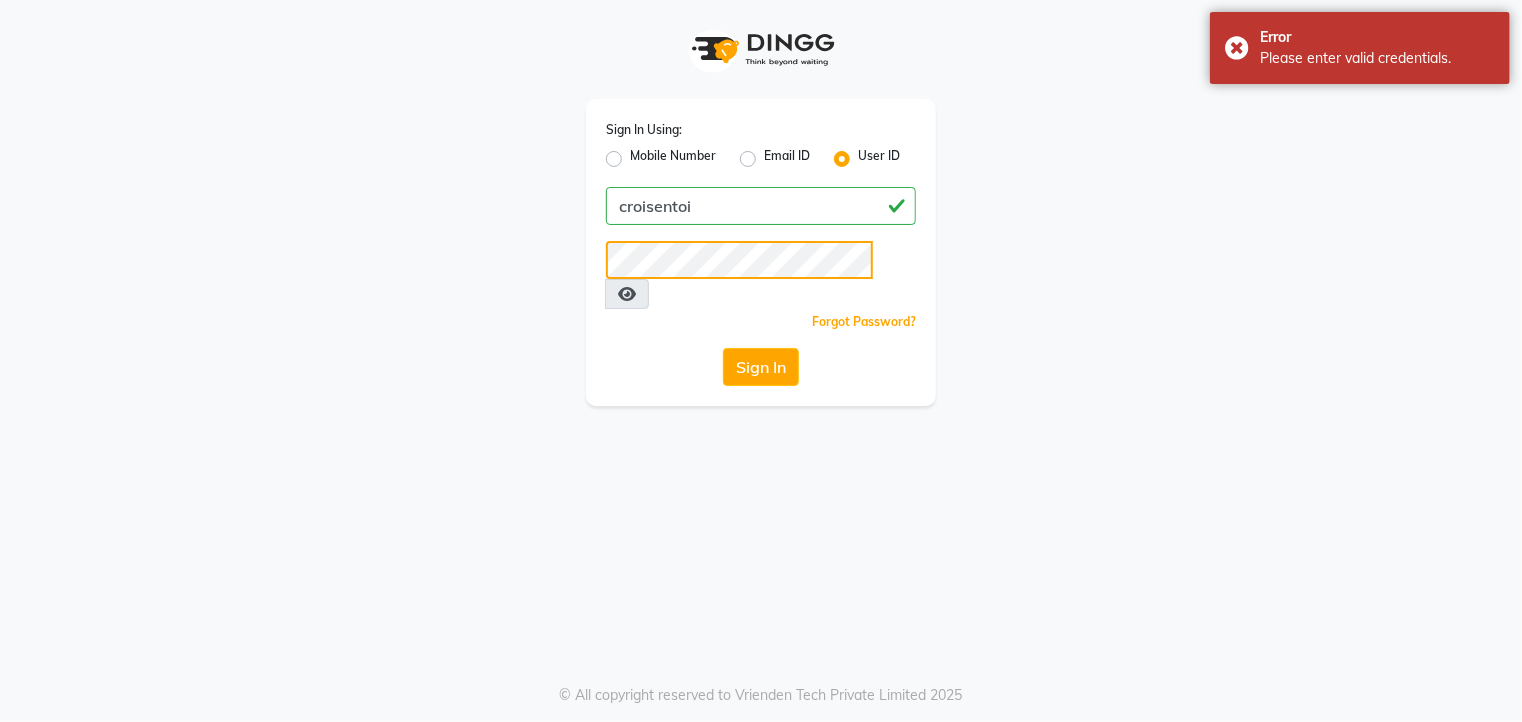 click on "Sign In" 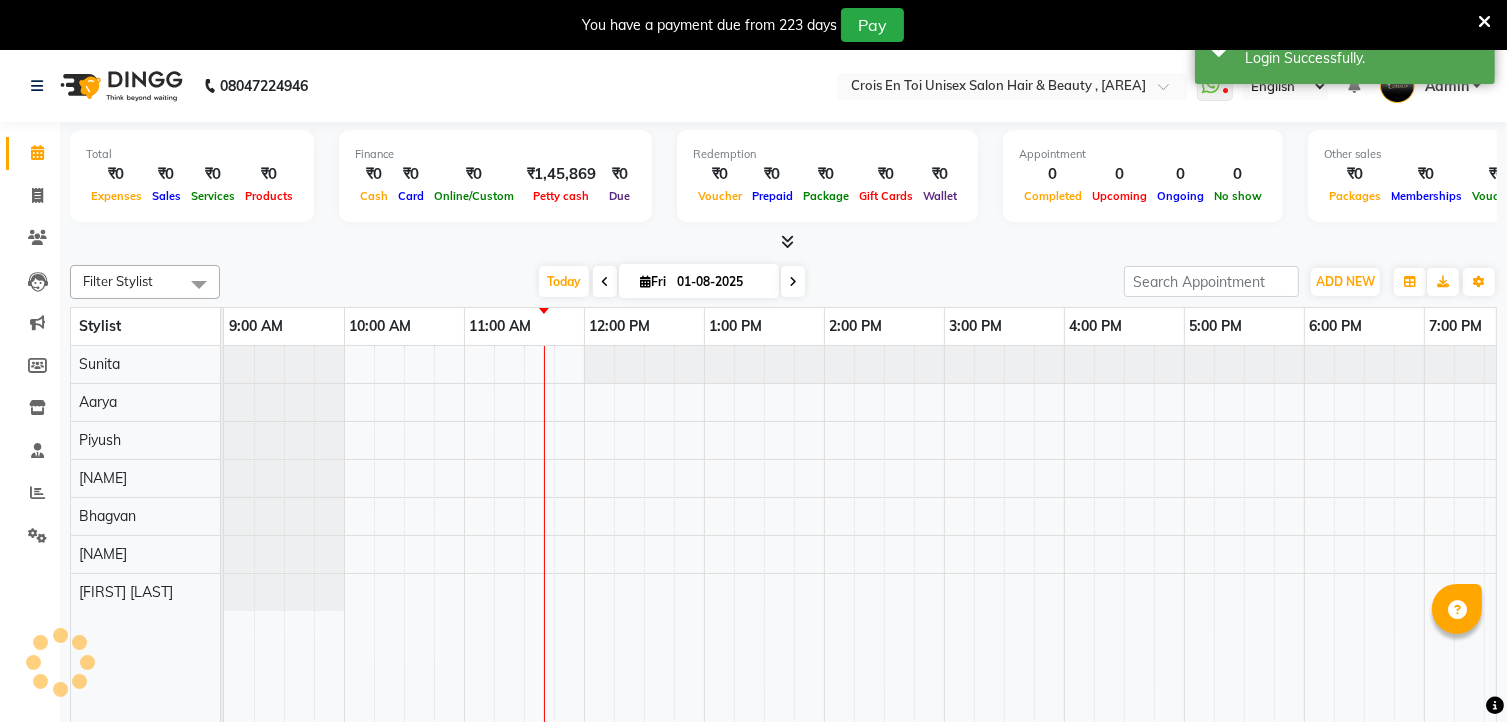 scroll, scrollTop: 0, scrollLeft: 0, axis: both 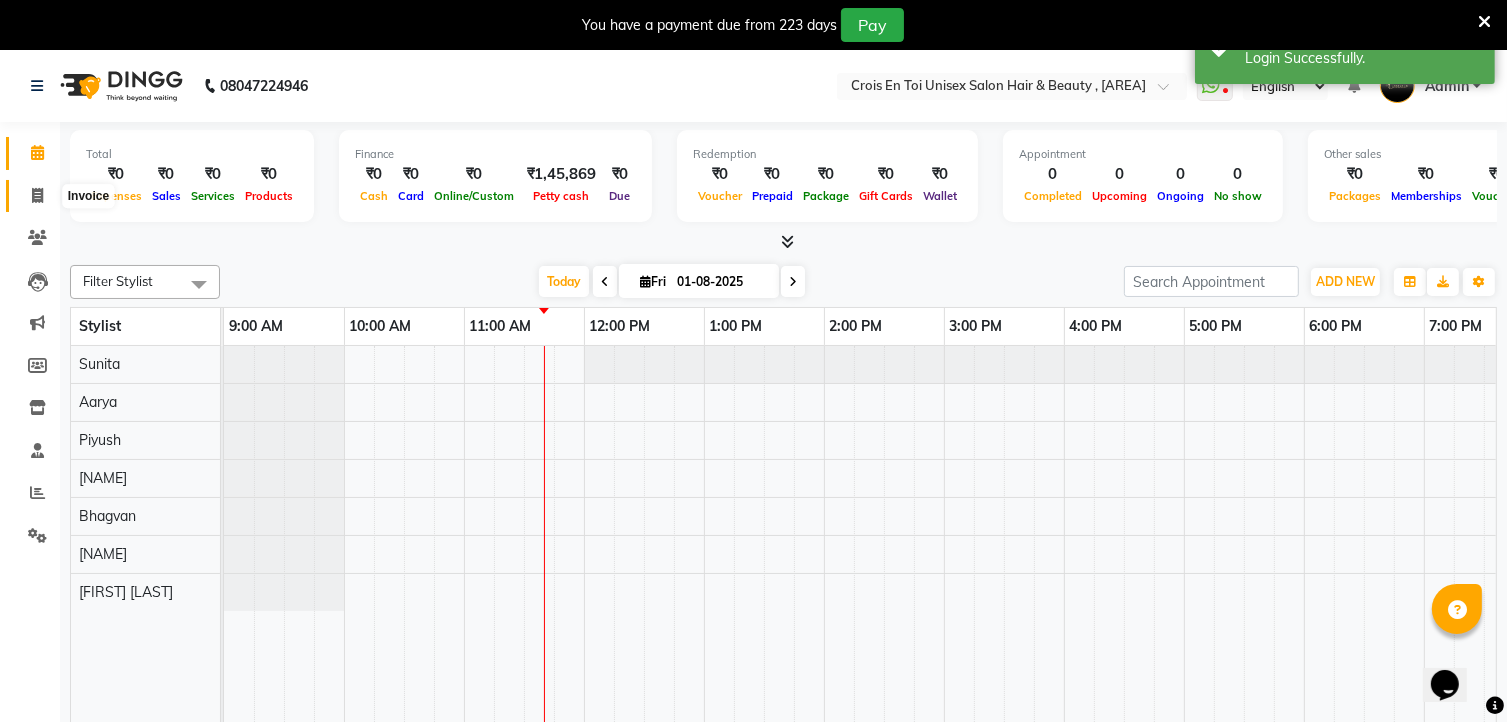 click 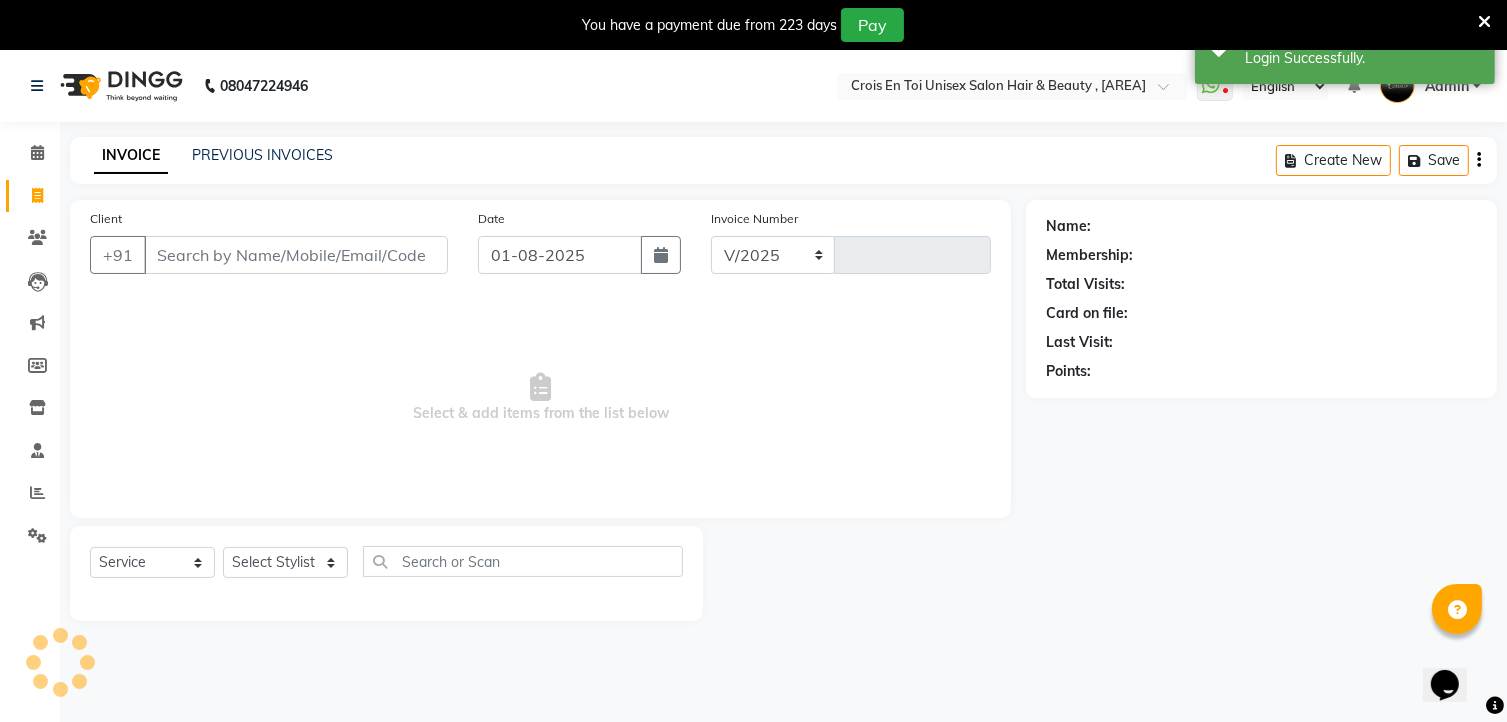 select on "5362" 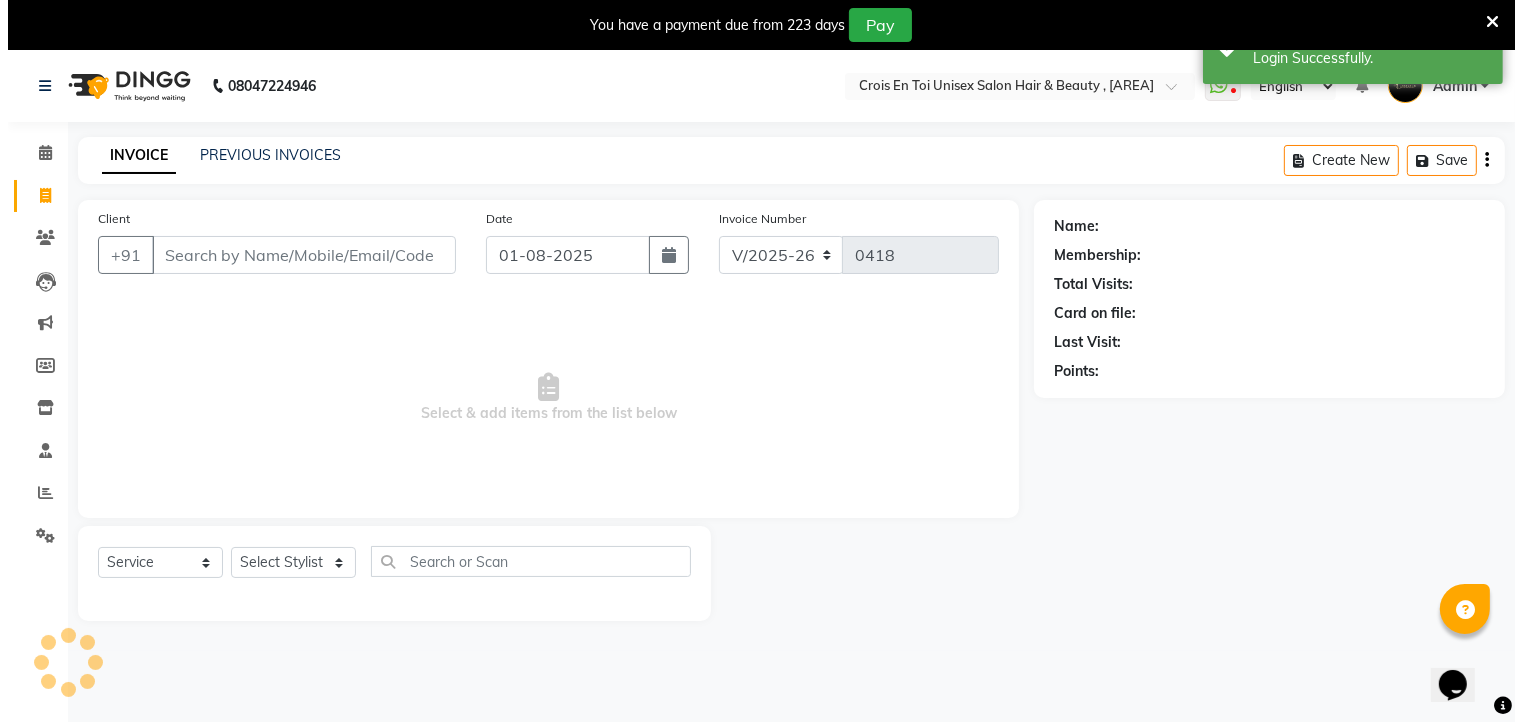 scroll, scrollTop: 50, scrollLeft: 0, axis: vertical 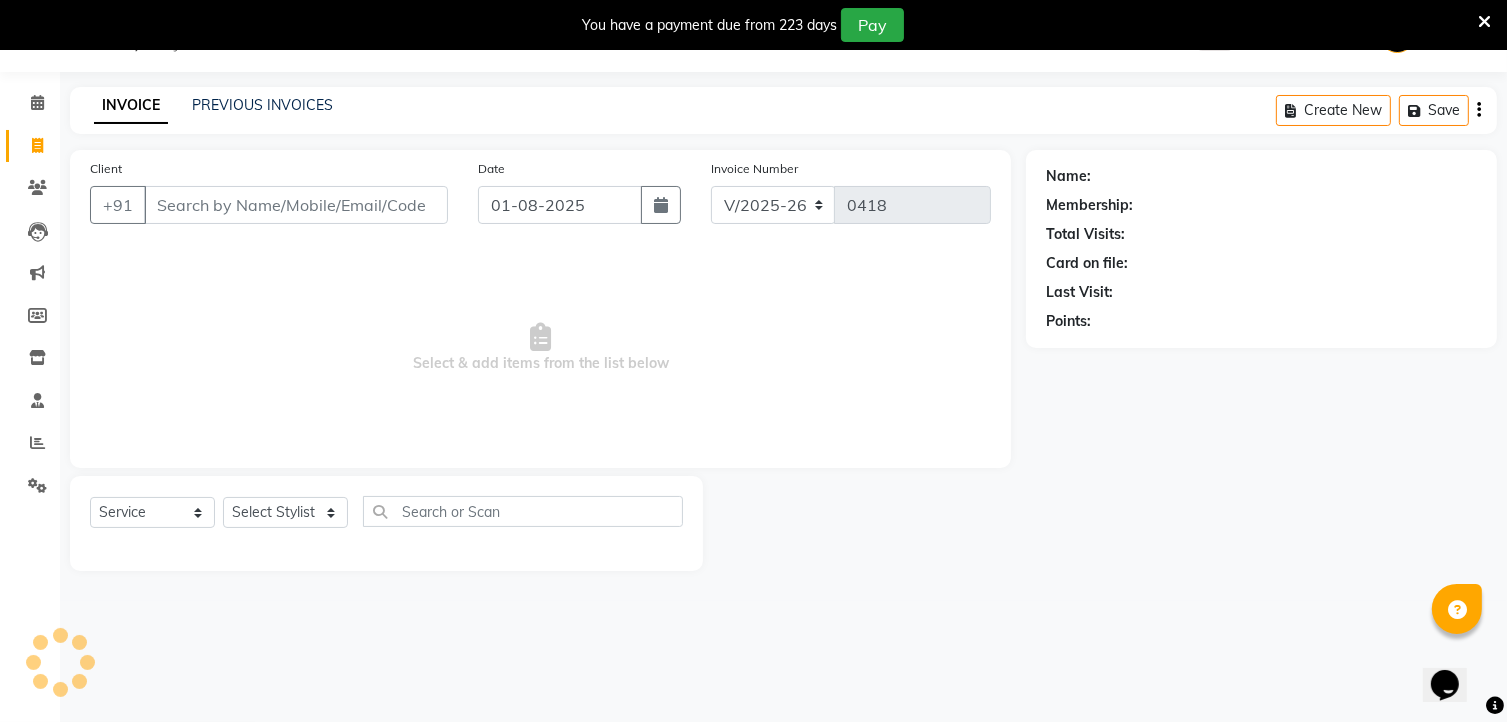 click on "Client" at bounding box center (296, 205) 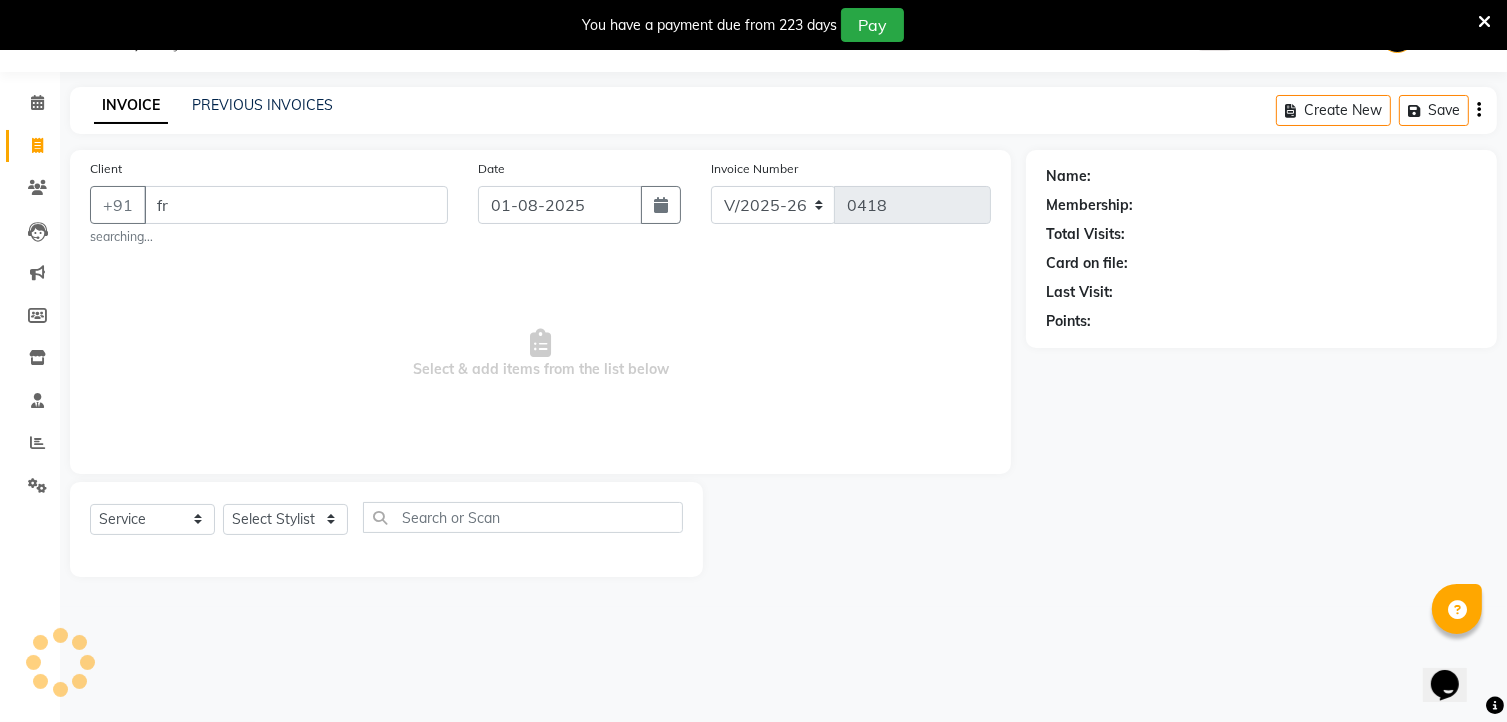 type on "f" 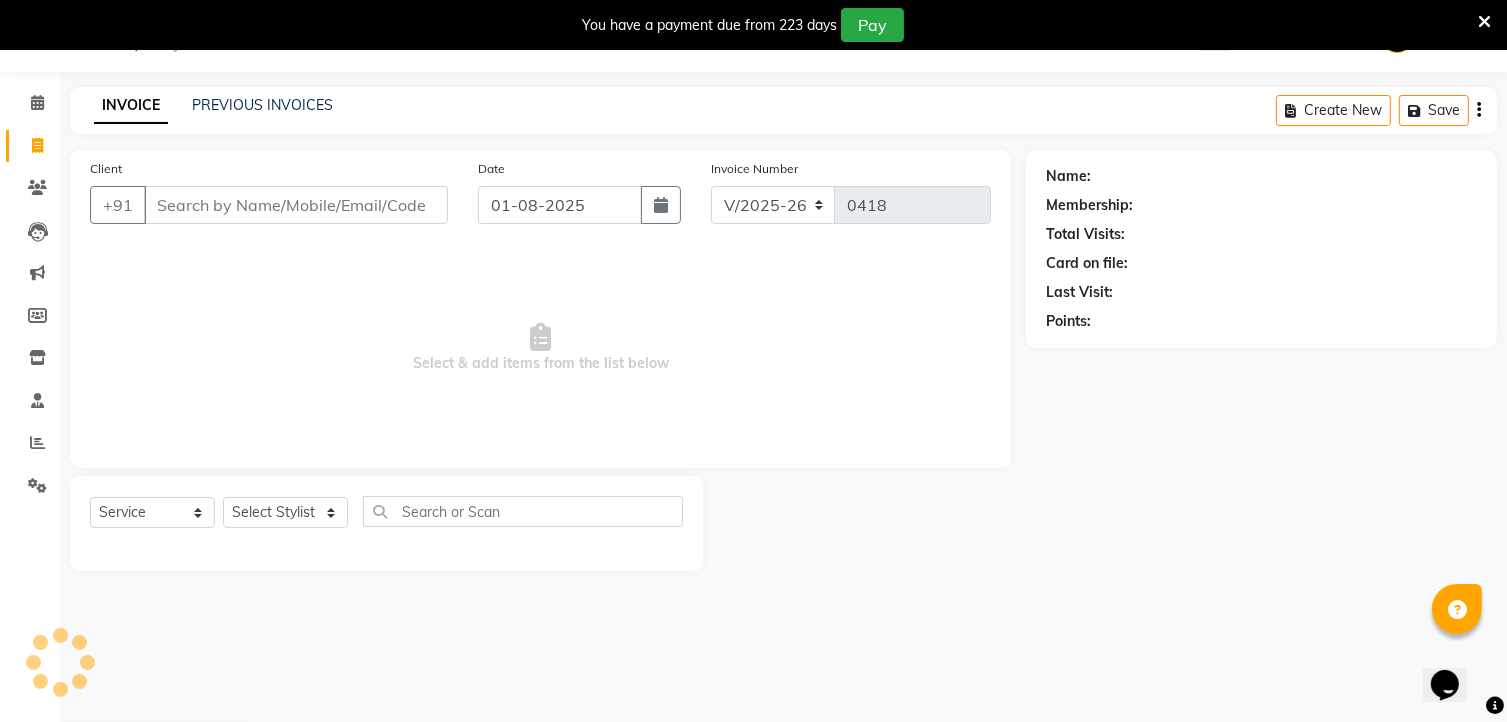 click on "Client" at bounding box center (296, 205) 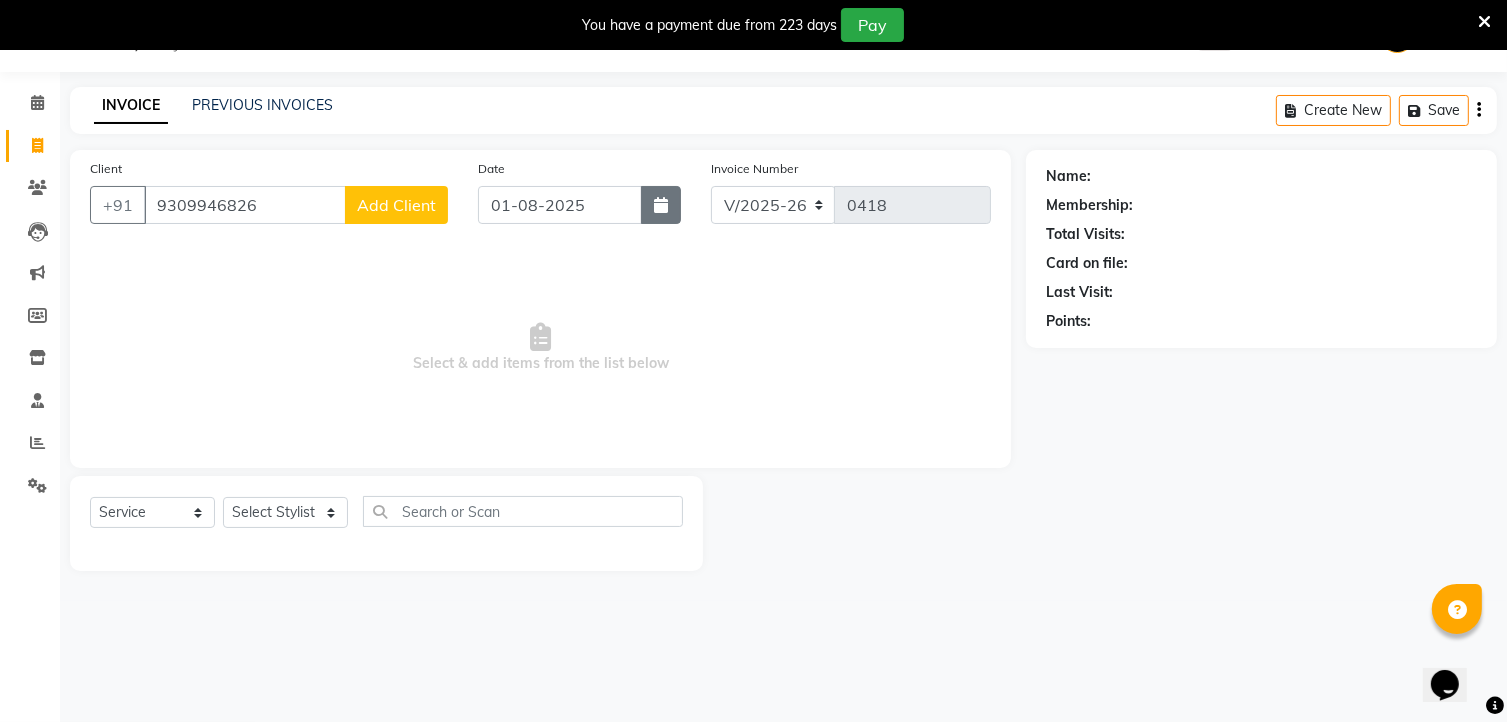 type on "9309946826" 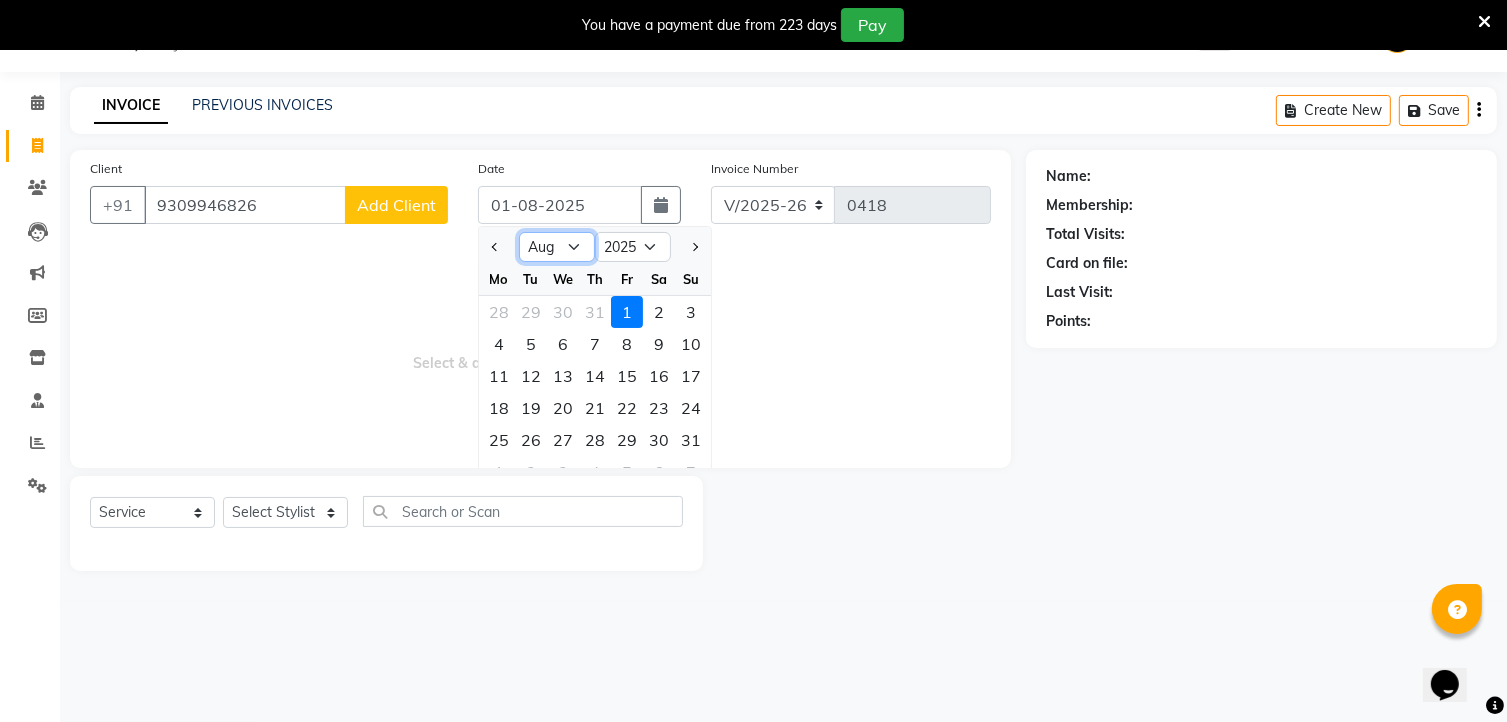 click on "Jan Feb Mar Apr May Jun Jul Aug Sep Oct Nov Dec" 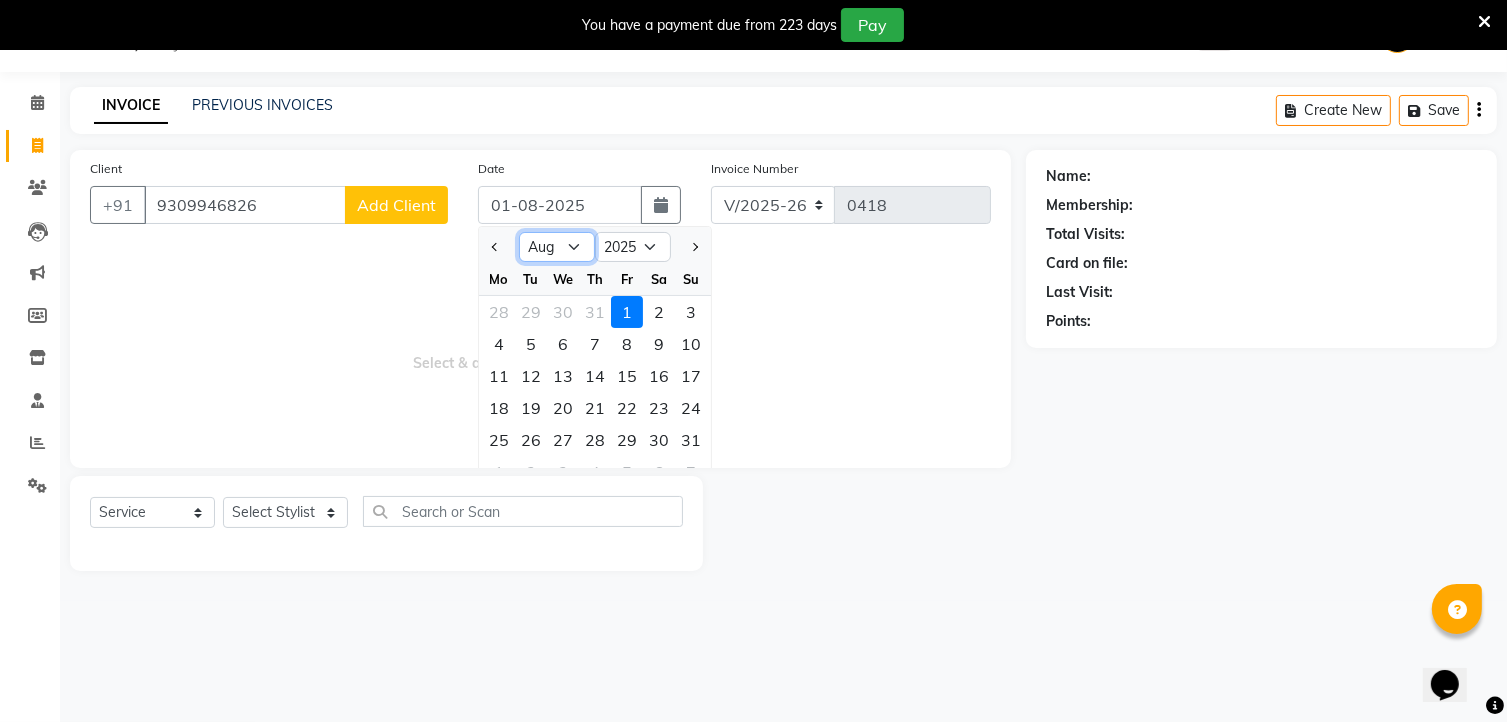 select on "7" 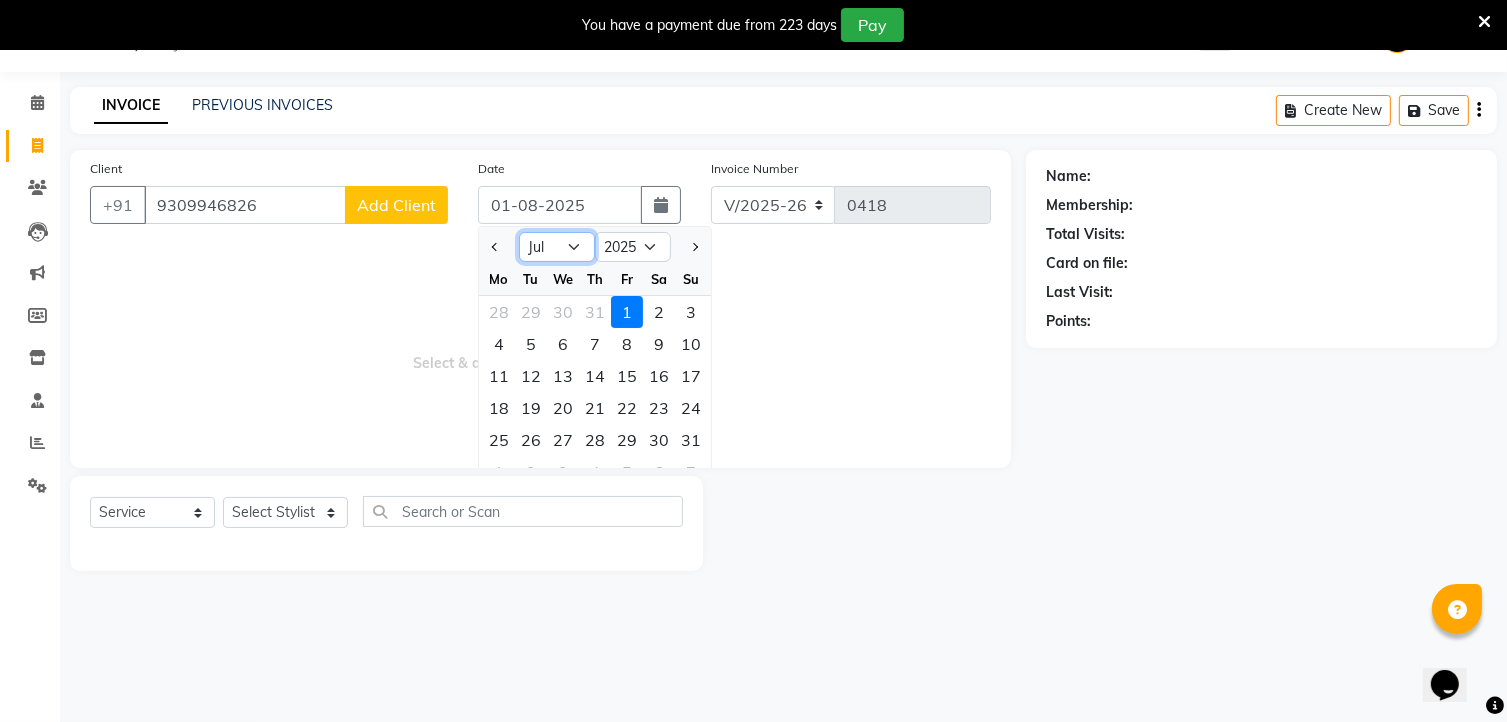 click on "Jan Feb Mar Apr May Jun Jul Aug Sep Oct Nov Dec" 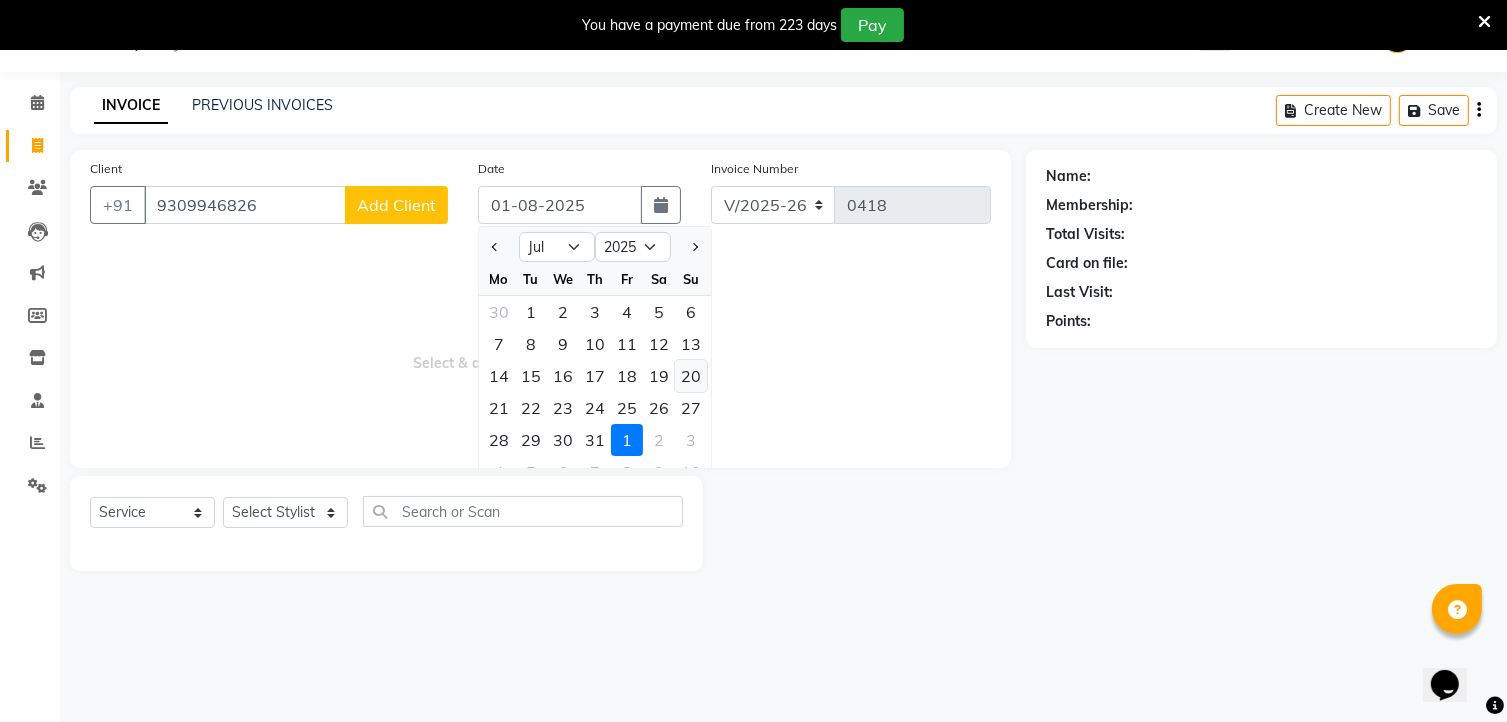 click on "20" 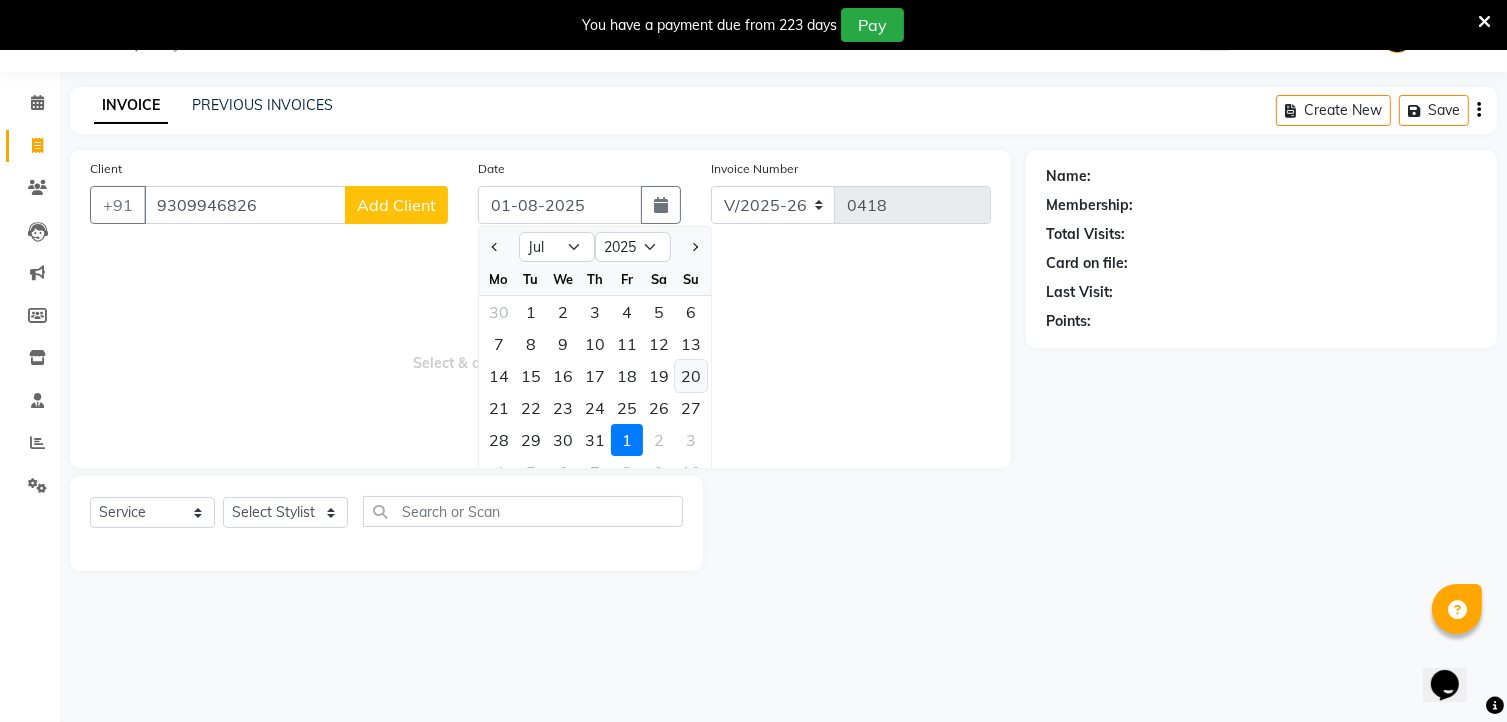 type on "20-07-2025" 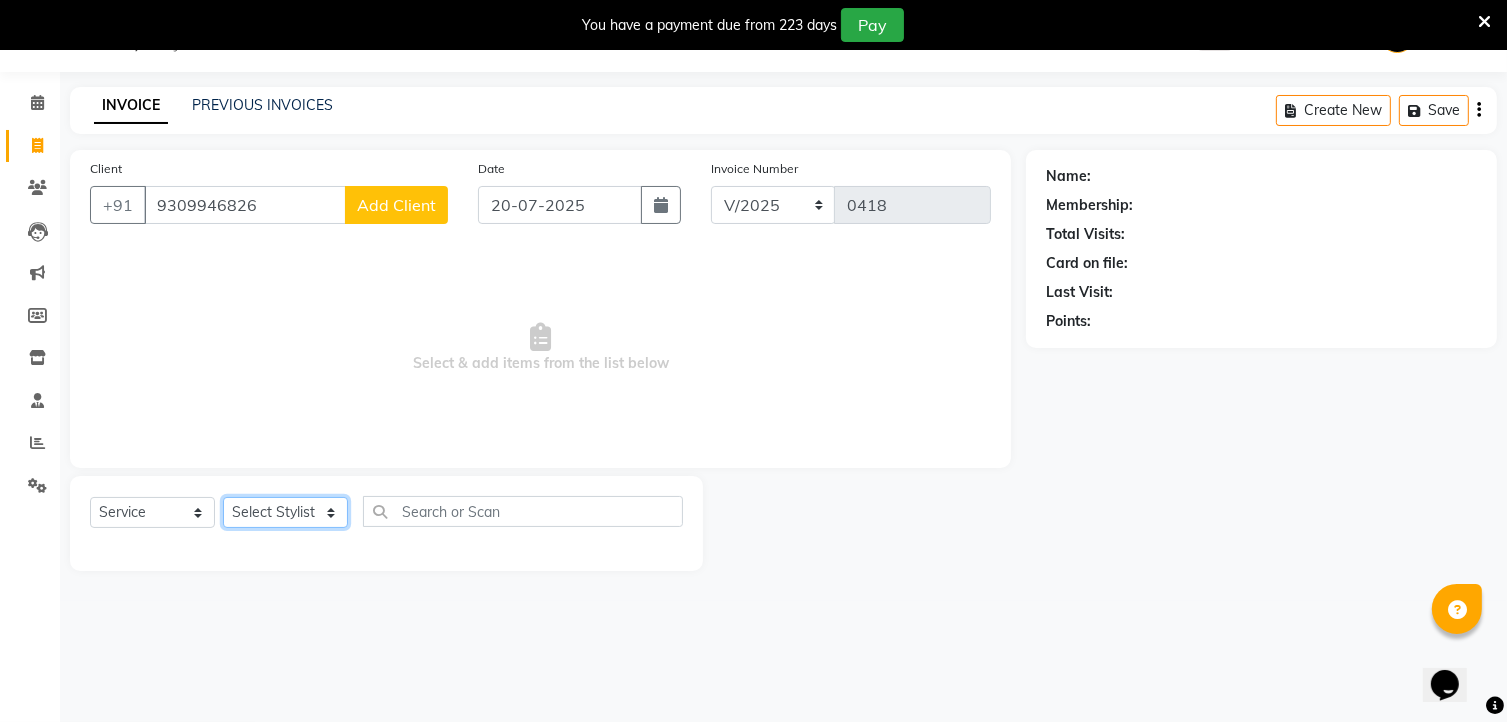 click on "Select Stylist [NAME] [NAME] [NAME] Manager [NAME] [NAME] [NAME] [NAME]" 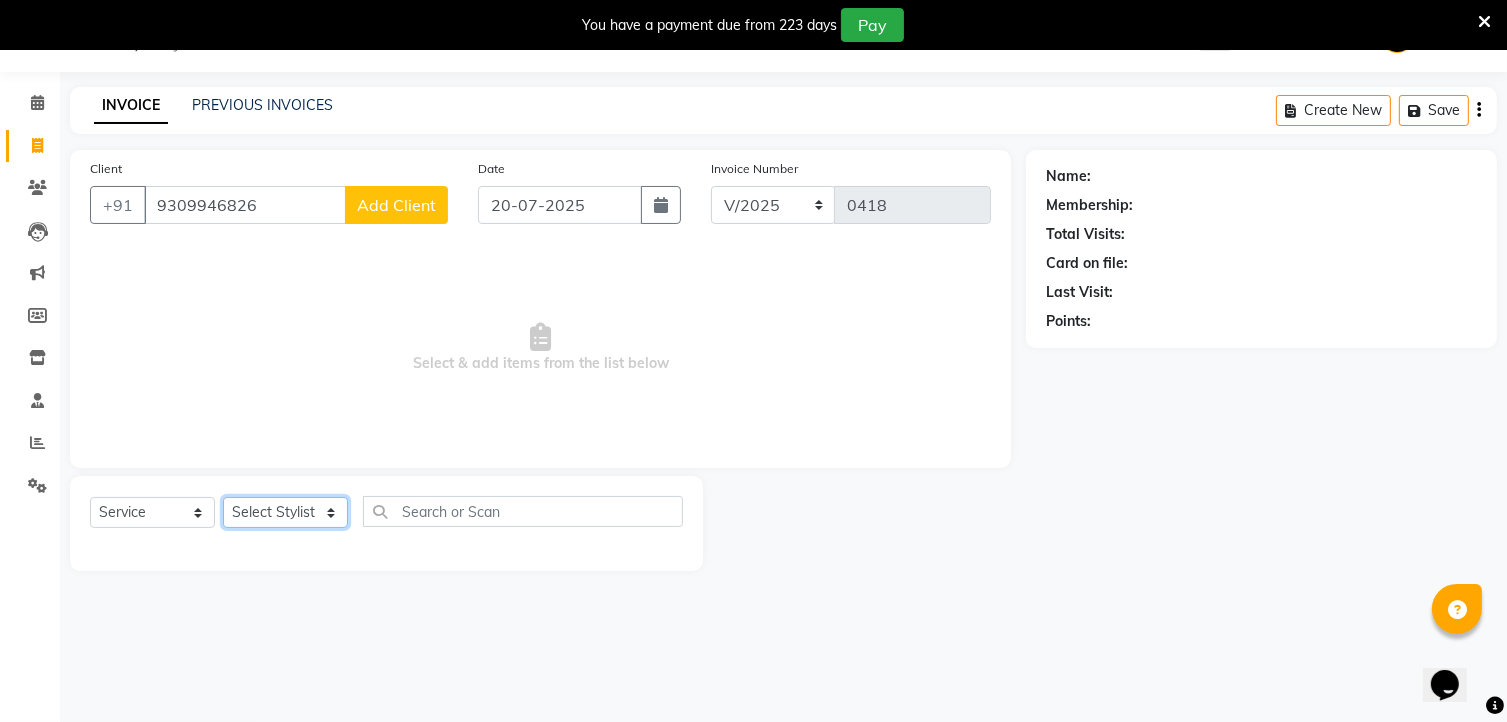 click on "Select Stylist [NAME] [NAME] [NAME] Manager [NAME] [NAME] [NAME] [NAME]" 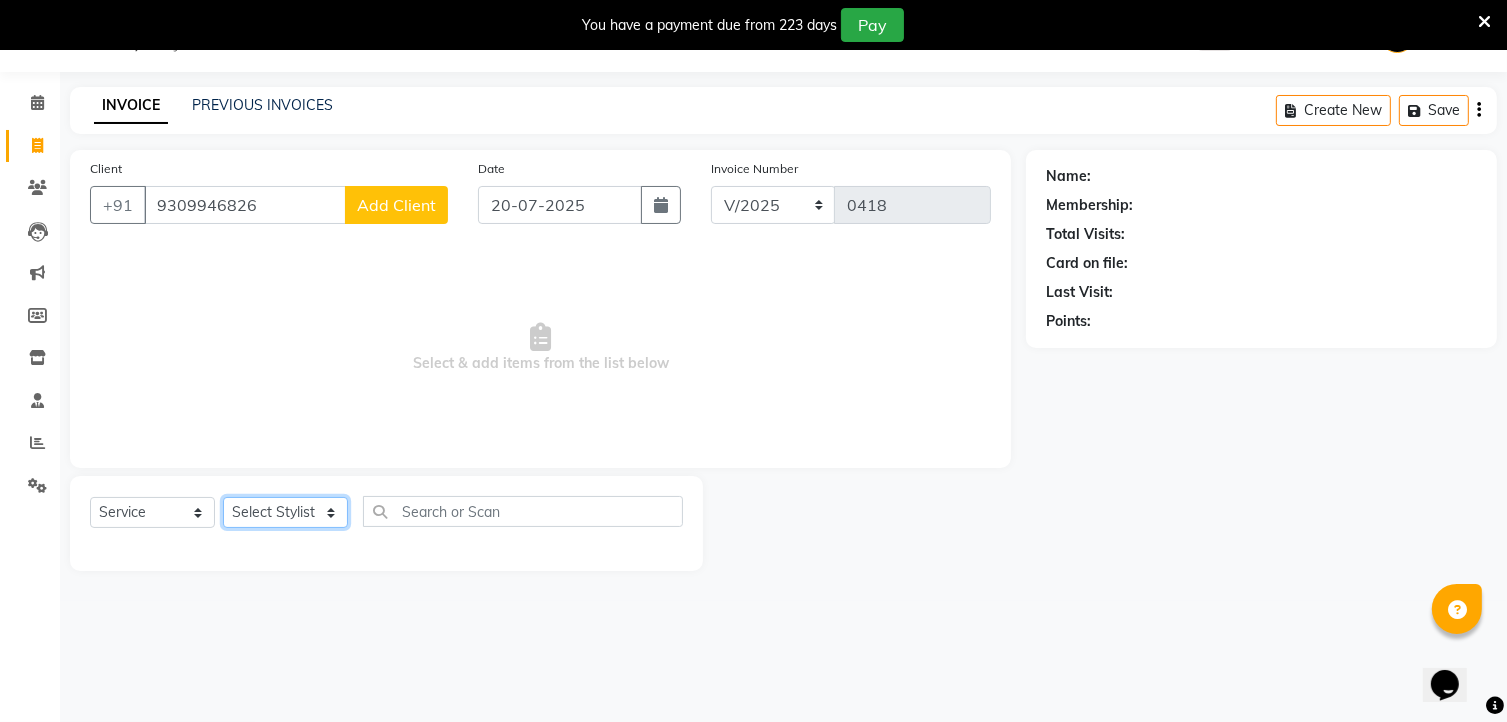 click on "Select Stylist [NAME] [NAME] [NAME] Manager [NAME] [NAME] [NAME] [NAME]" 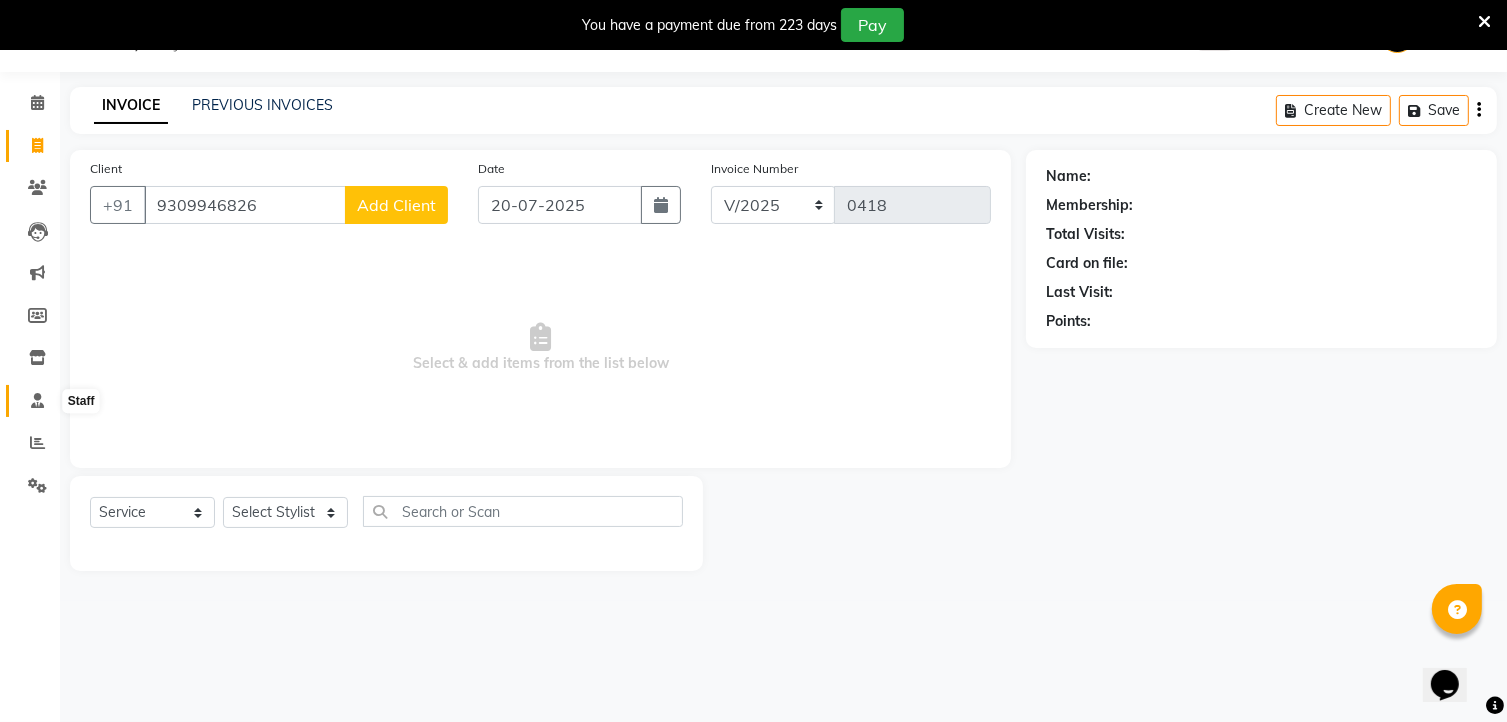 click 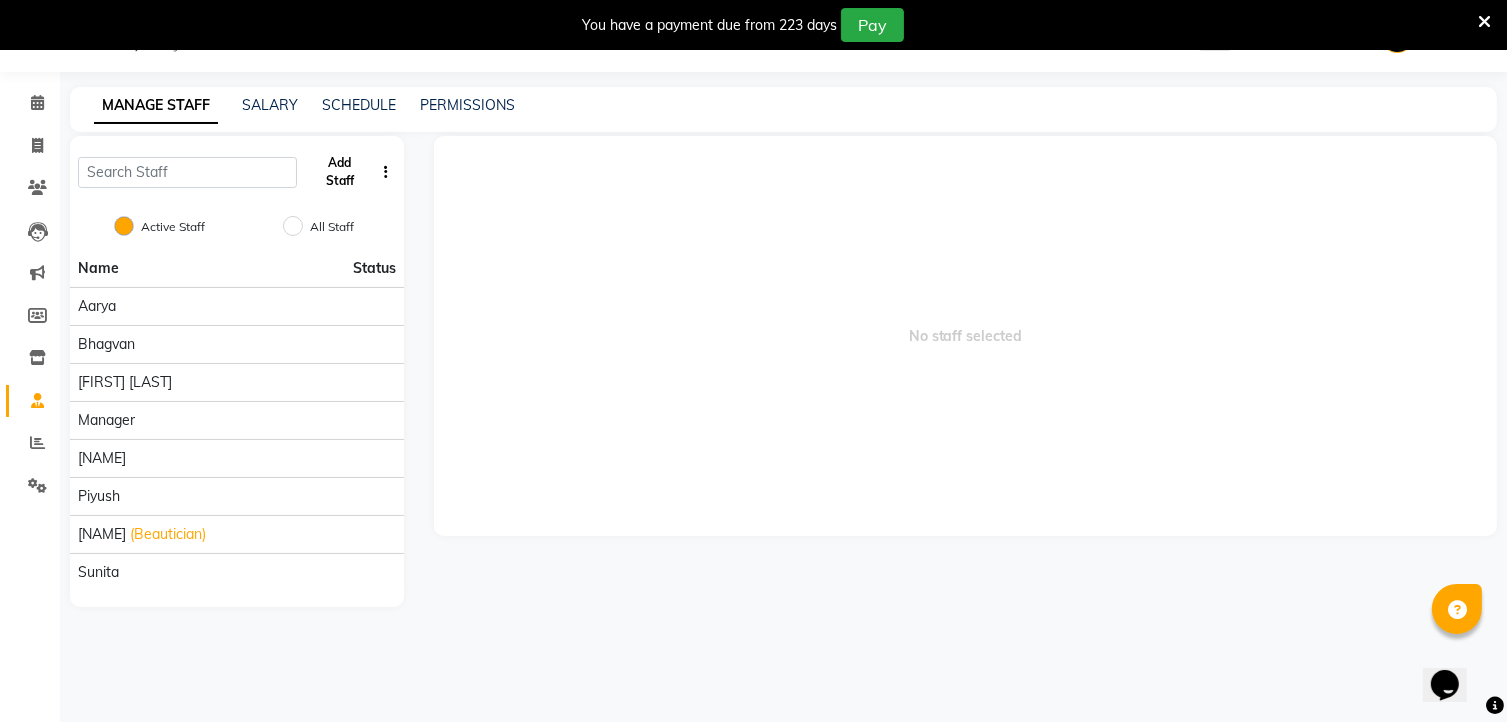 click on "Add Staff" 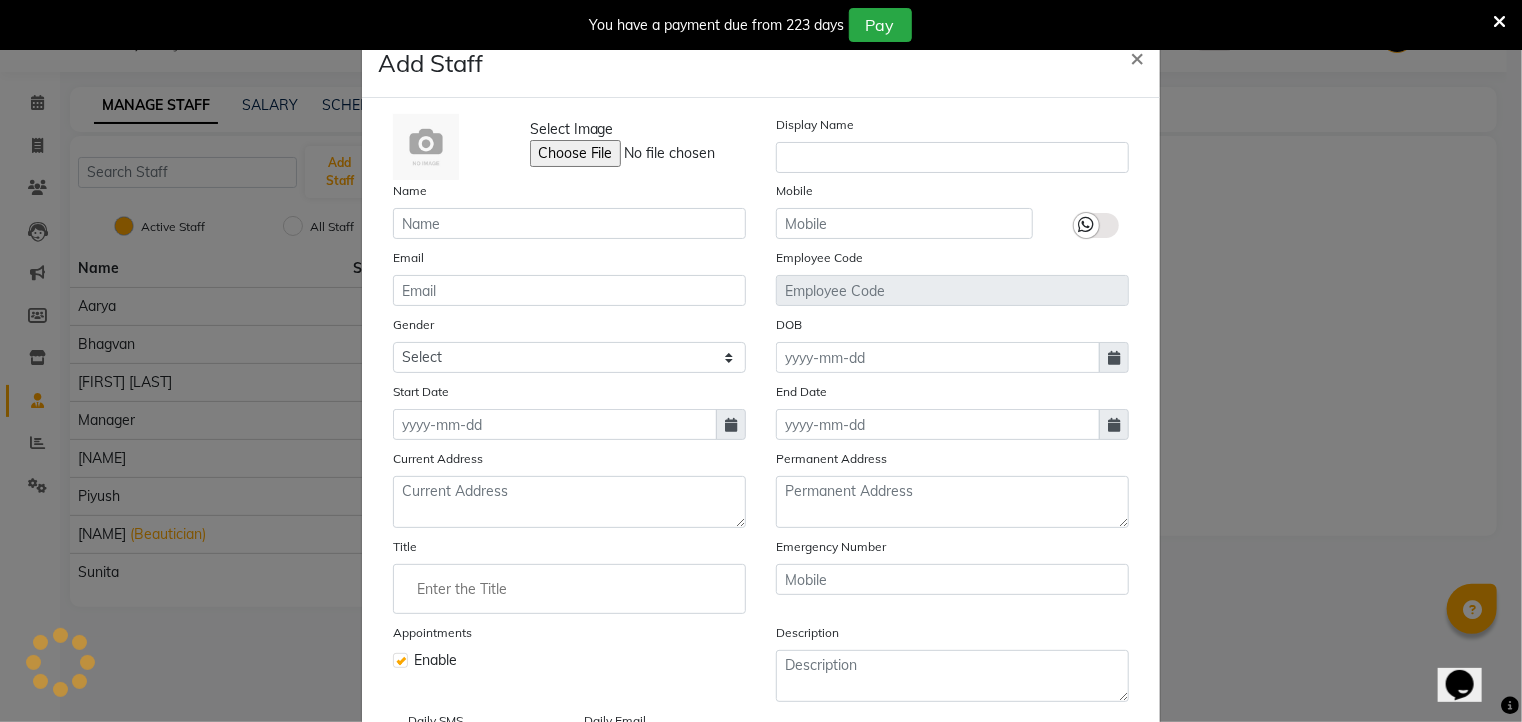 click on "Add Staff × Select Image  Display Name Name Mobile Email Employee Code Gender Select Male Female Other Prefer Not To Say DOB Start Date End Date Current Address Permanent Address Title Emergency Number Appointments Enable Description Daily SMS Daily Email  Cancel   Save" 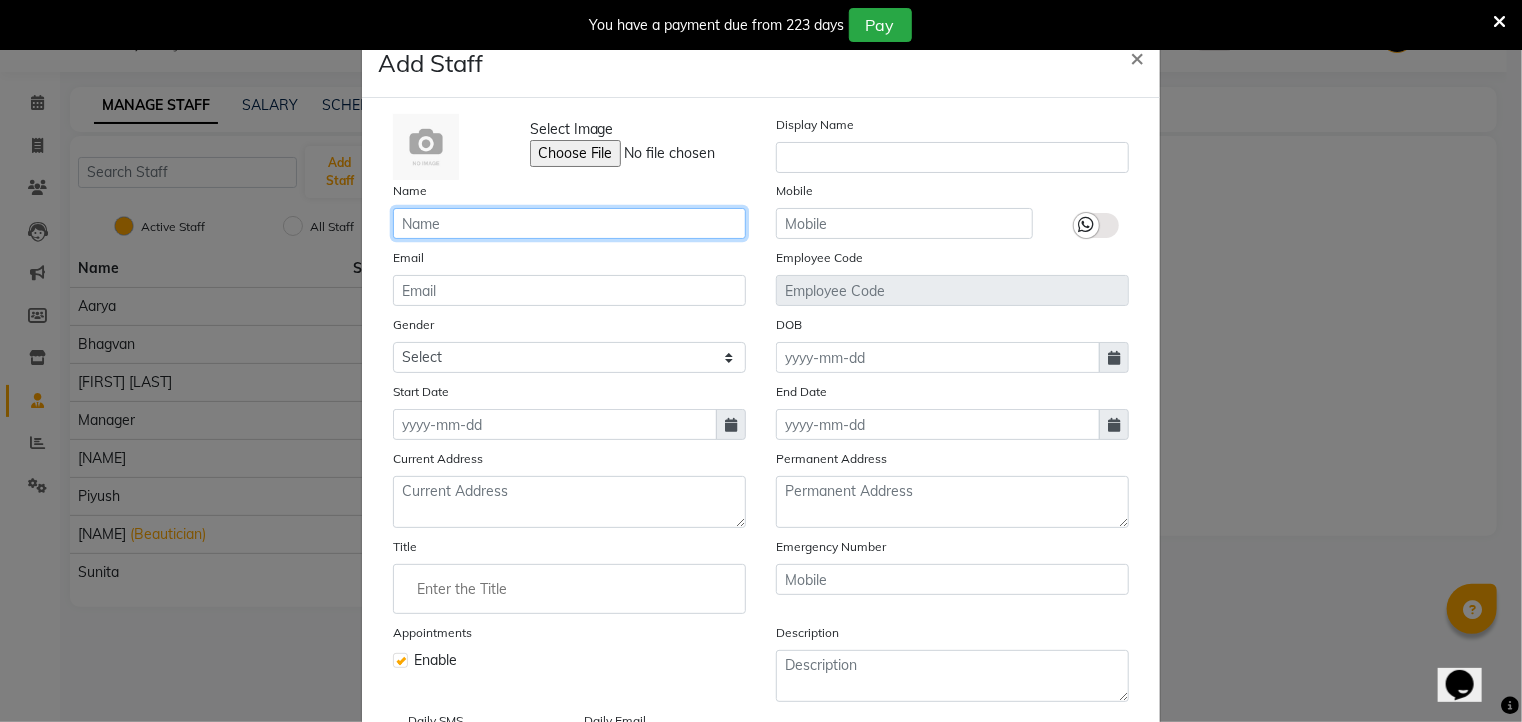 click 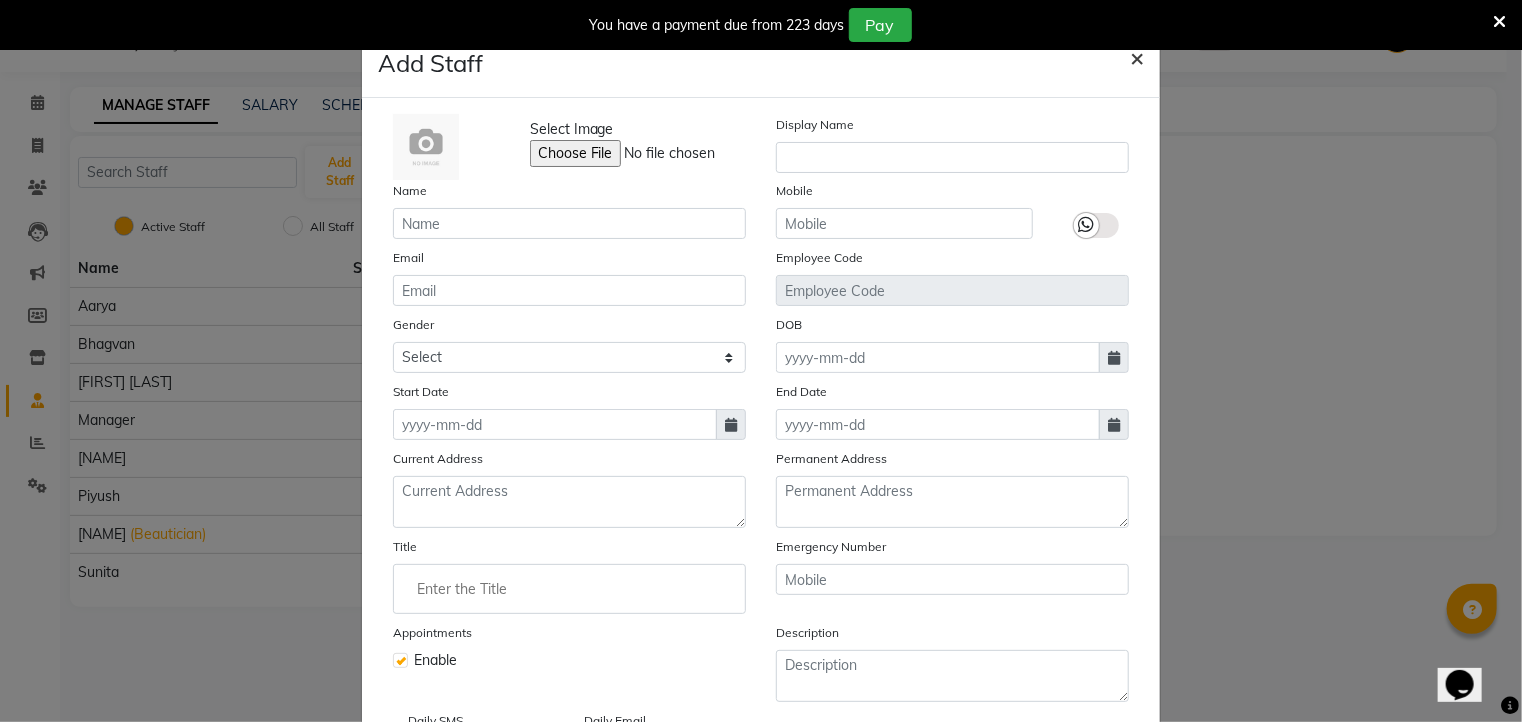 click on "×" 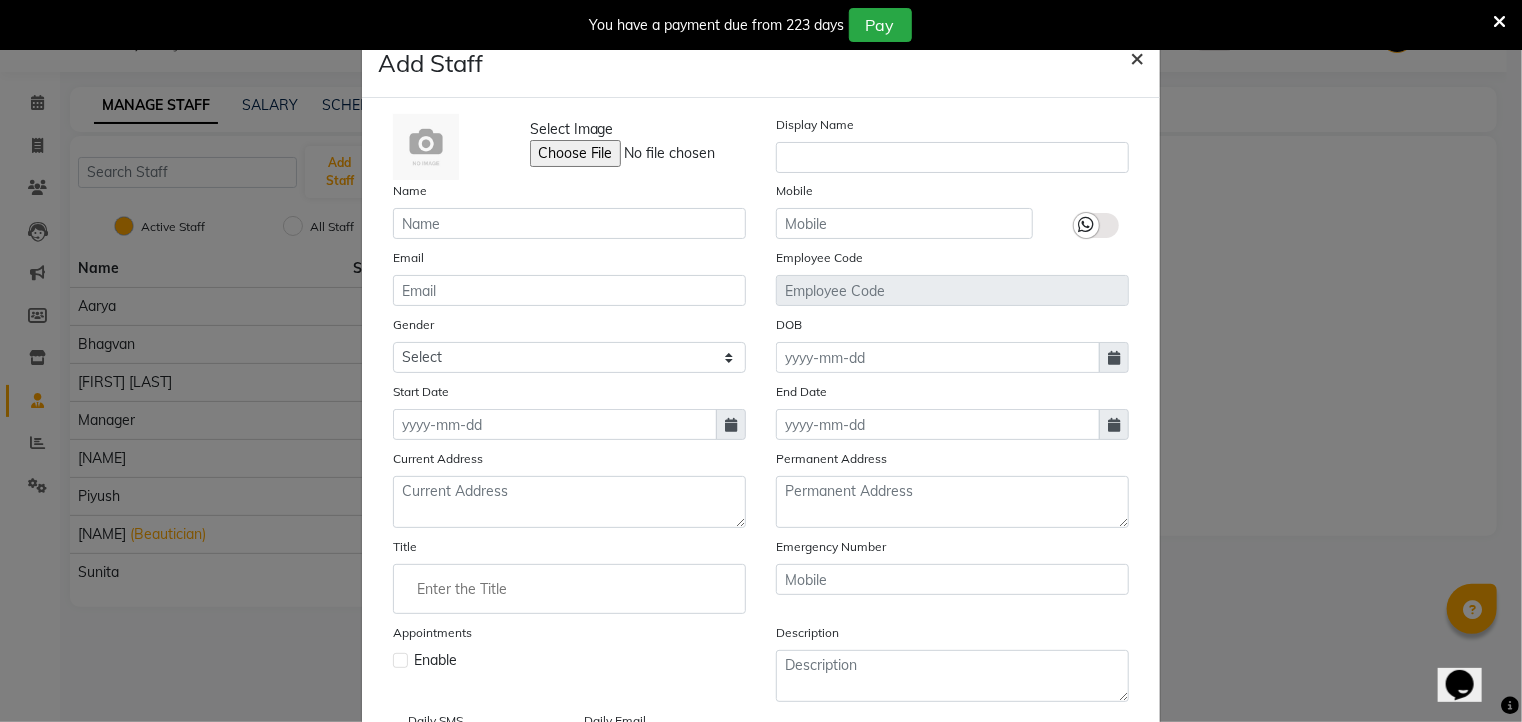 checkbox on "false" 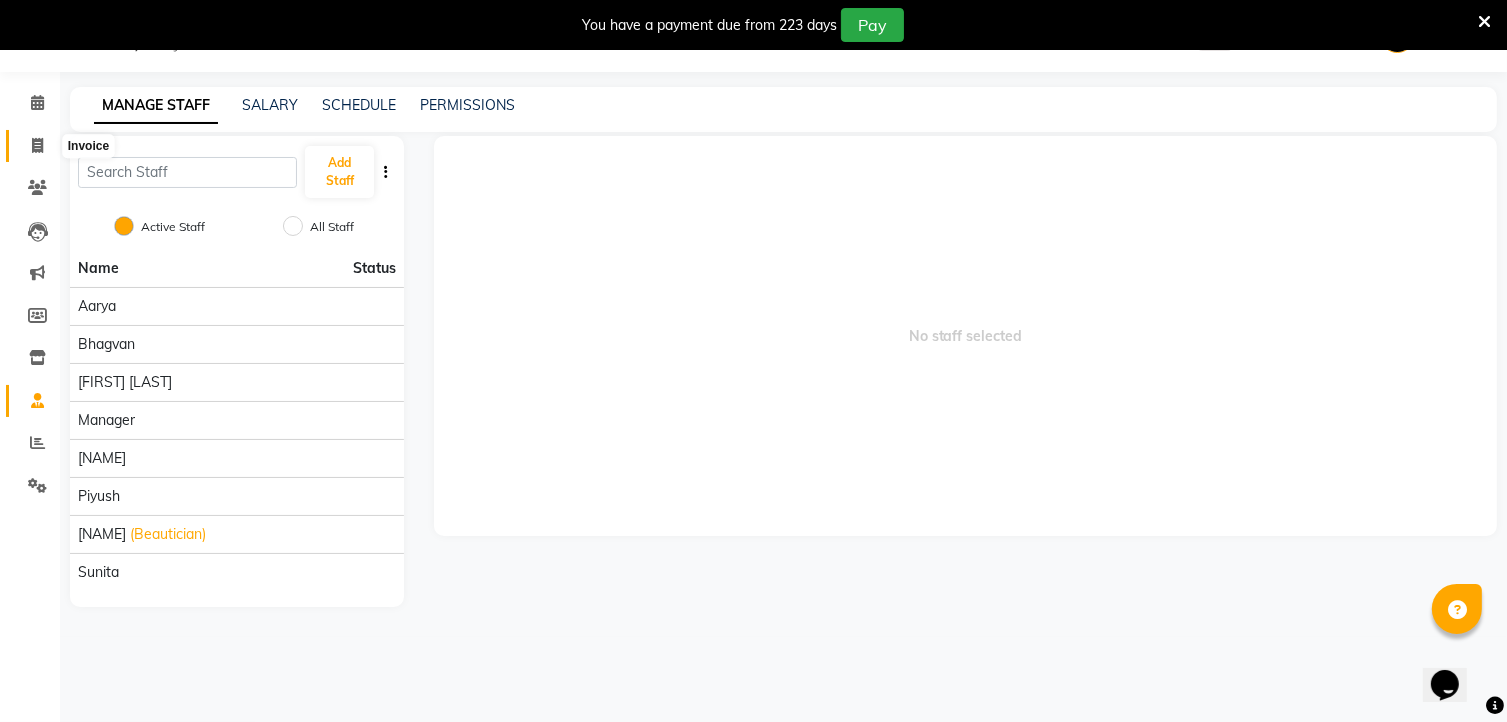 click 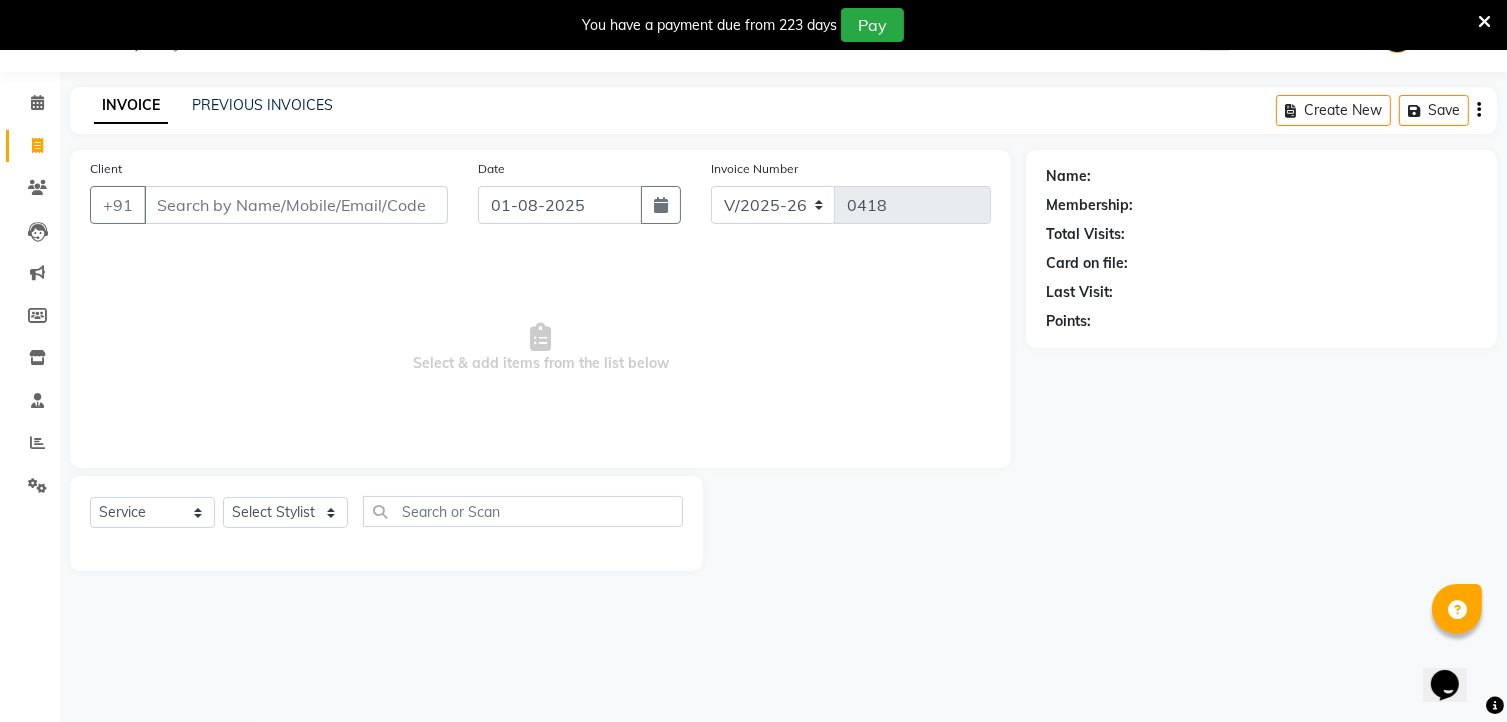 click on "Client" at bounding box center [296, 205] 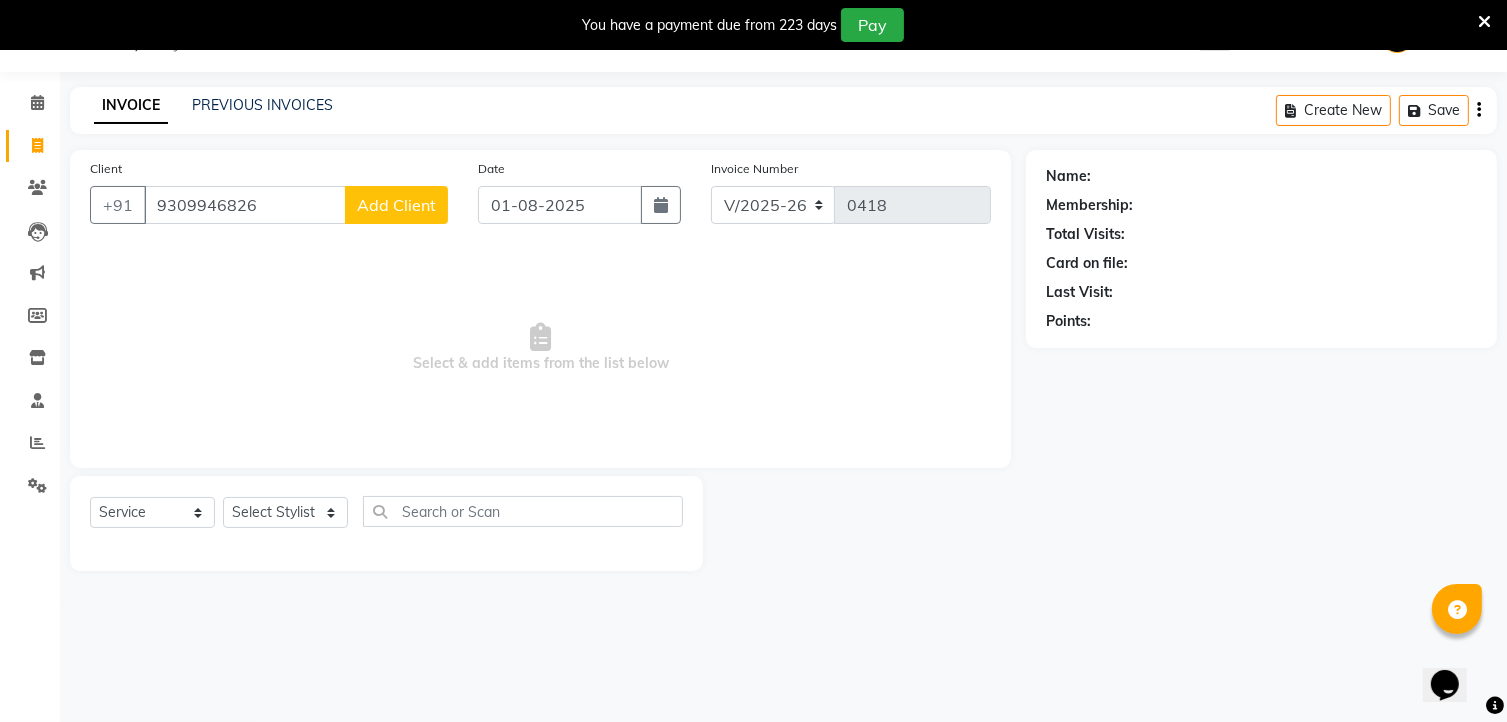 type on "9309946826" 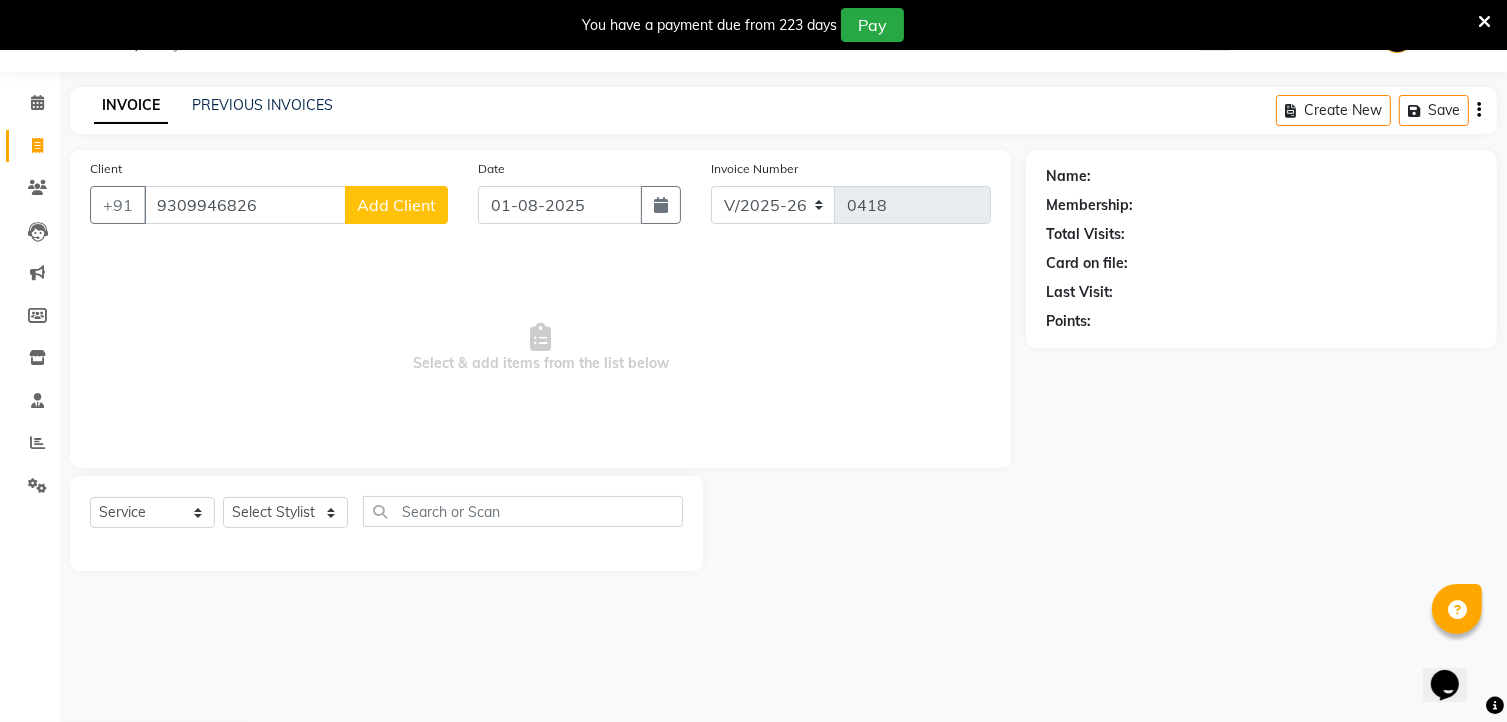 click on "Add Client" 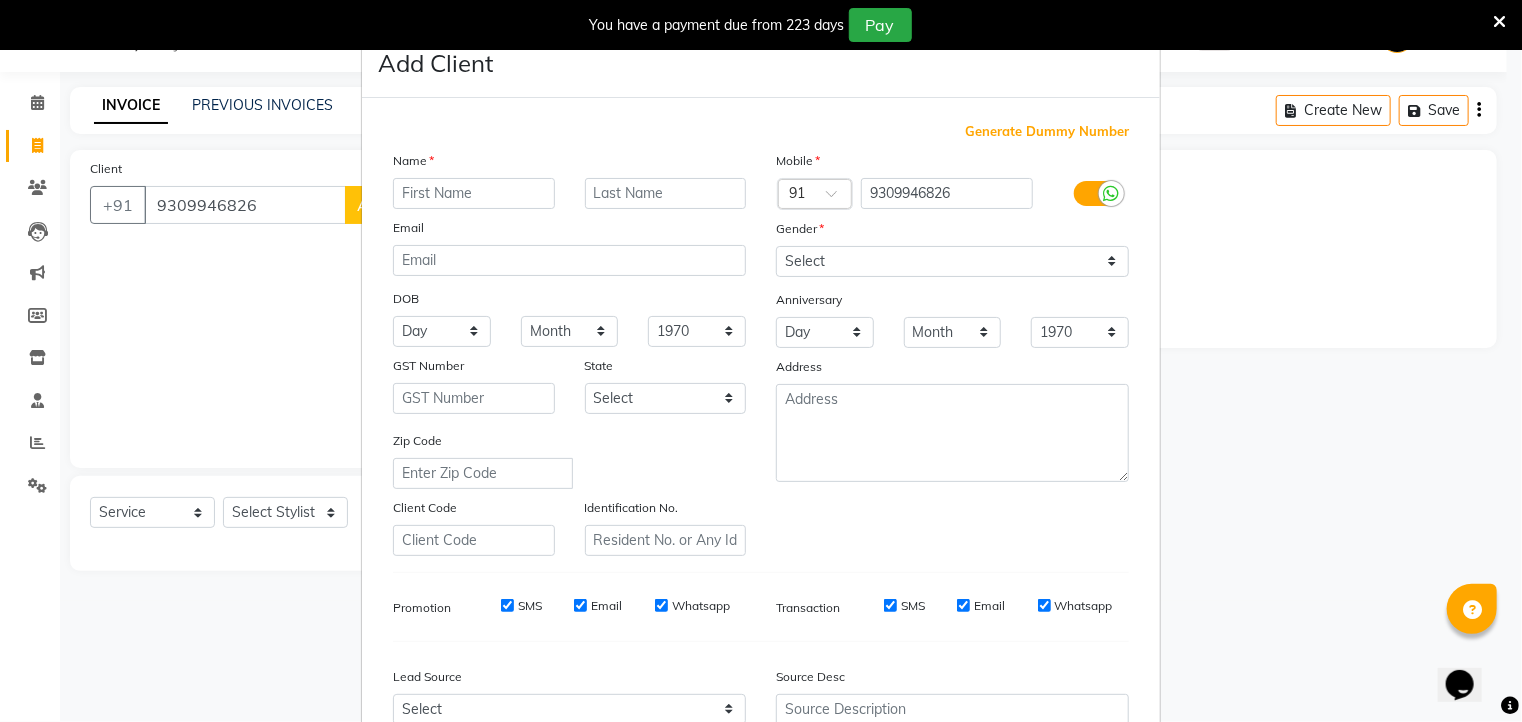 click at bounding box center (474, 193) 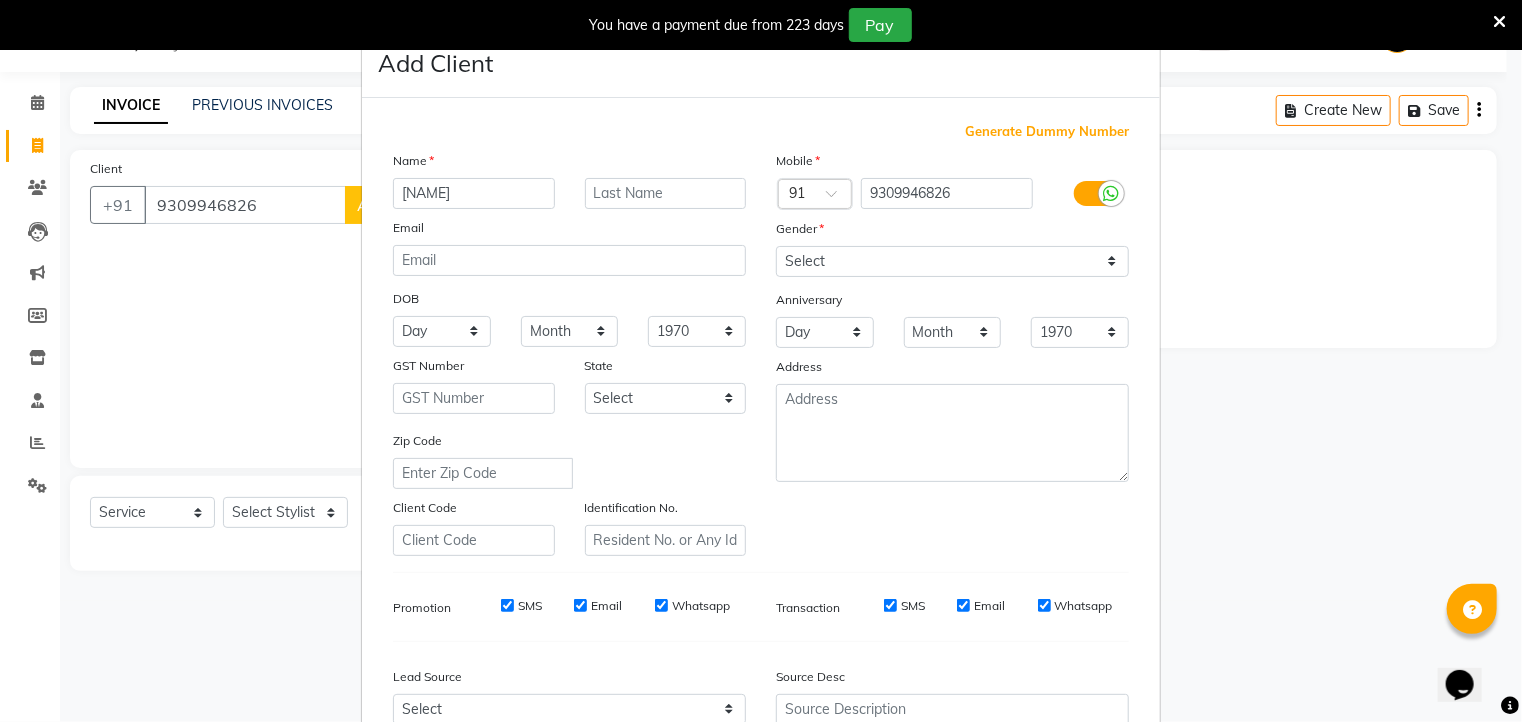 type on "[NAME]" 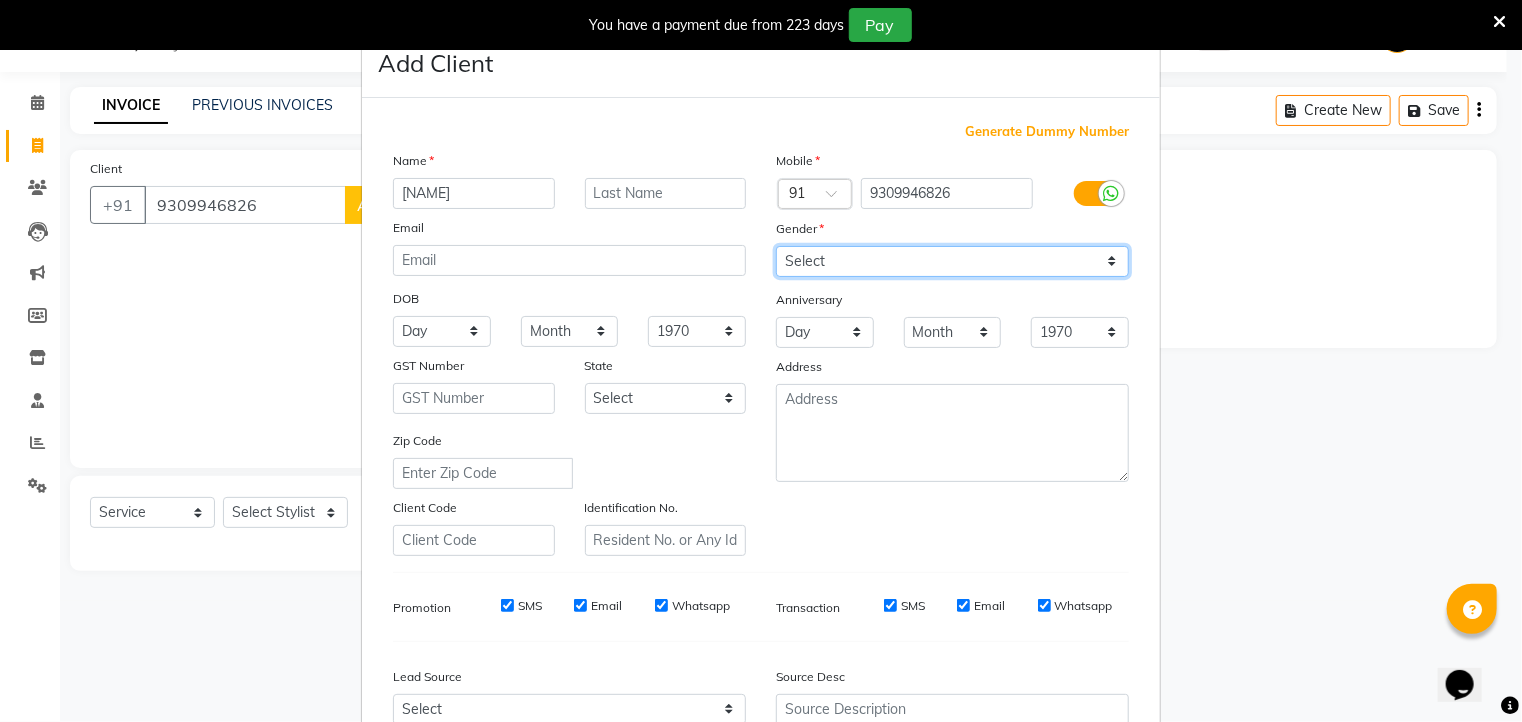 click on "Select Male Female Other Prefer Not To Say" at bounding box center (952, 261) 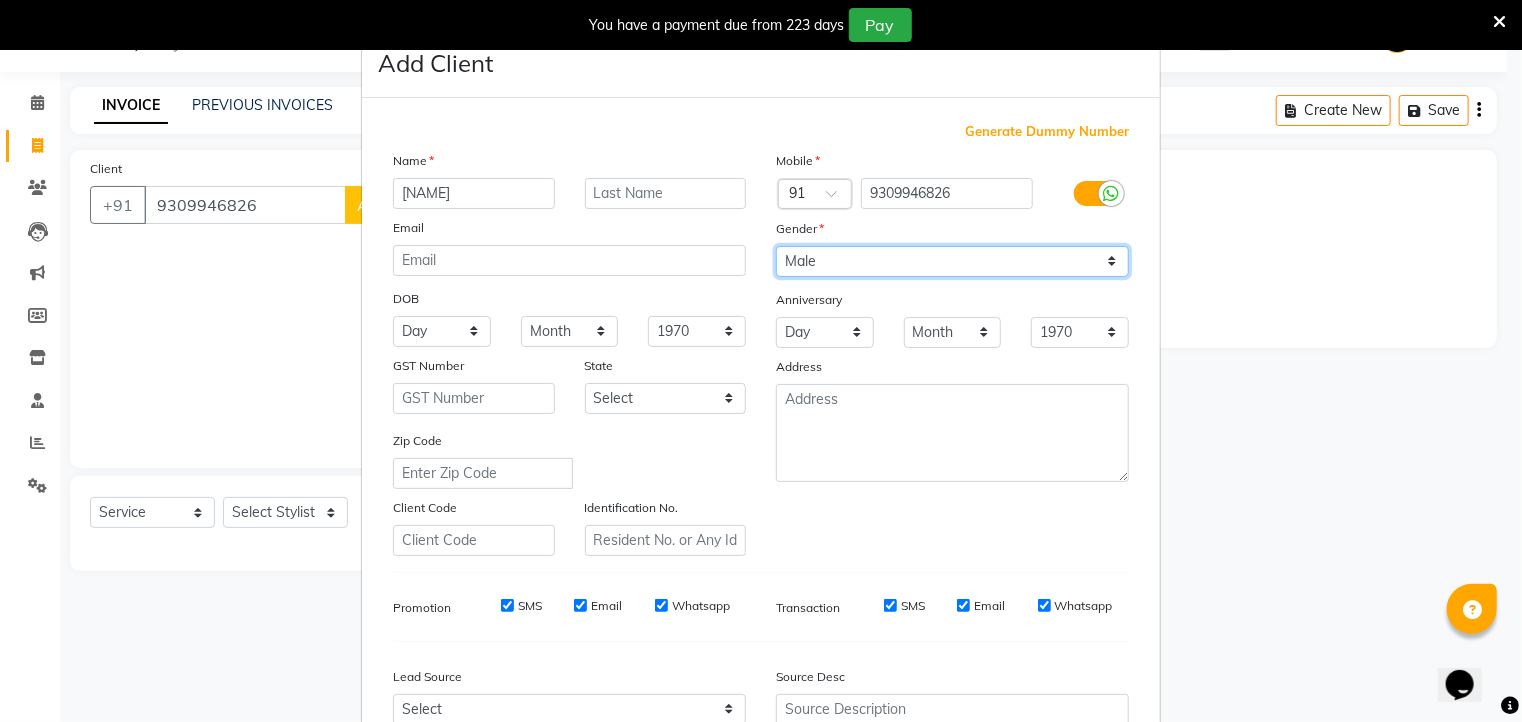 click on "Select Male Female Other Prefer Not To Say" at bounding box center (952, 261) 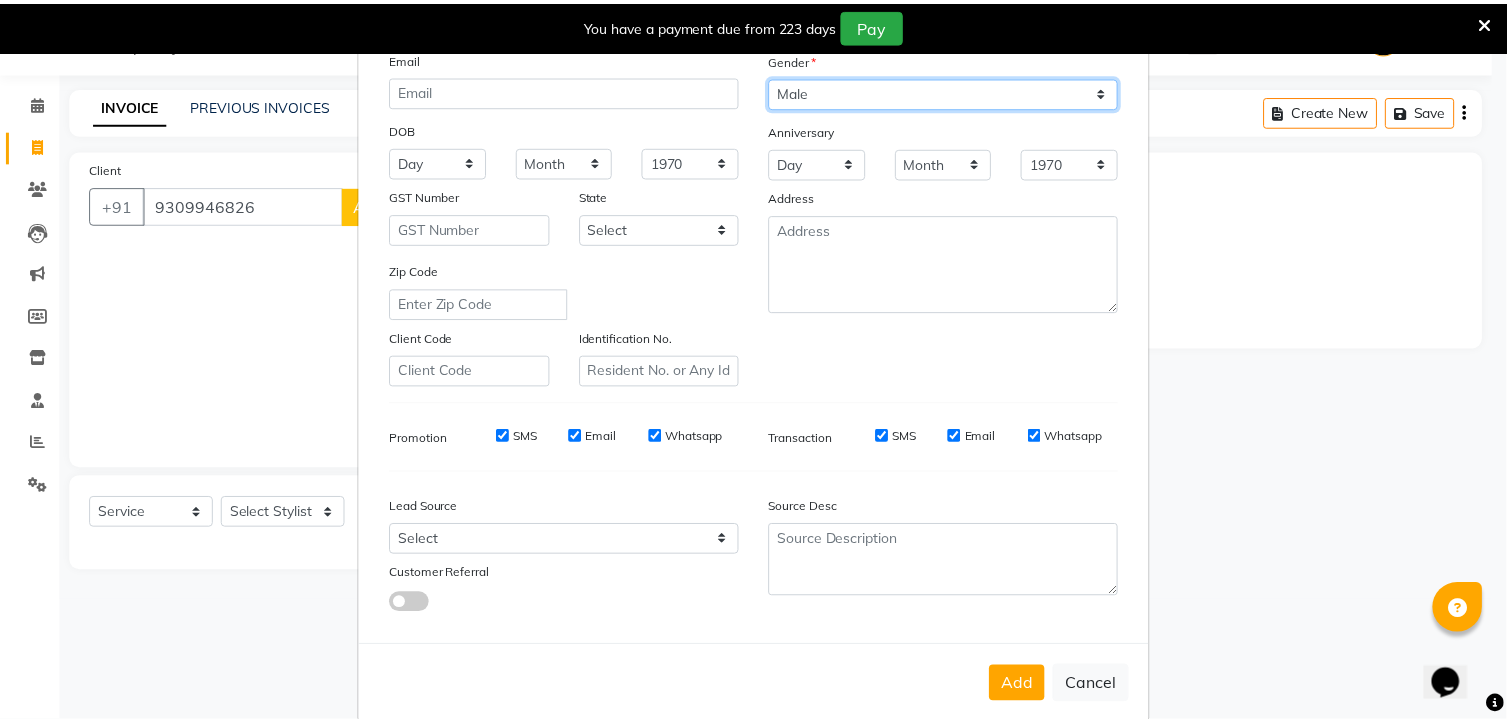 scroll, scrollTop: 171, scrollLeft: 0, axis: vertical 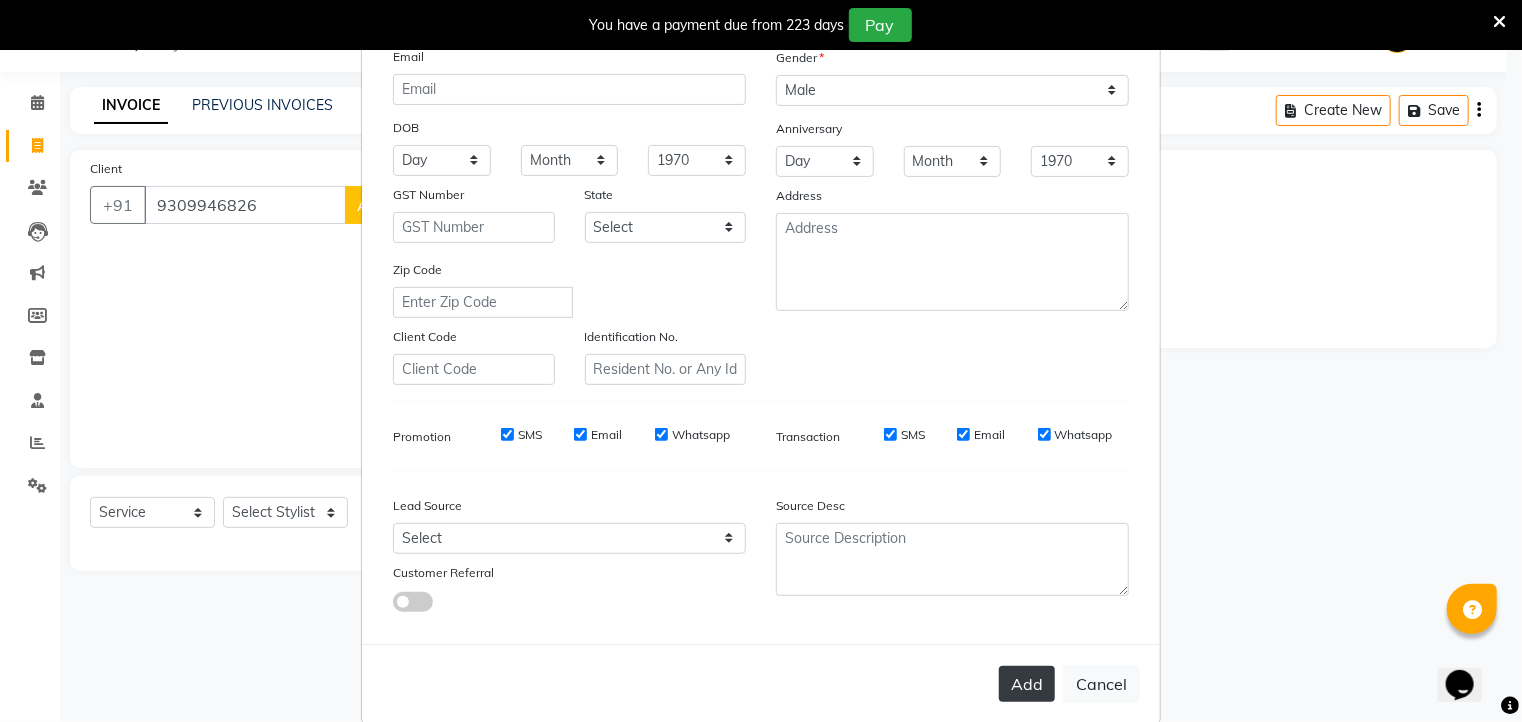 click on "Add" at bounding box center [1027, 684] 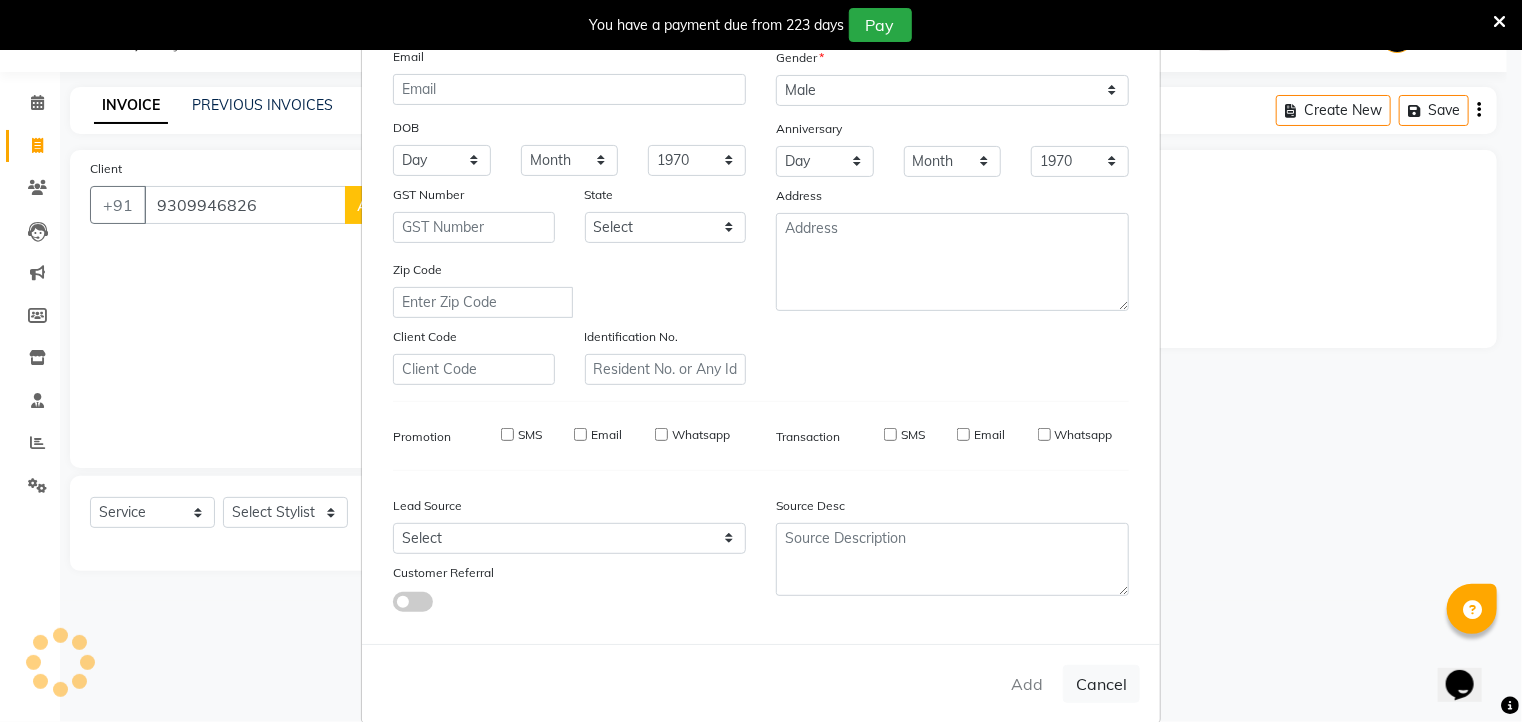 type 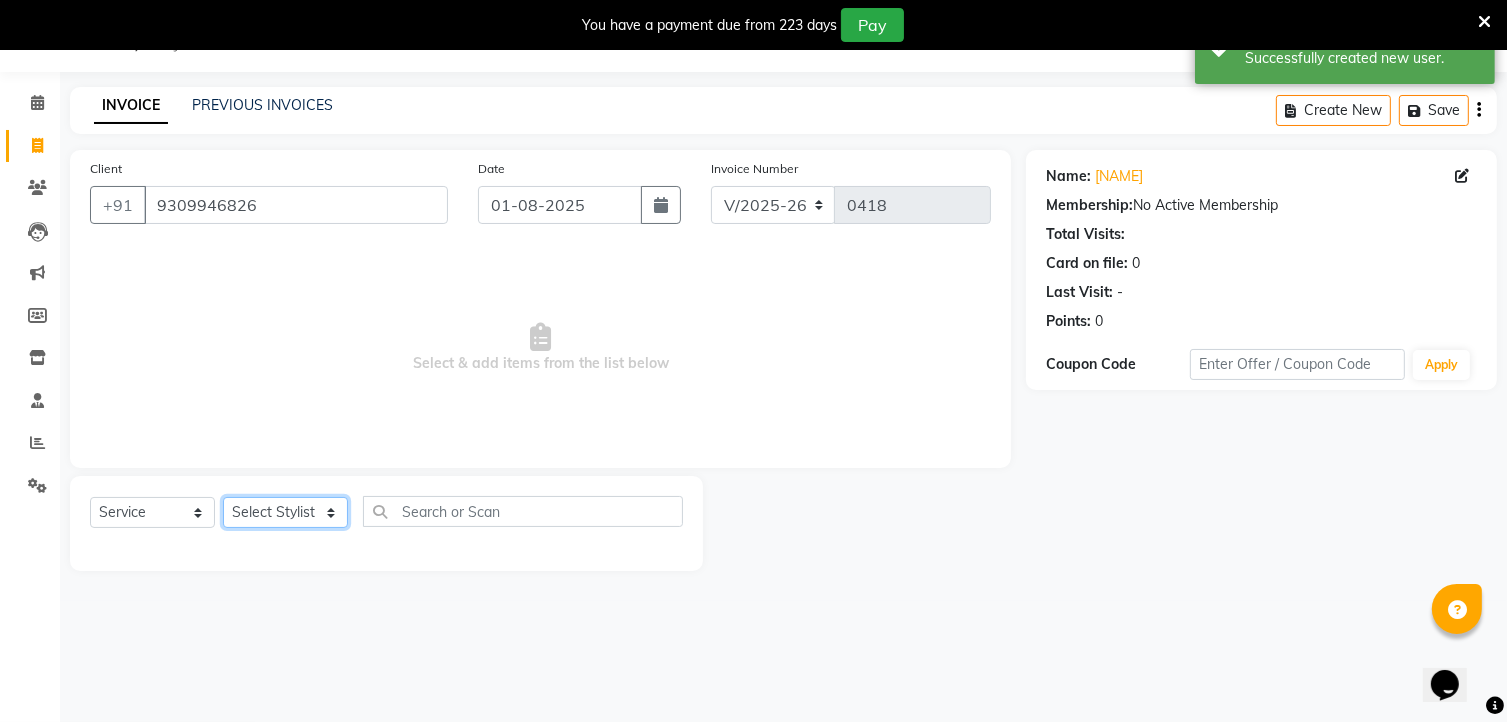 click on "Select Stylist [NAME] [NAME] [NAME] Manager [NAME] [NAME] [NAME] [NAME]" 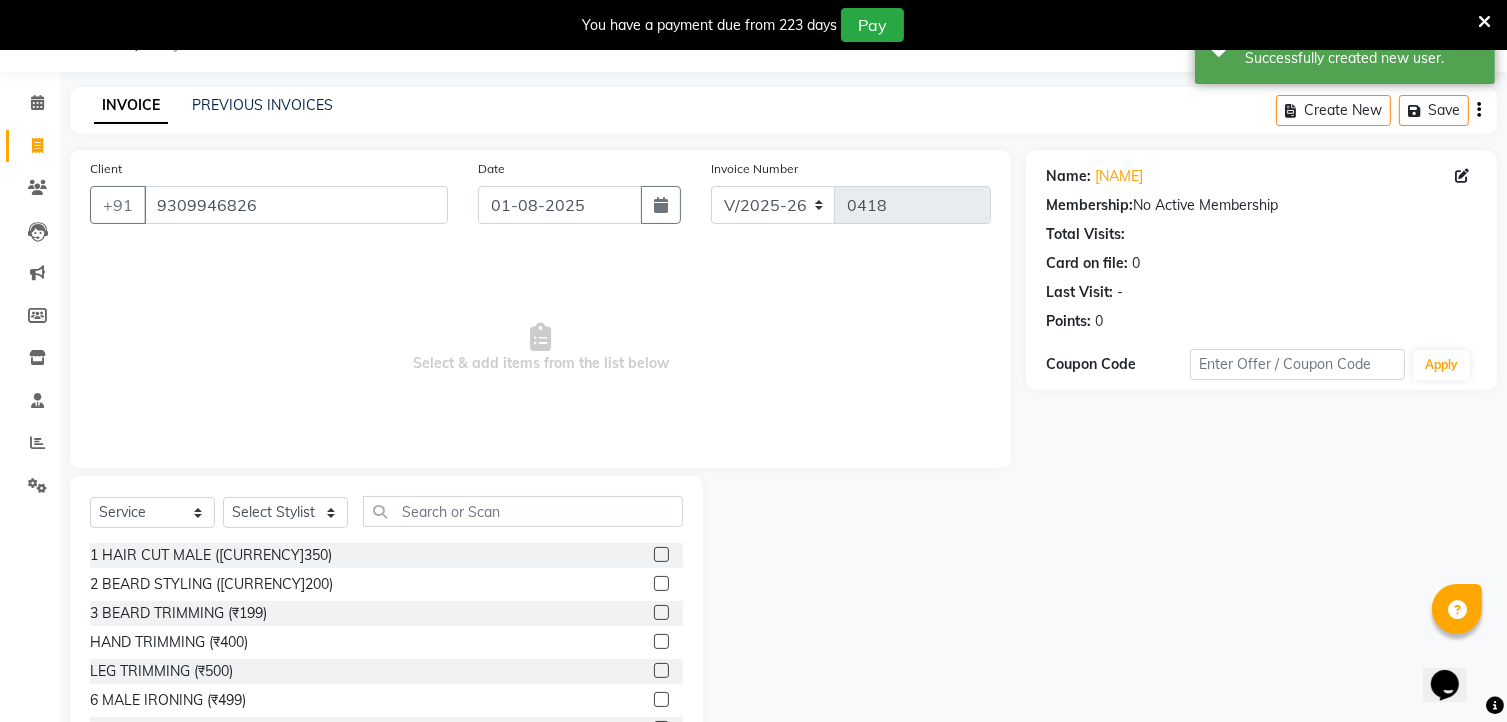 click 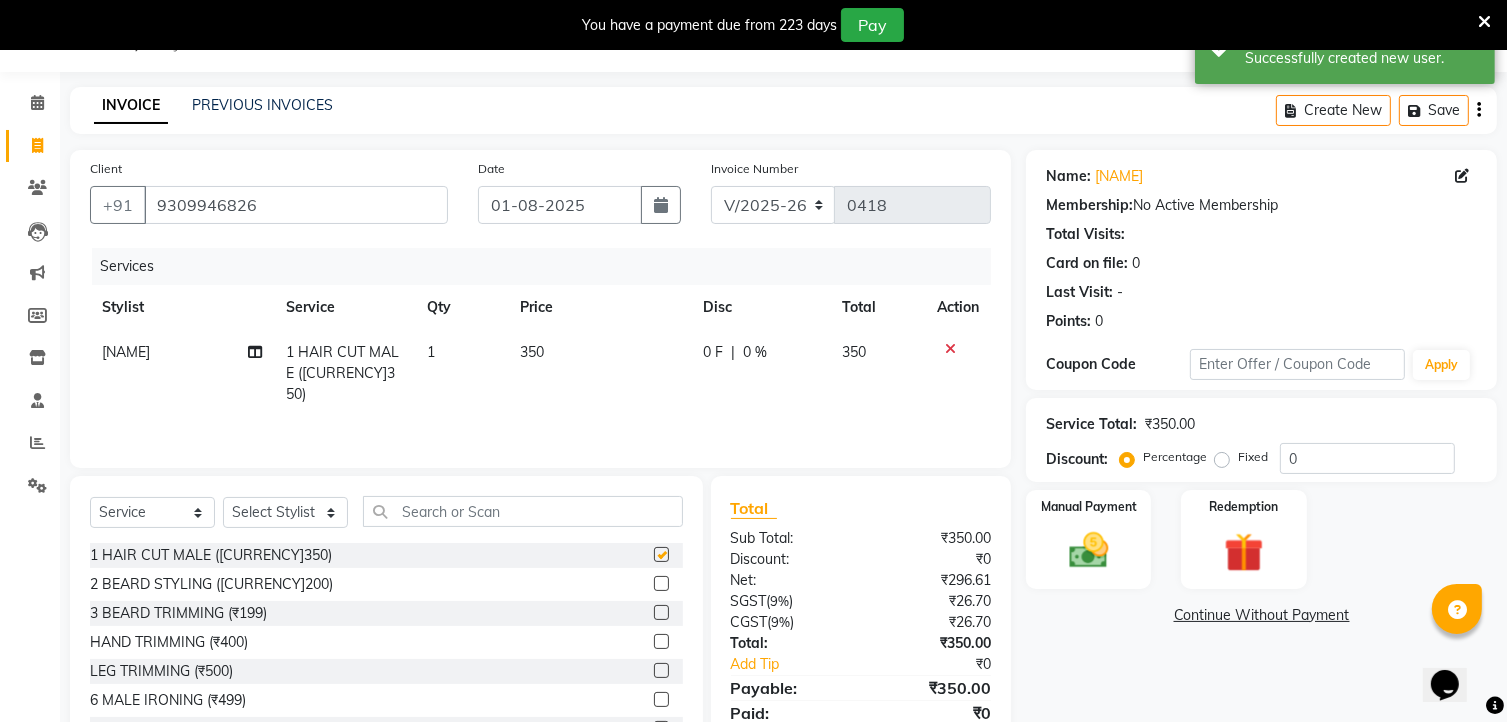 checkbox on "false" 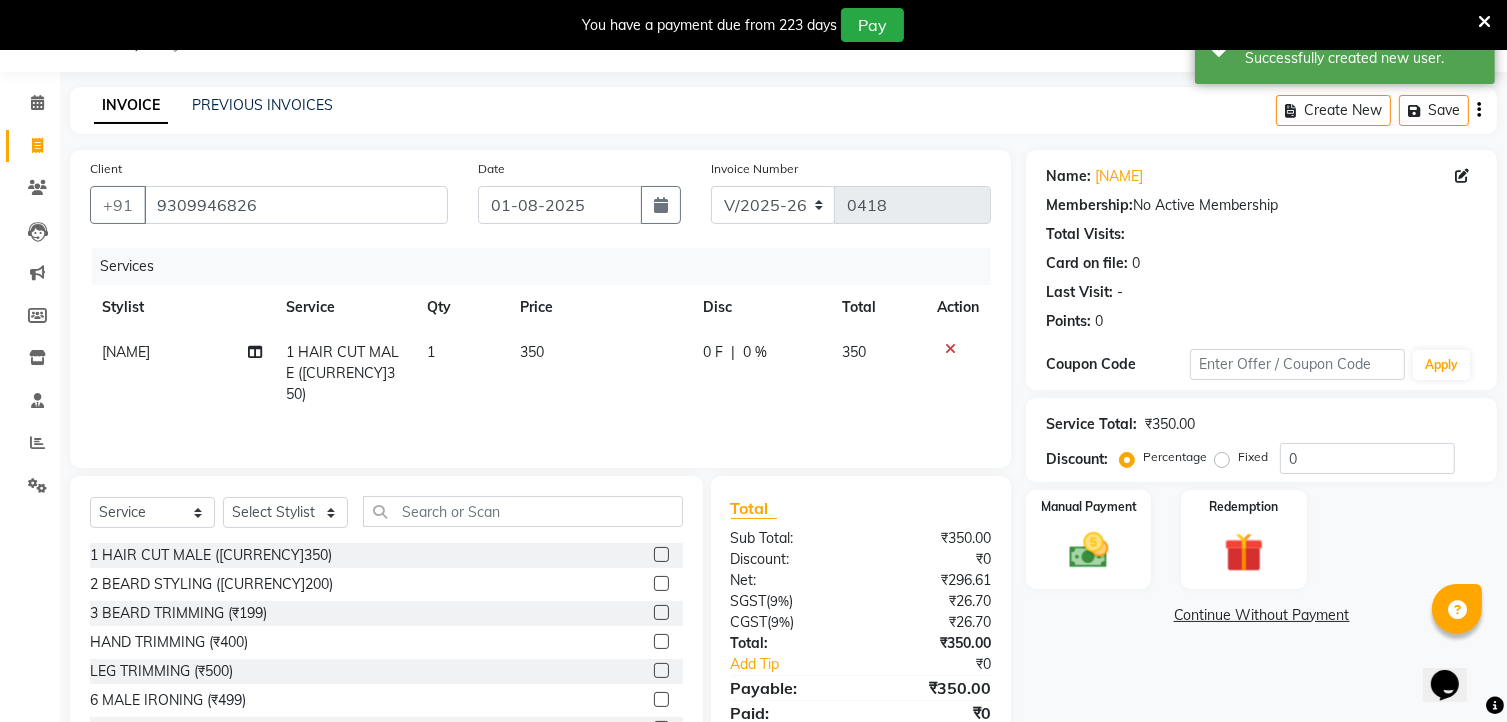 click 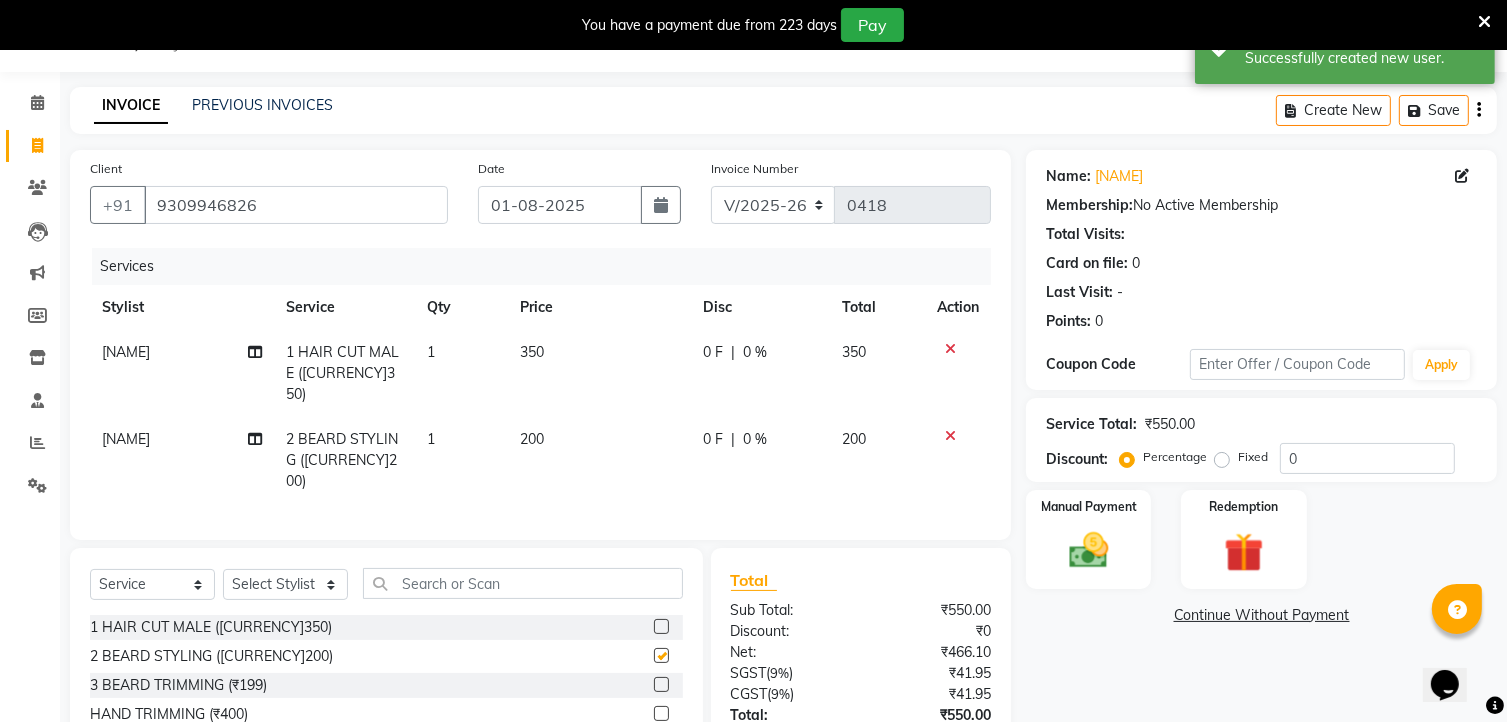 checkbox on "false" 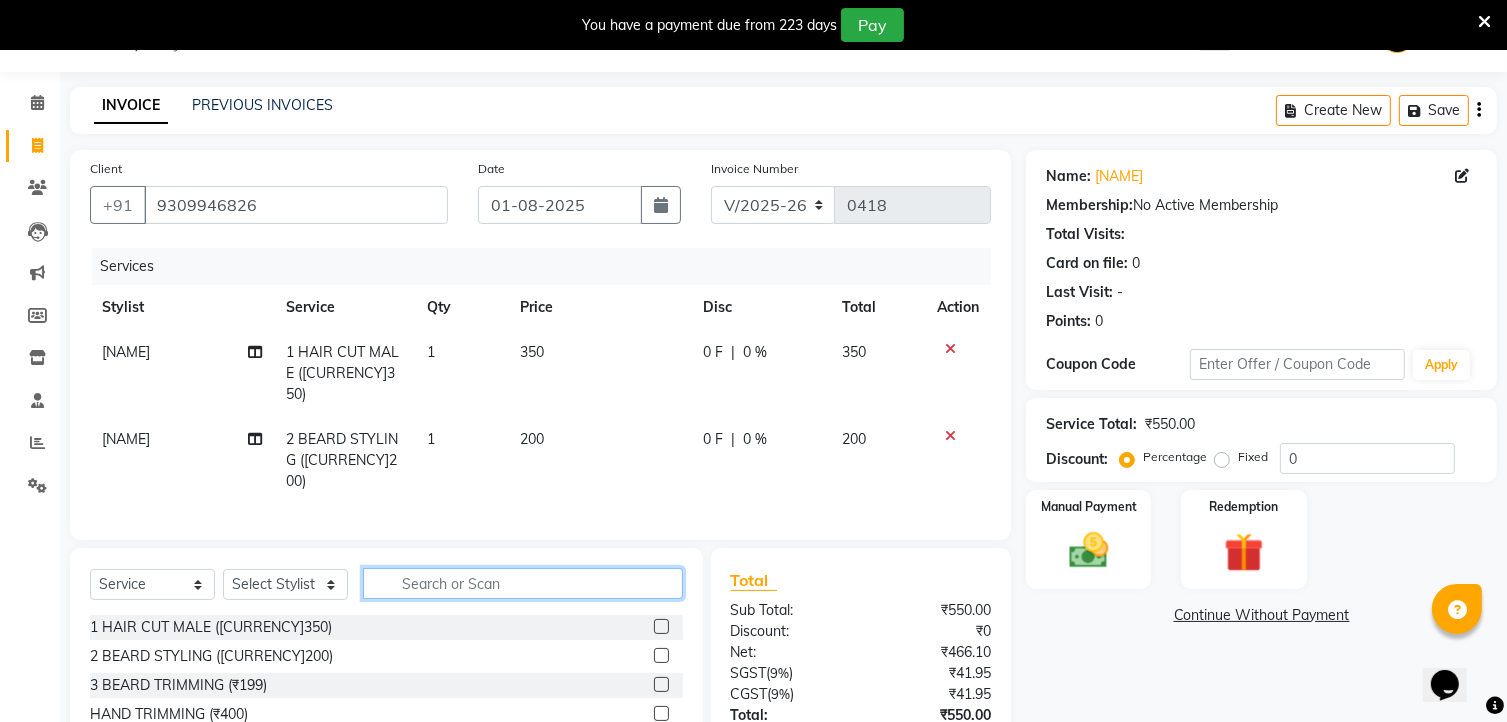 click 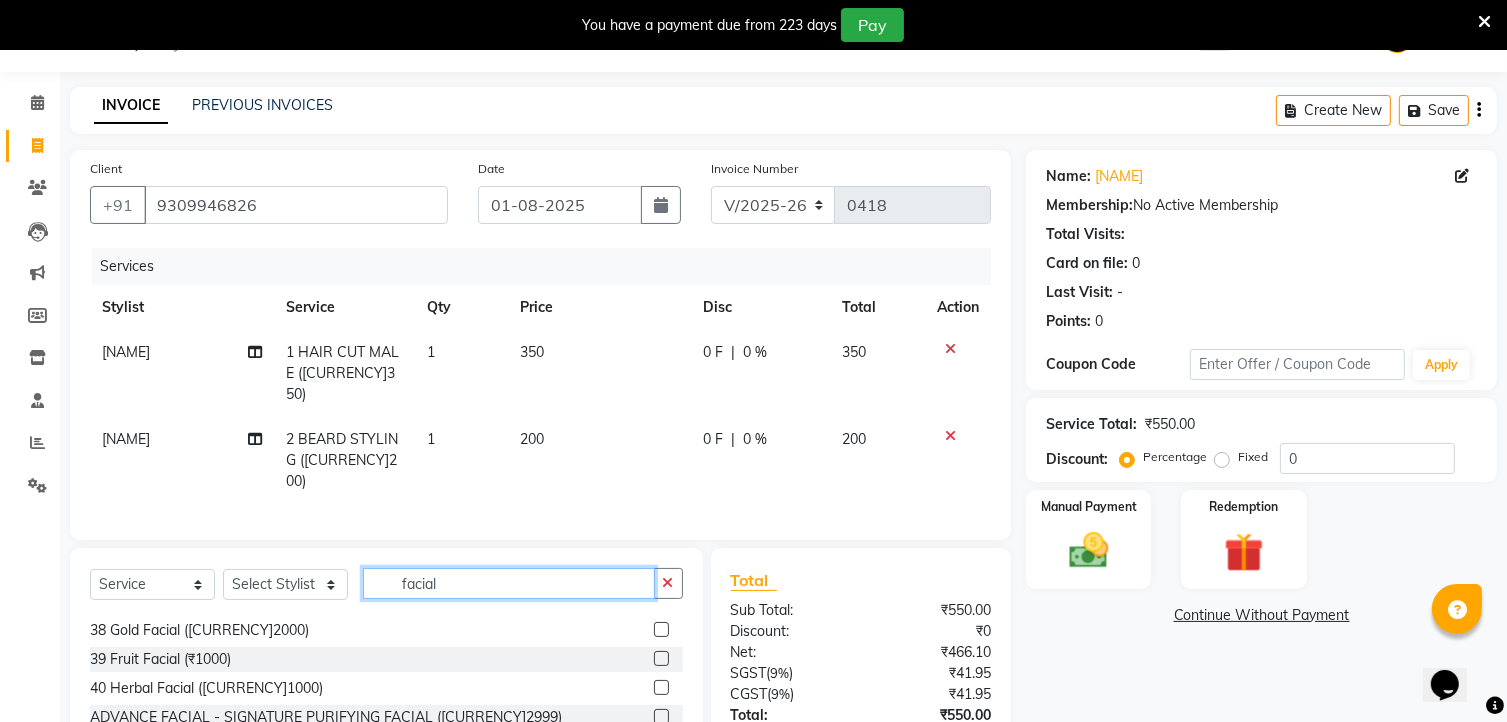 scroll, scrollTop: 901, scrollLeft: 0, axis: vertical 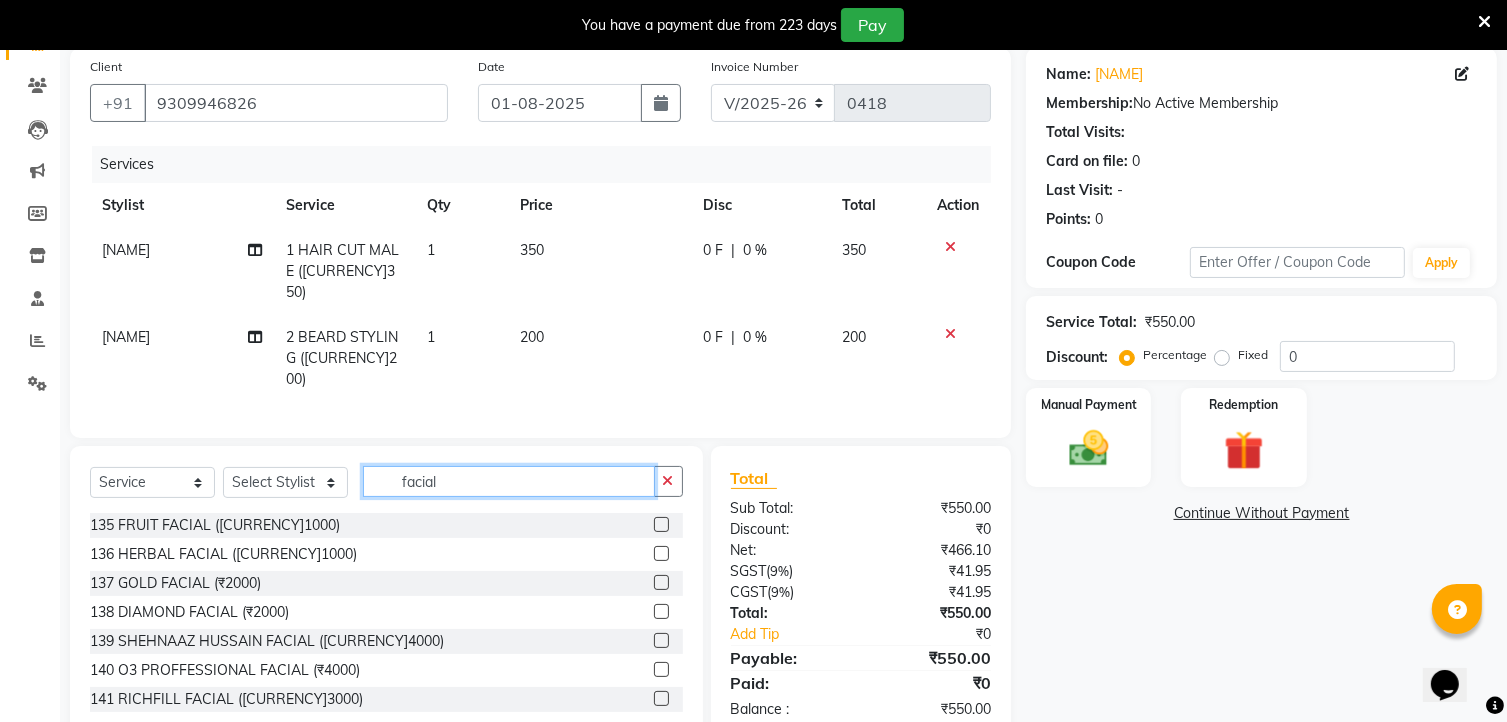click on "facial" 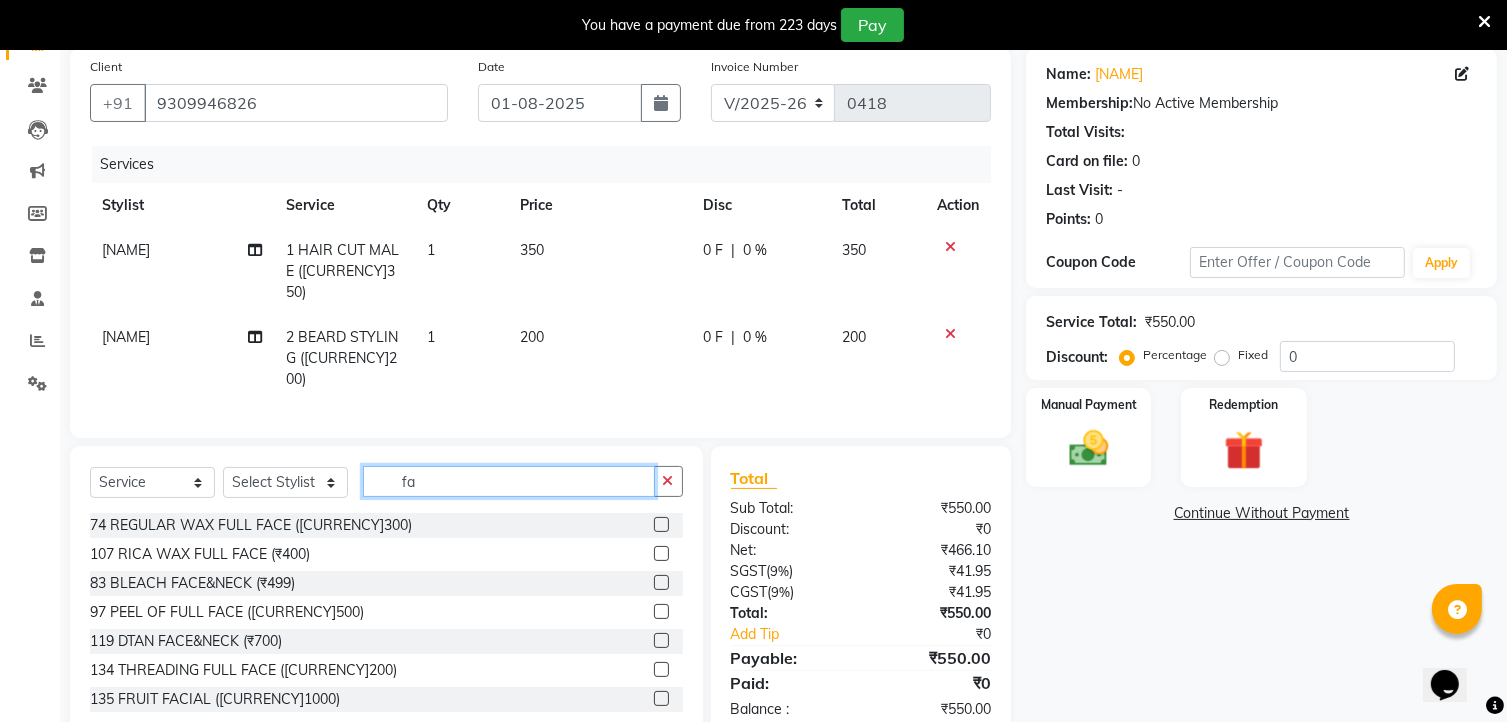 type on "f" 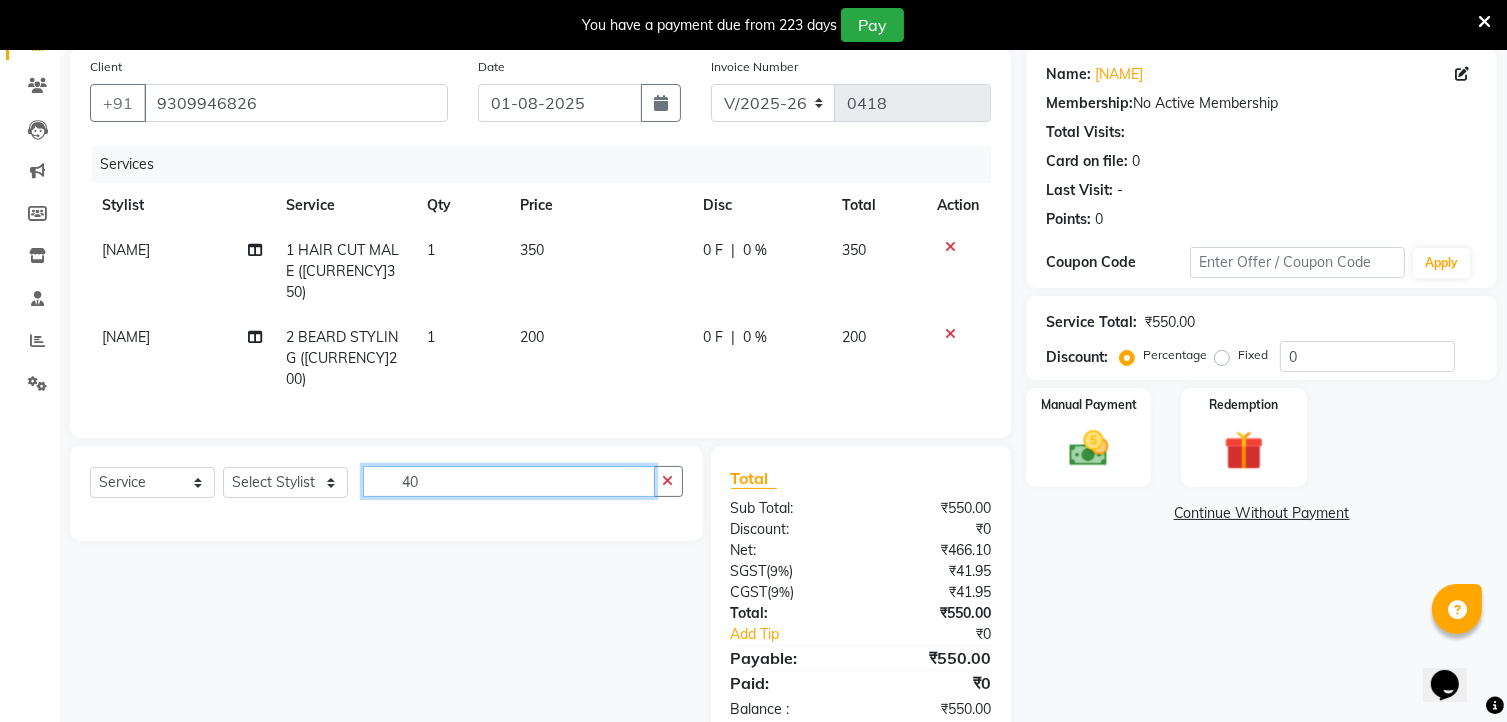 type on "4" 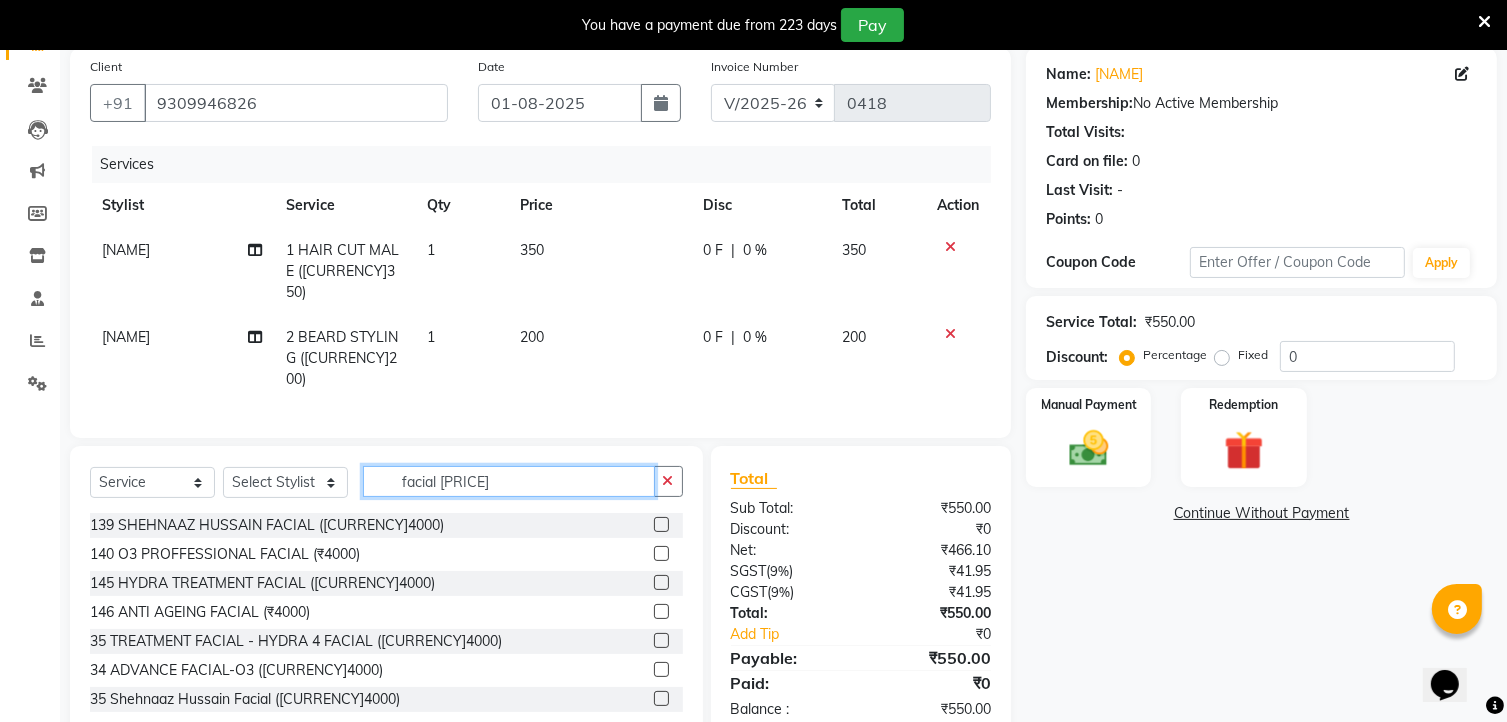 type on "facial [PRICE]" 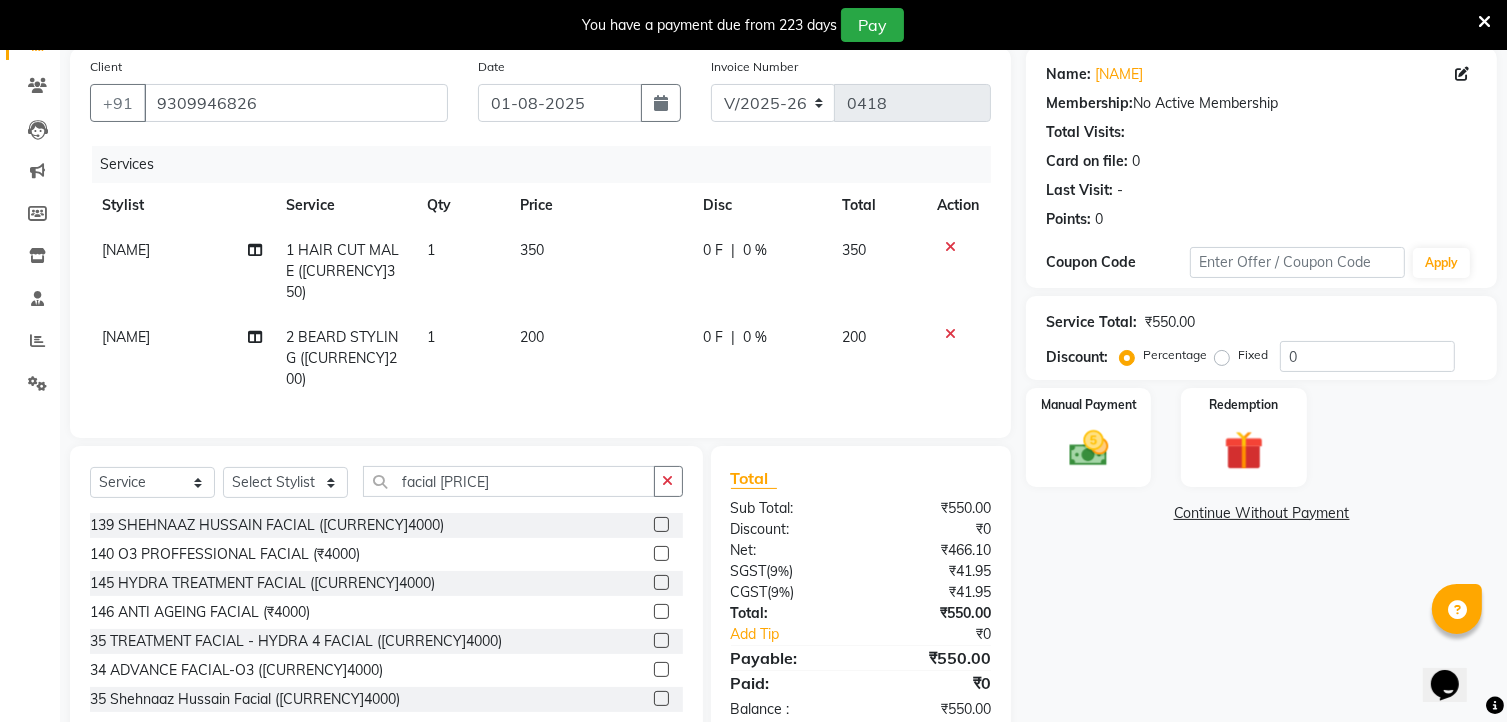click 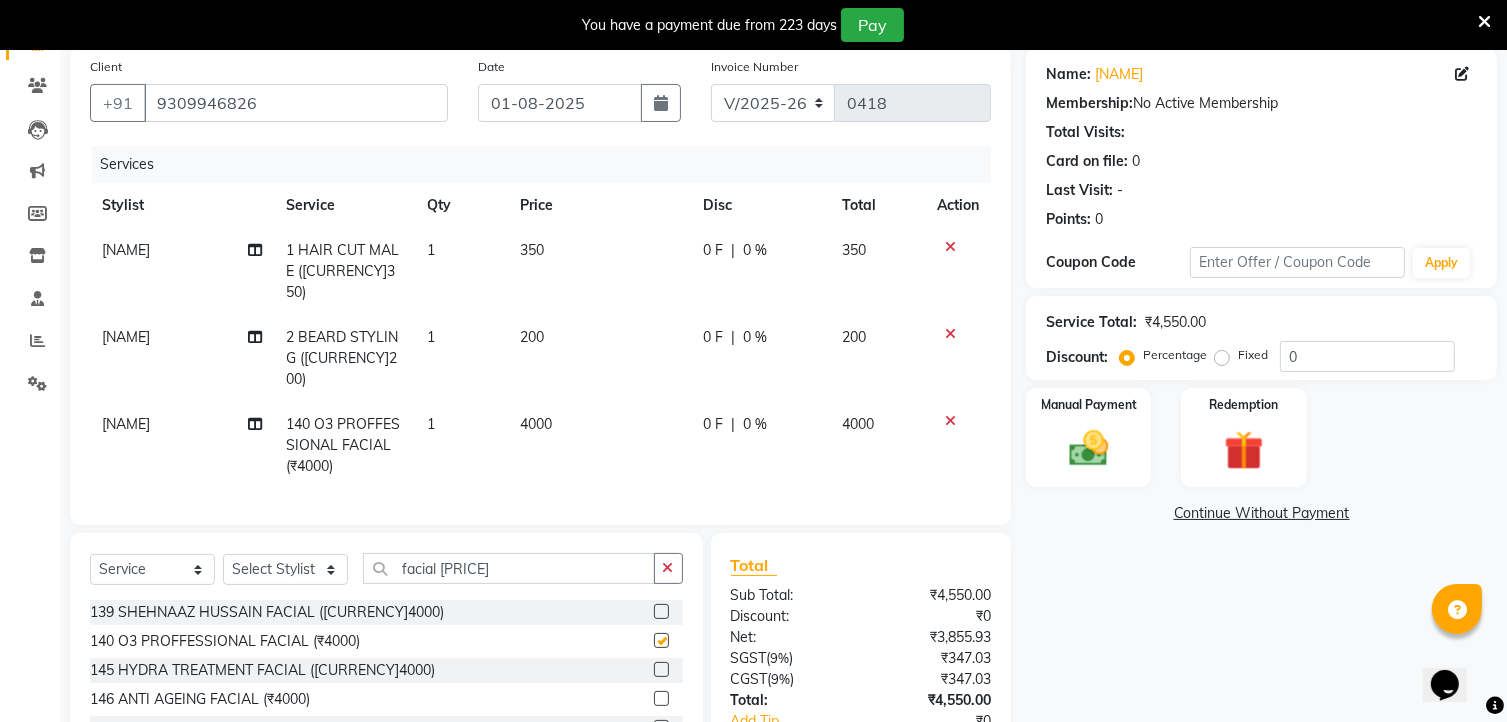 checkbox on "false" 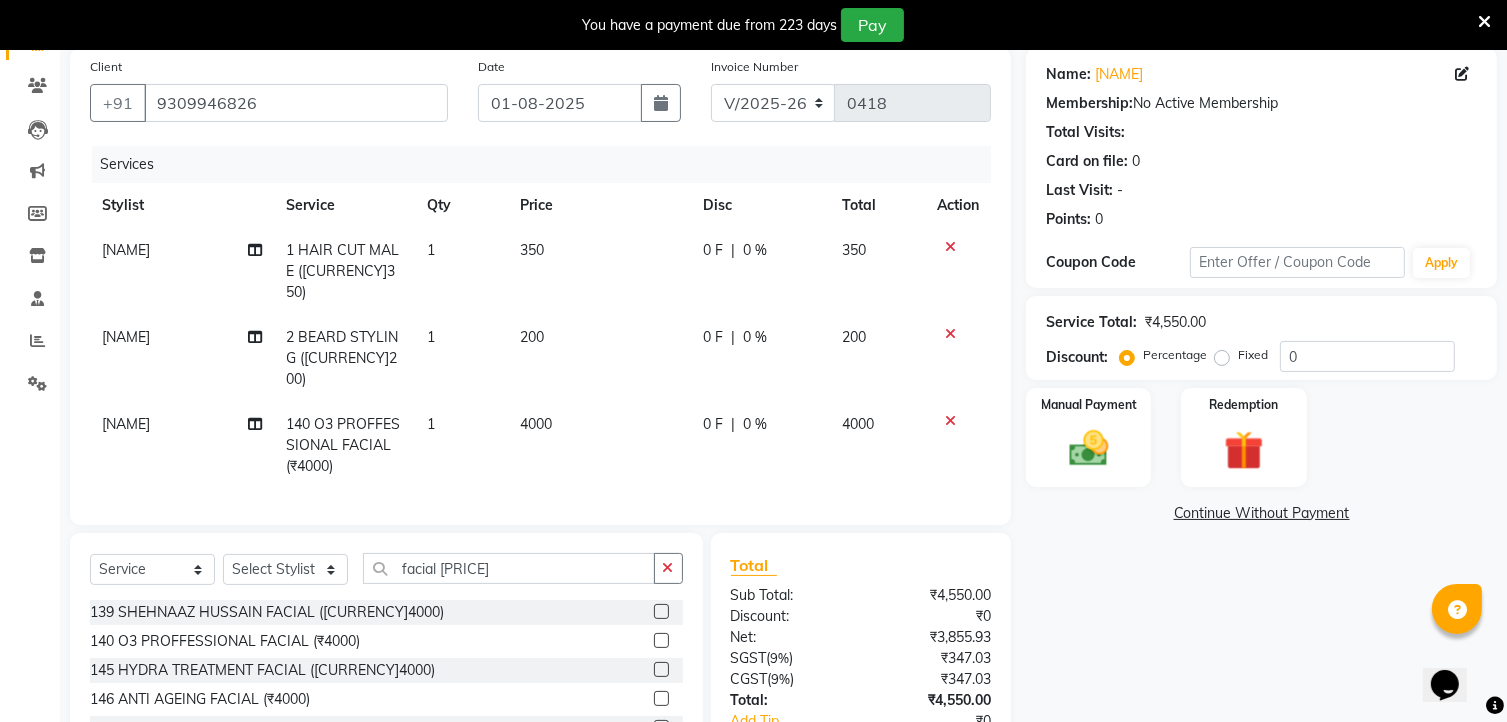 scroll, scrollTop: 32, scrollLeft: 0, axis: vertical 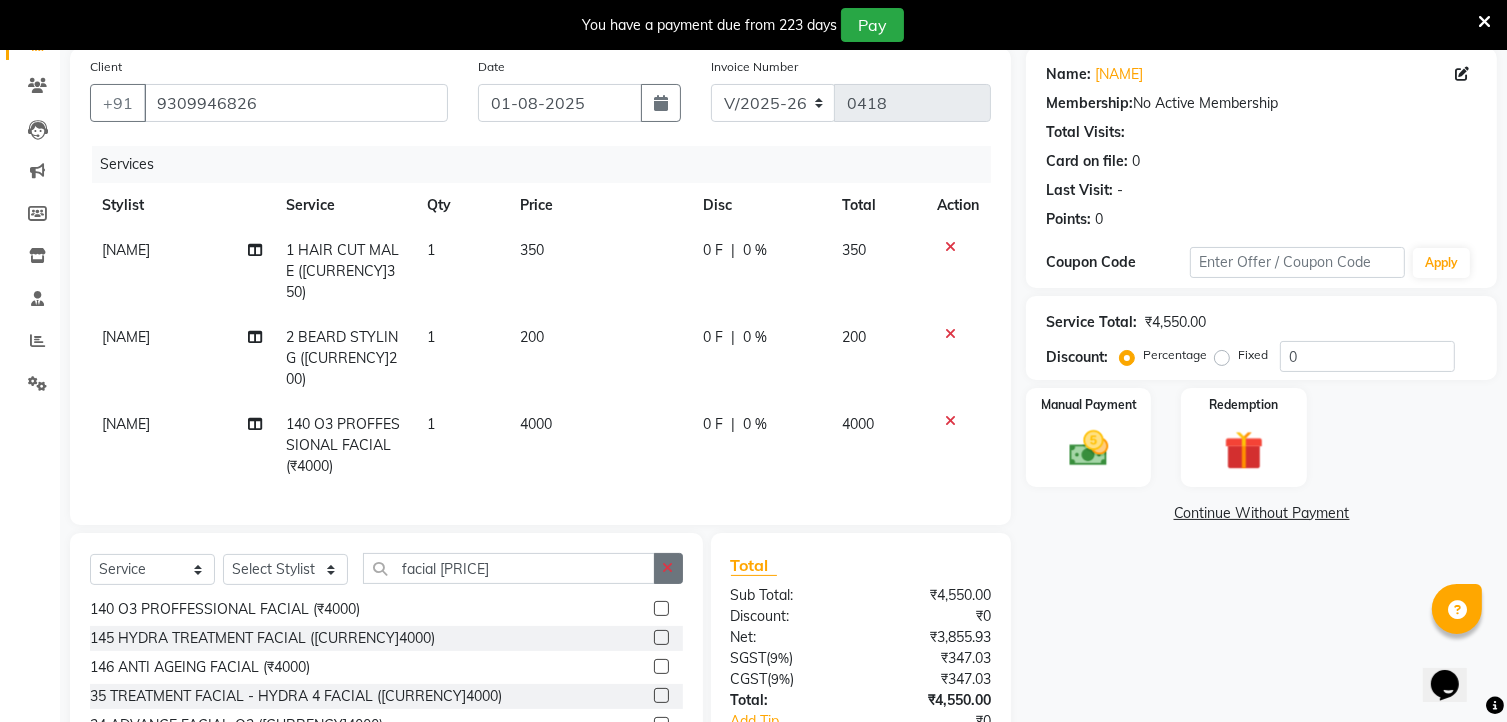 click 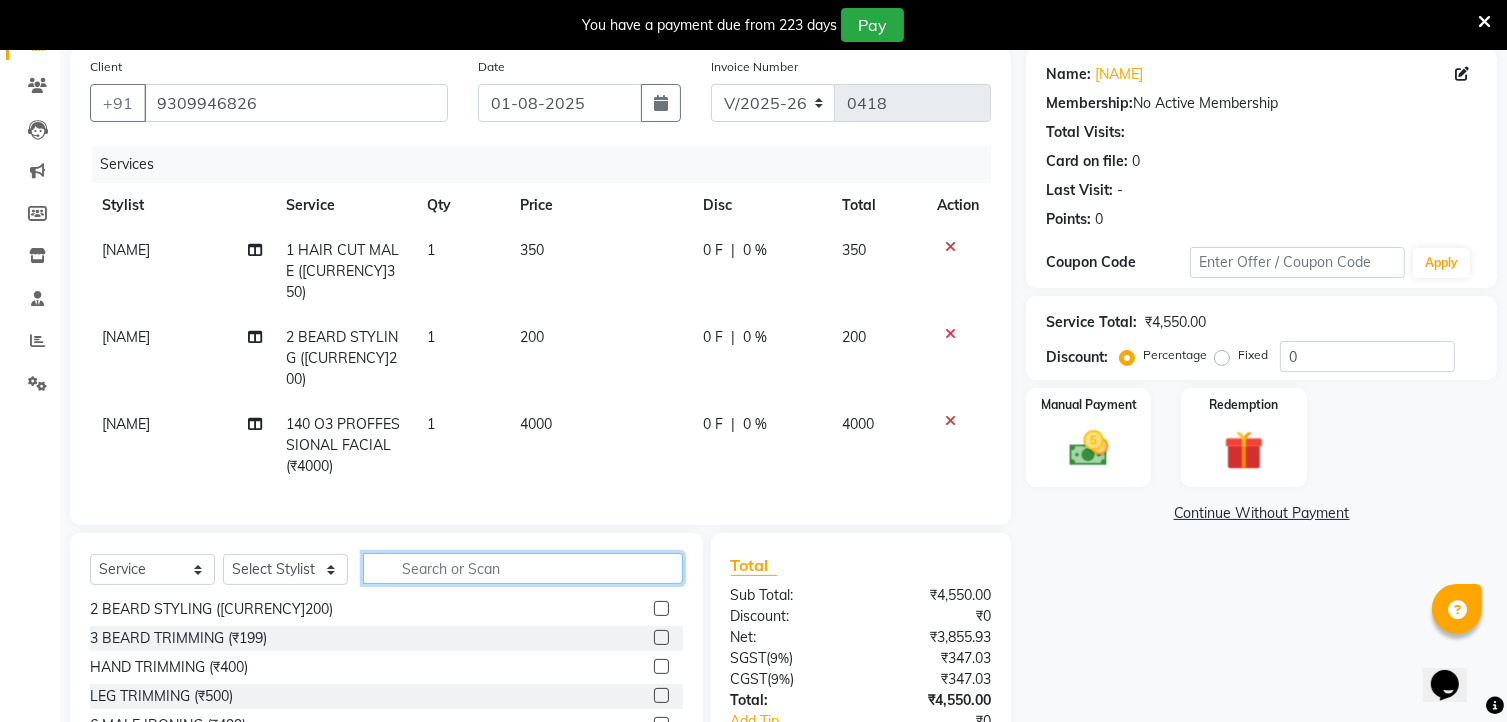 click 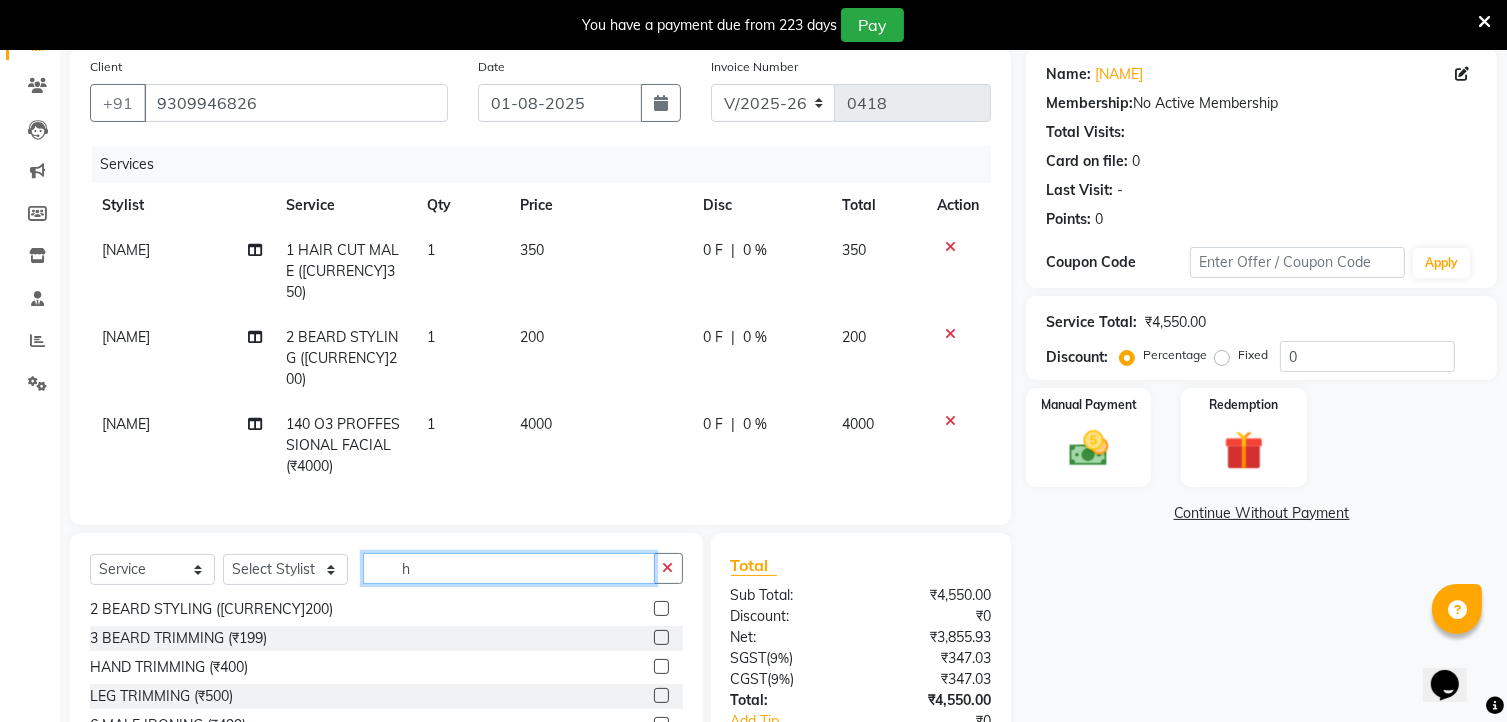 scroll, scrollTop: 0, scrollLeft: 0, axis: both 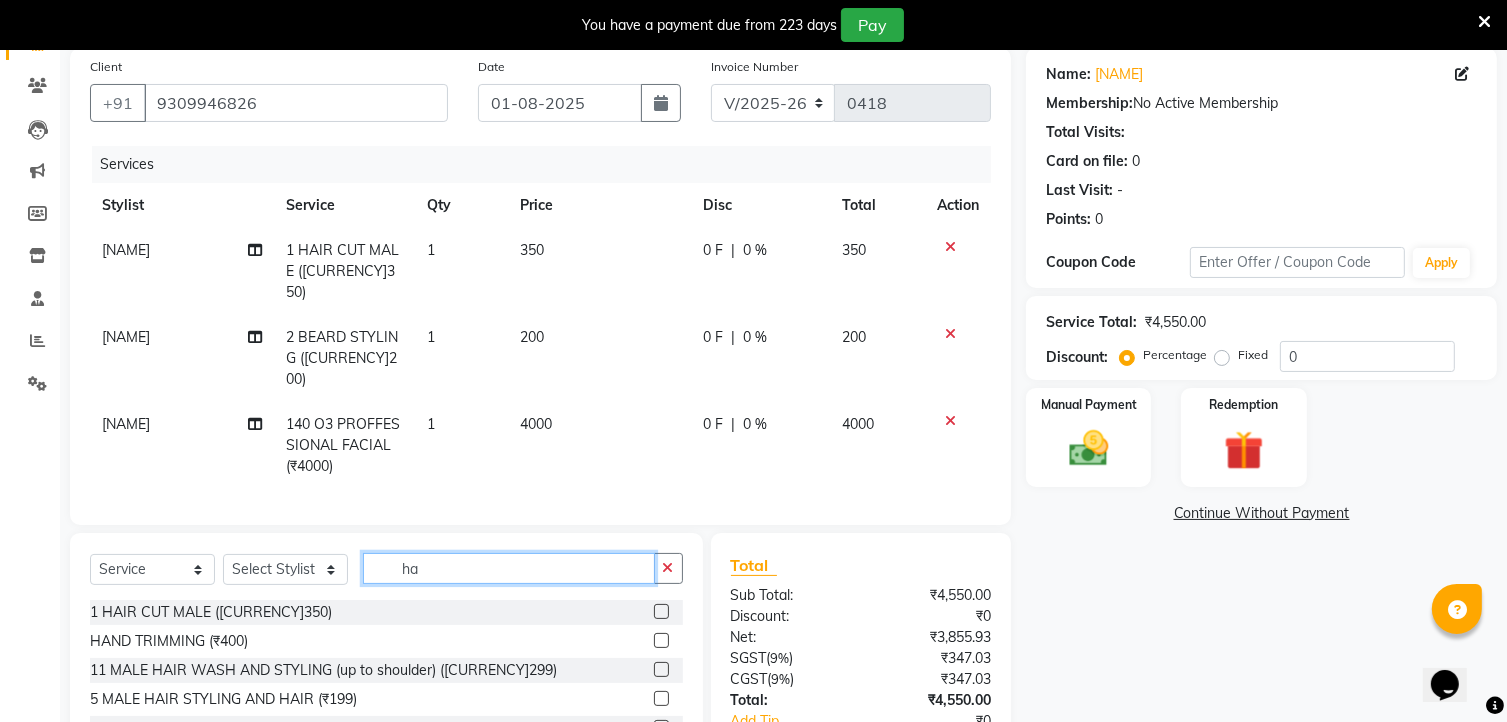 type on "h" 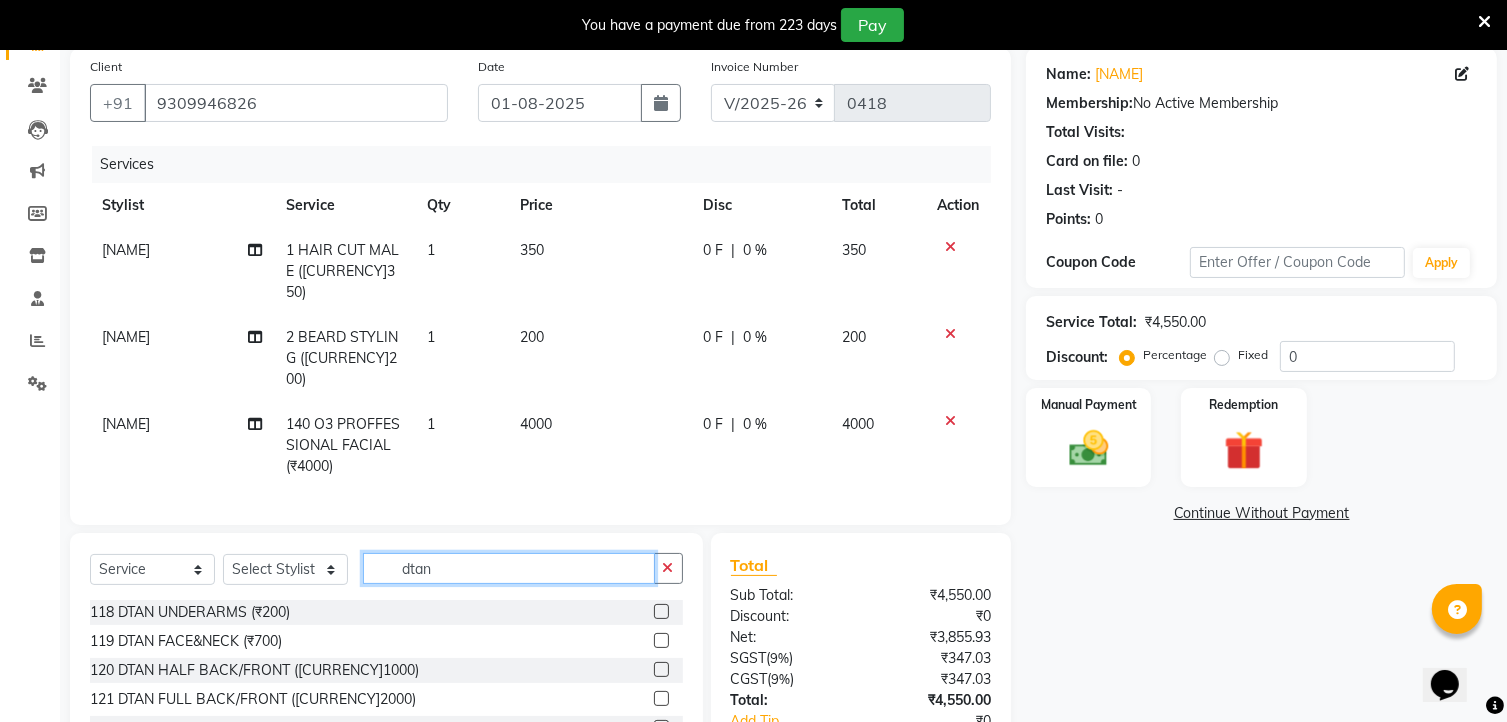 type on "dtan" 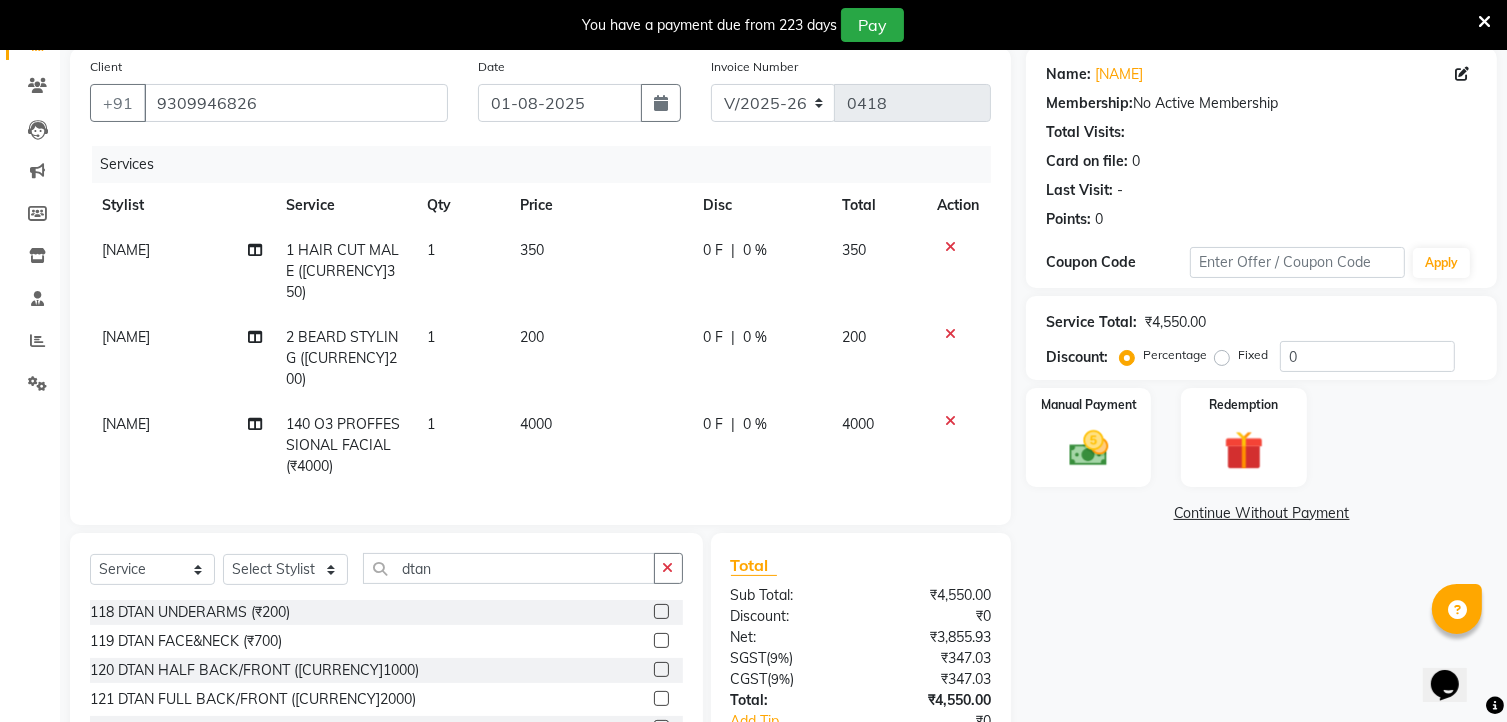 click 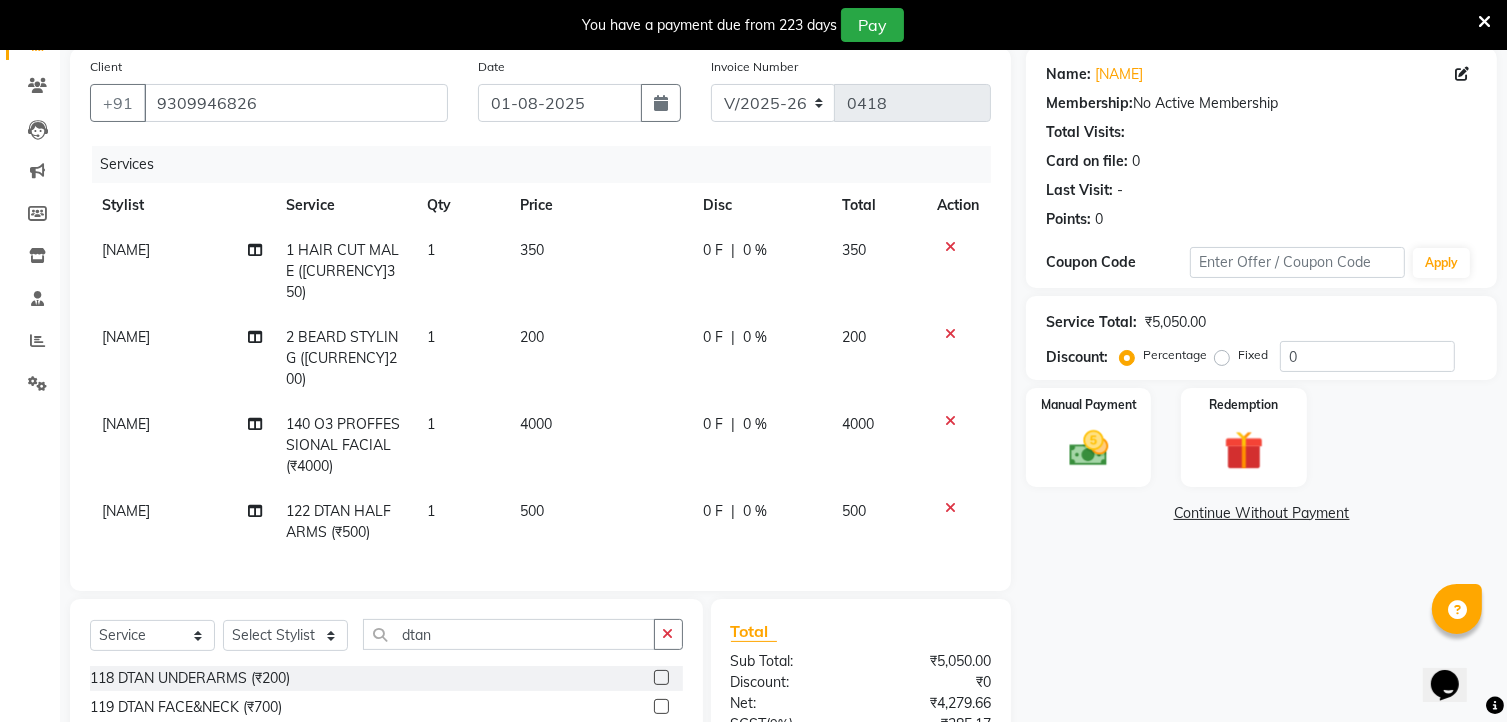 checkbox on "false" 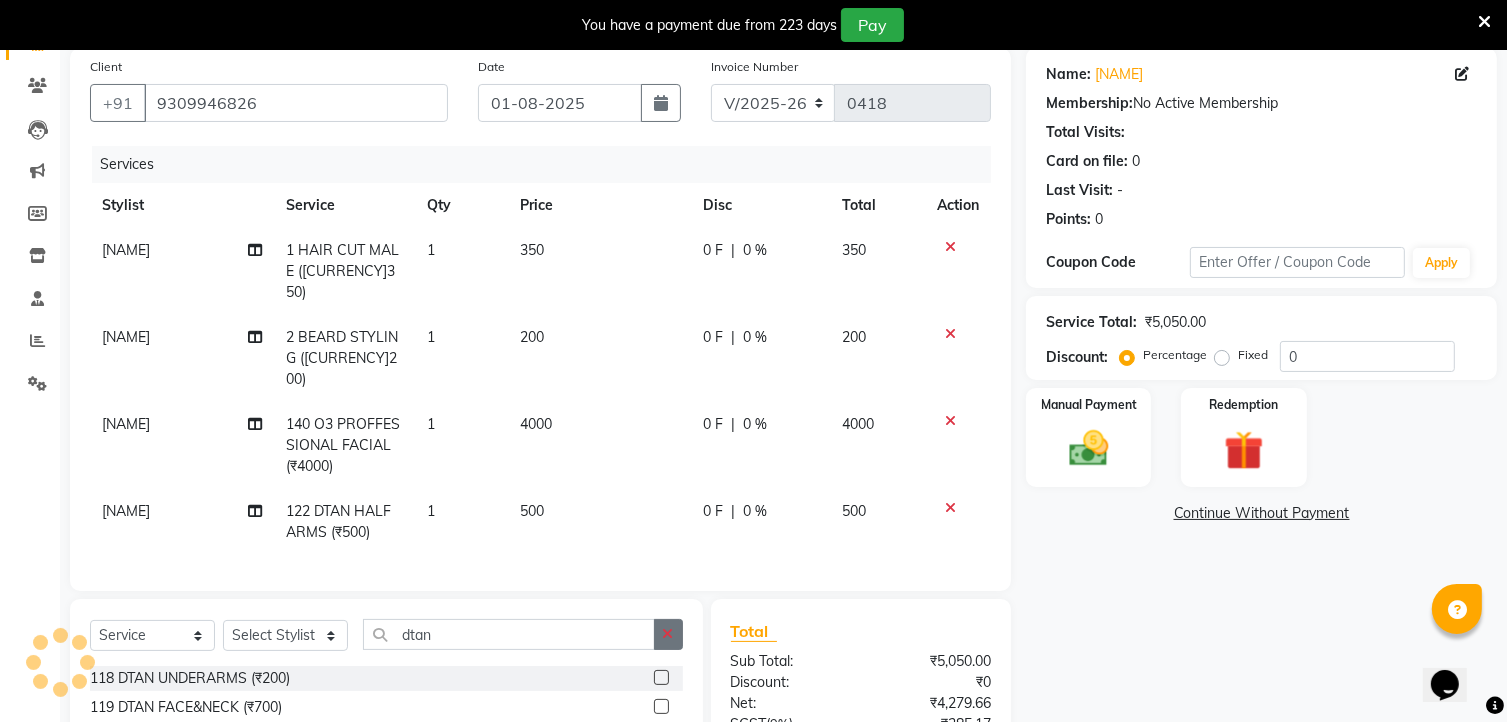 click 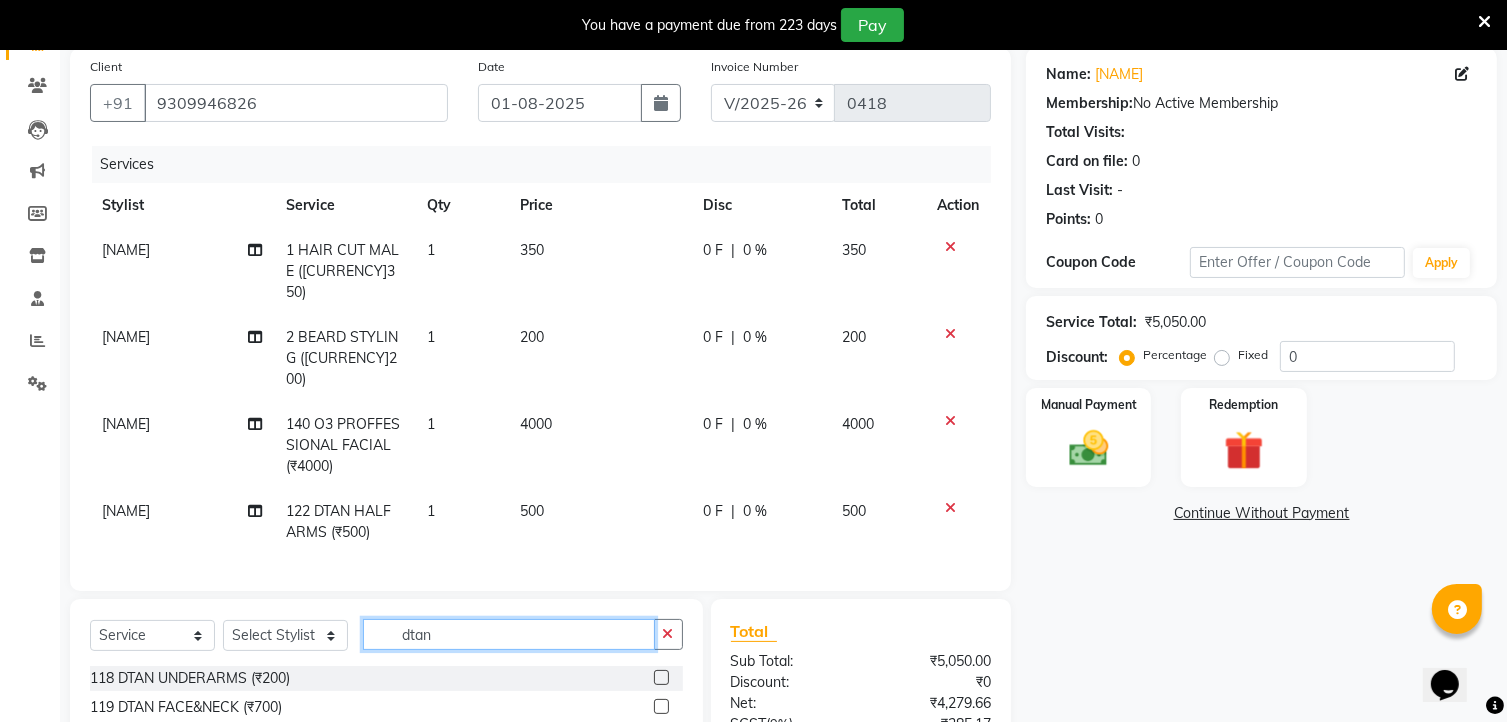 type on "dtan" 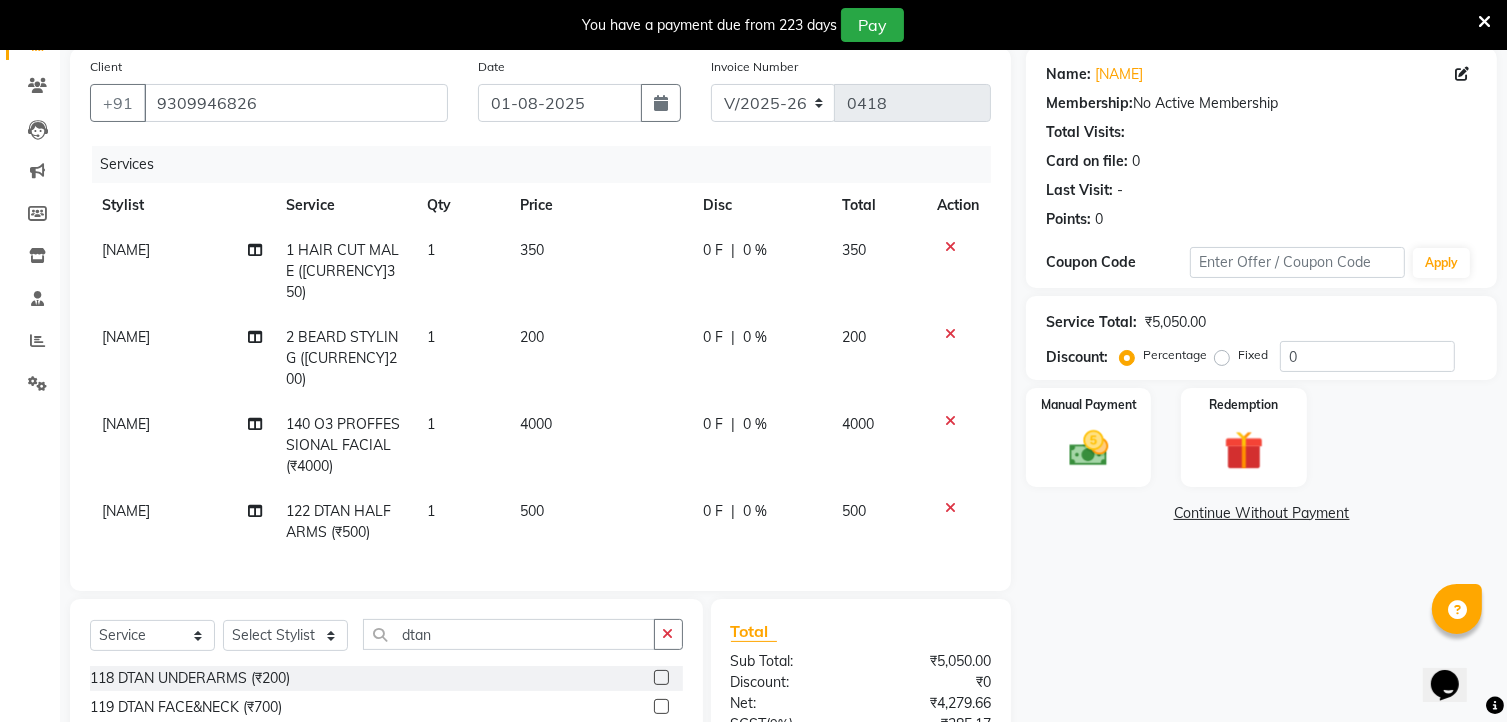 click 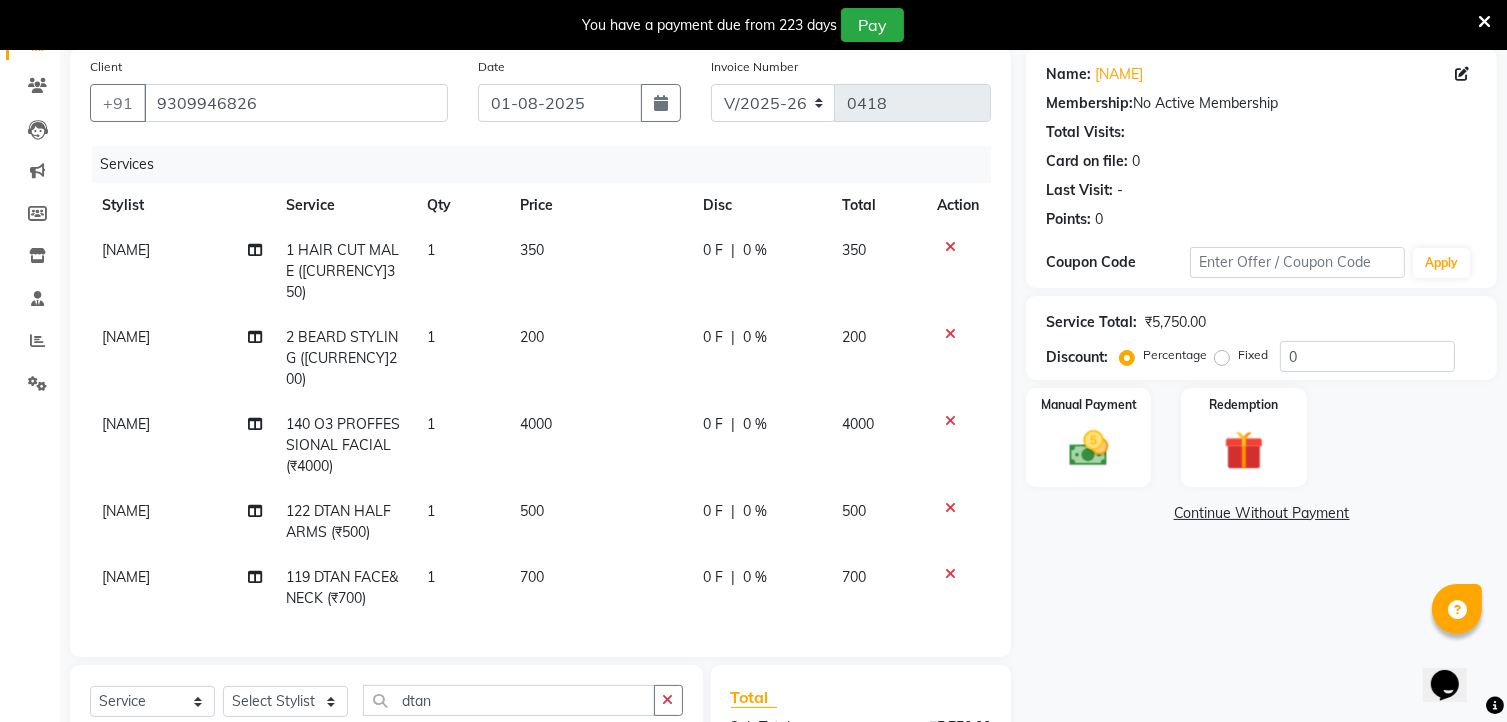 checkbox on "false" 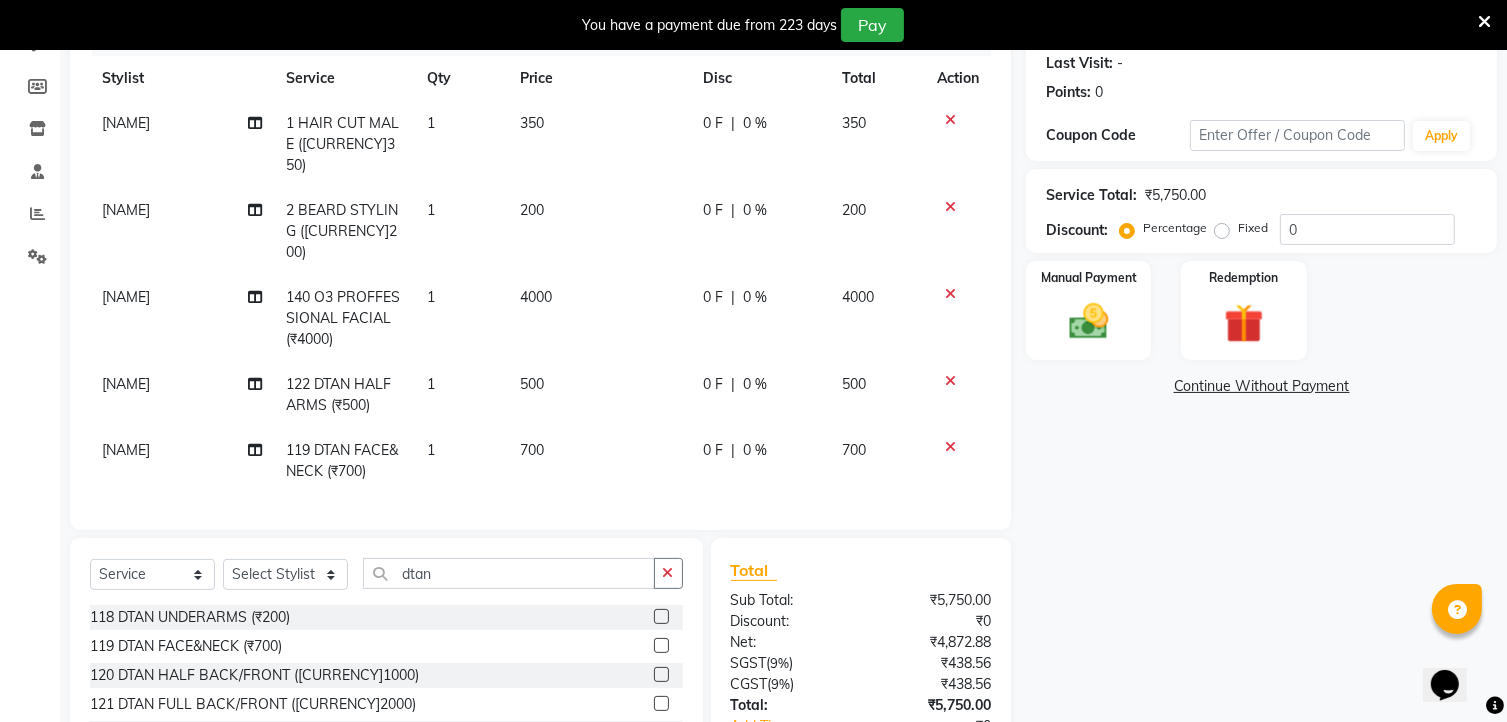scroll, scrollTop: 280, scrollLeft: 0, axis: vertical 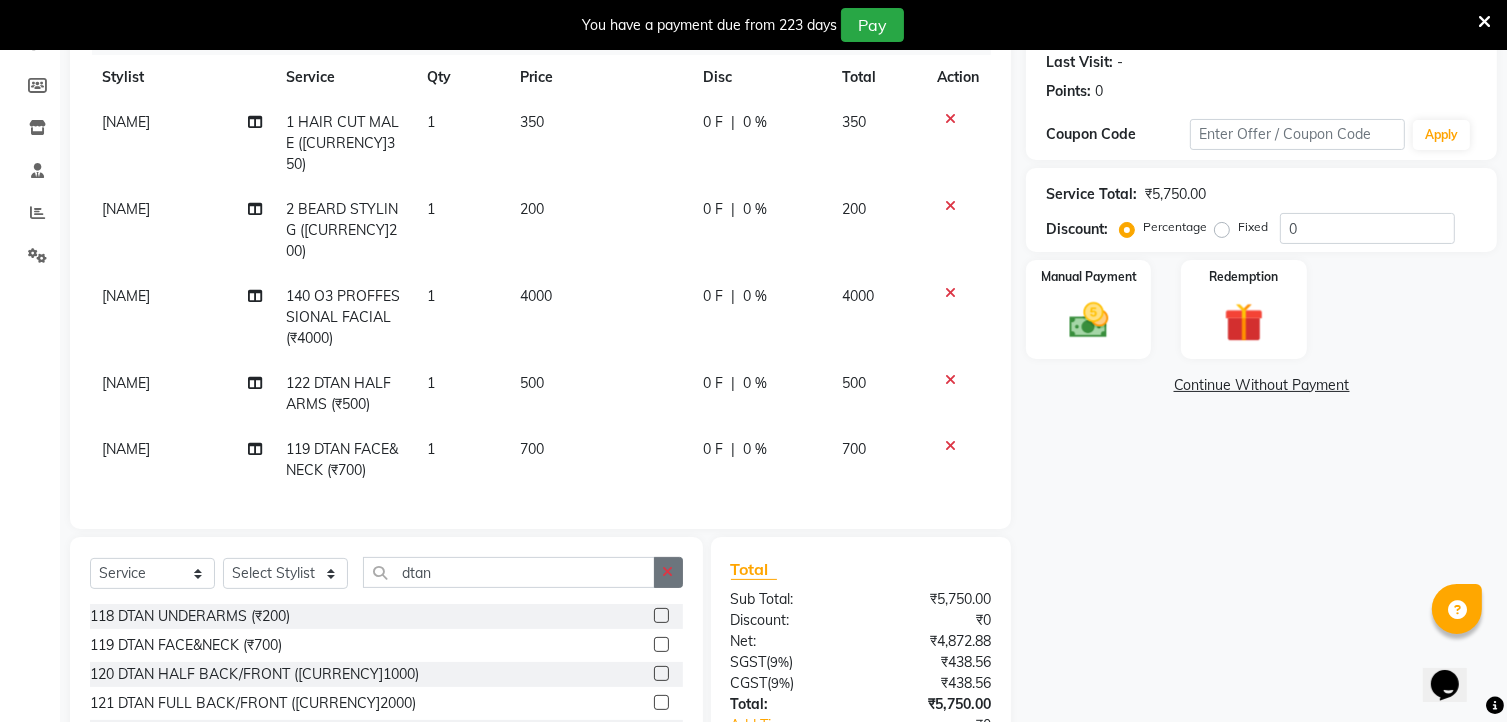 click 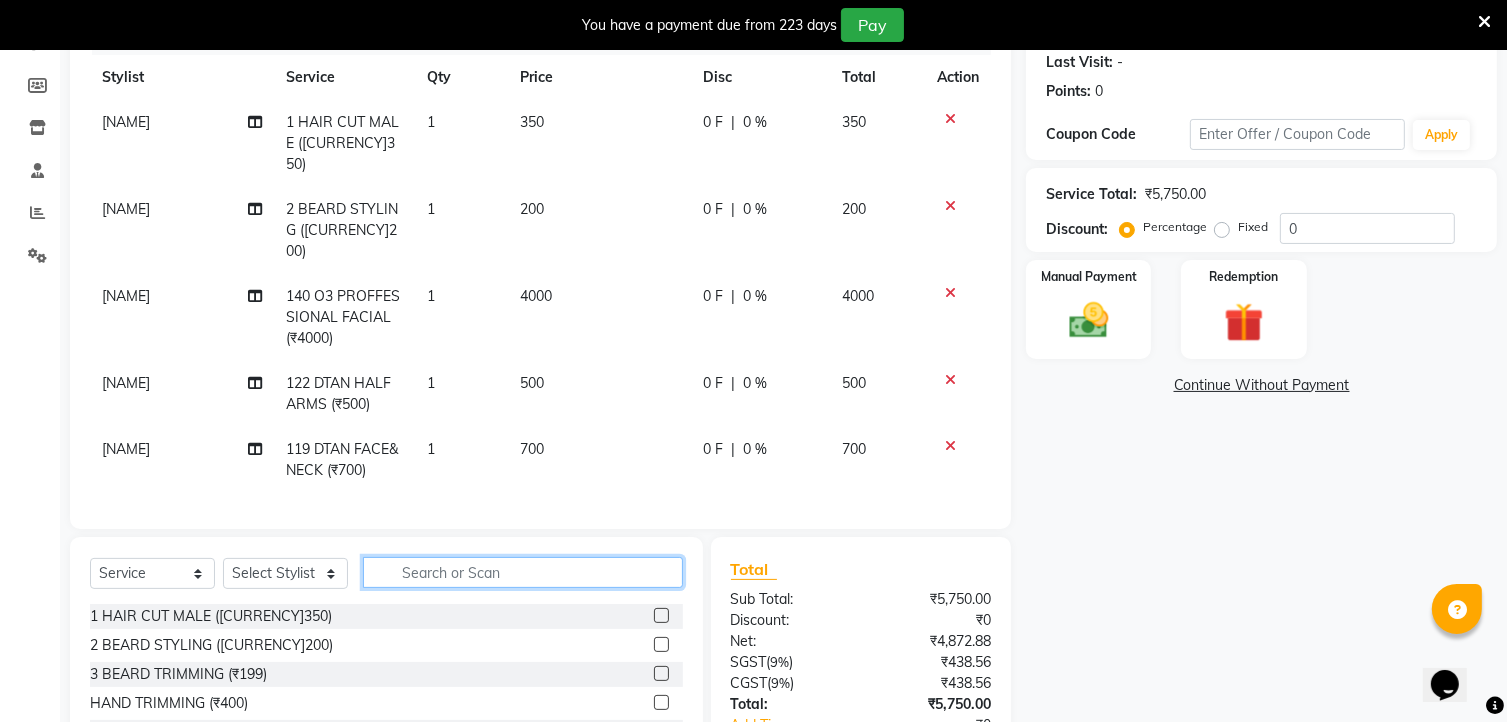 click 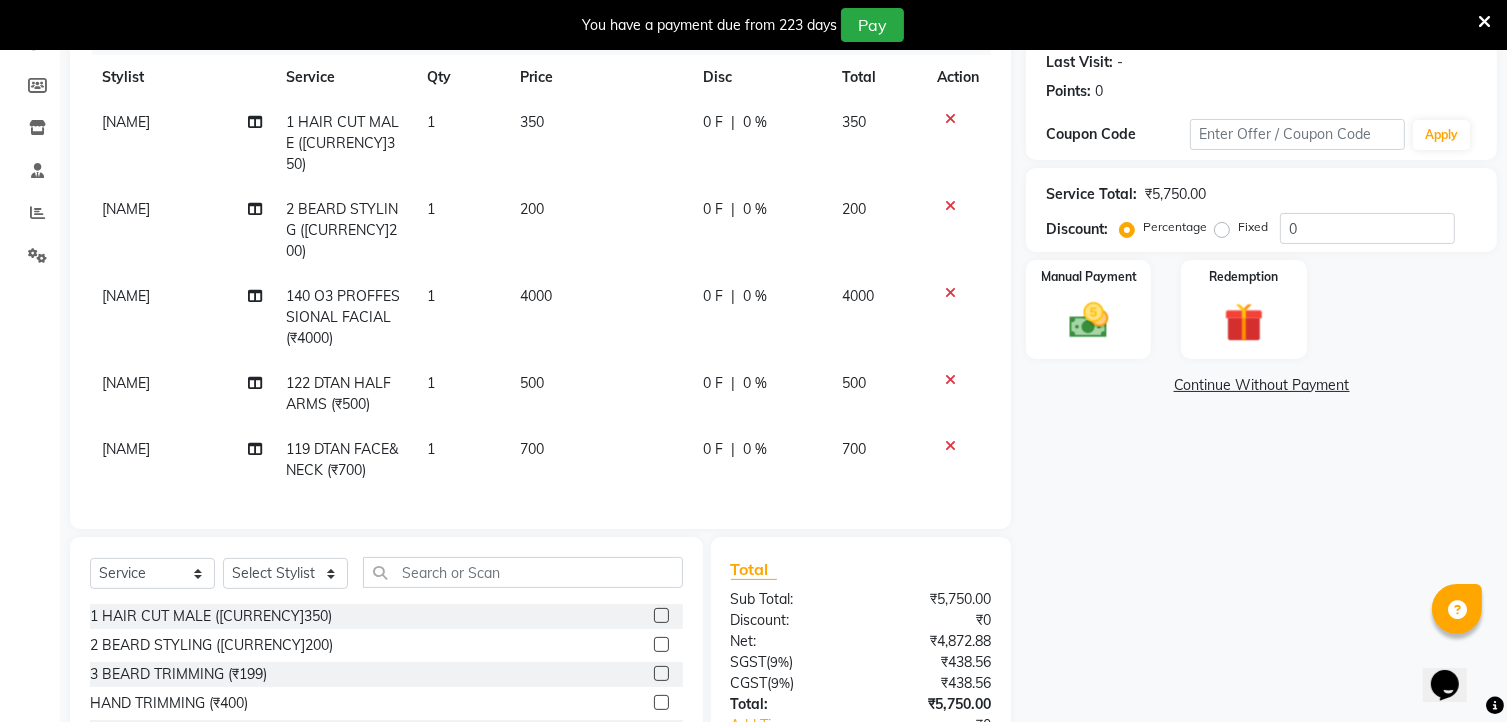 click 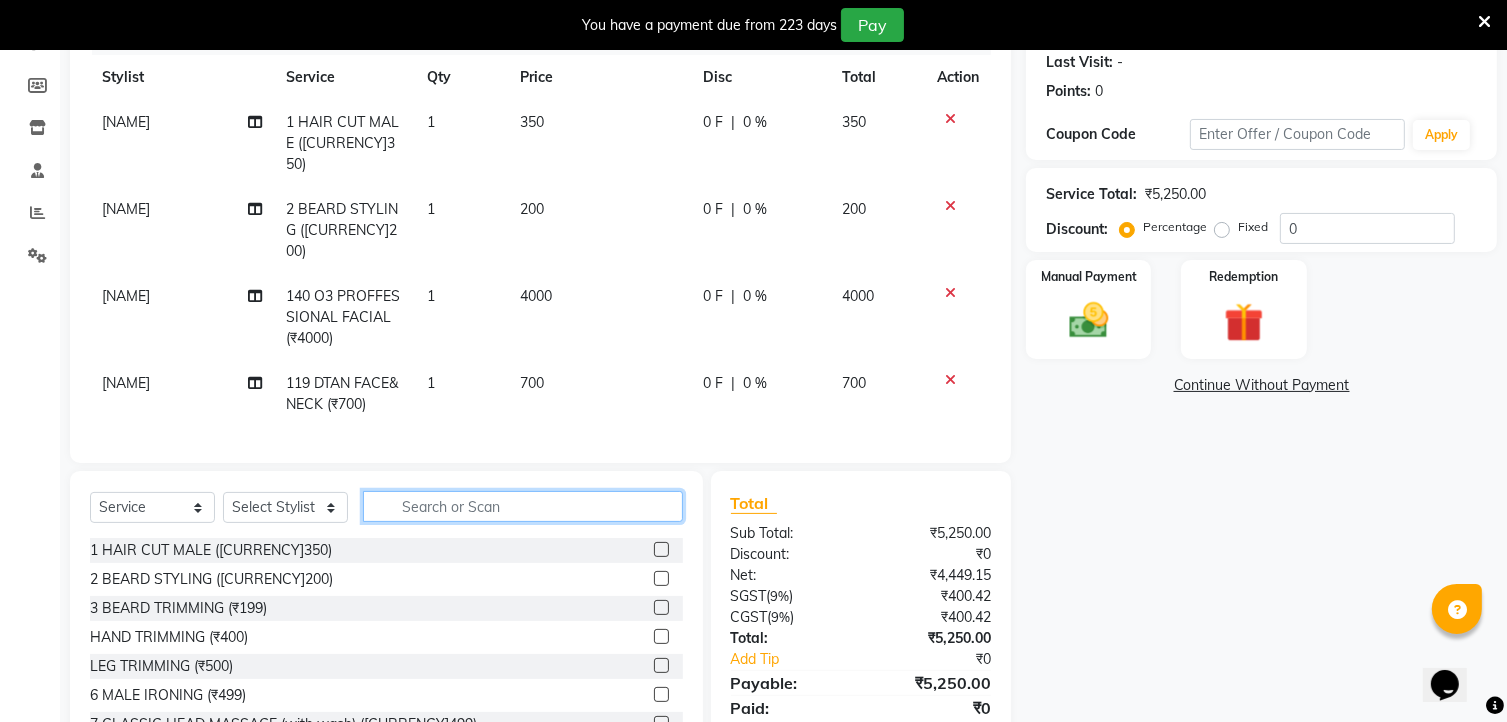 click 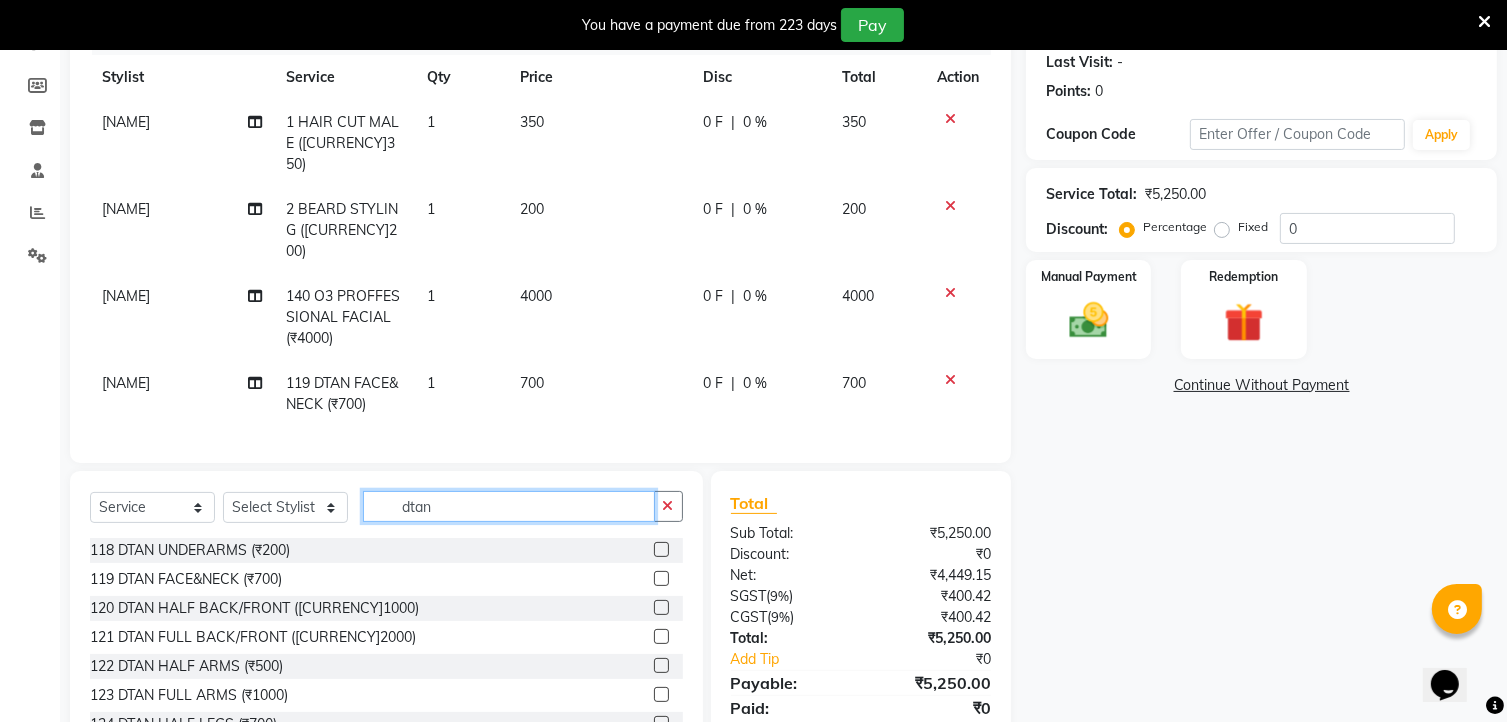type on "dtan" 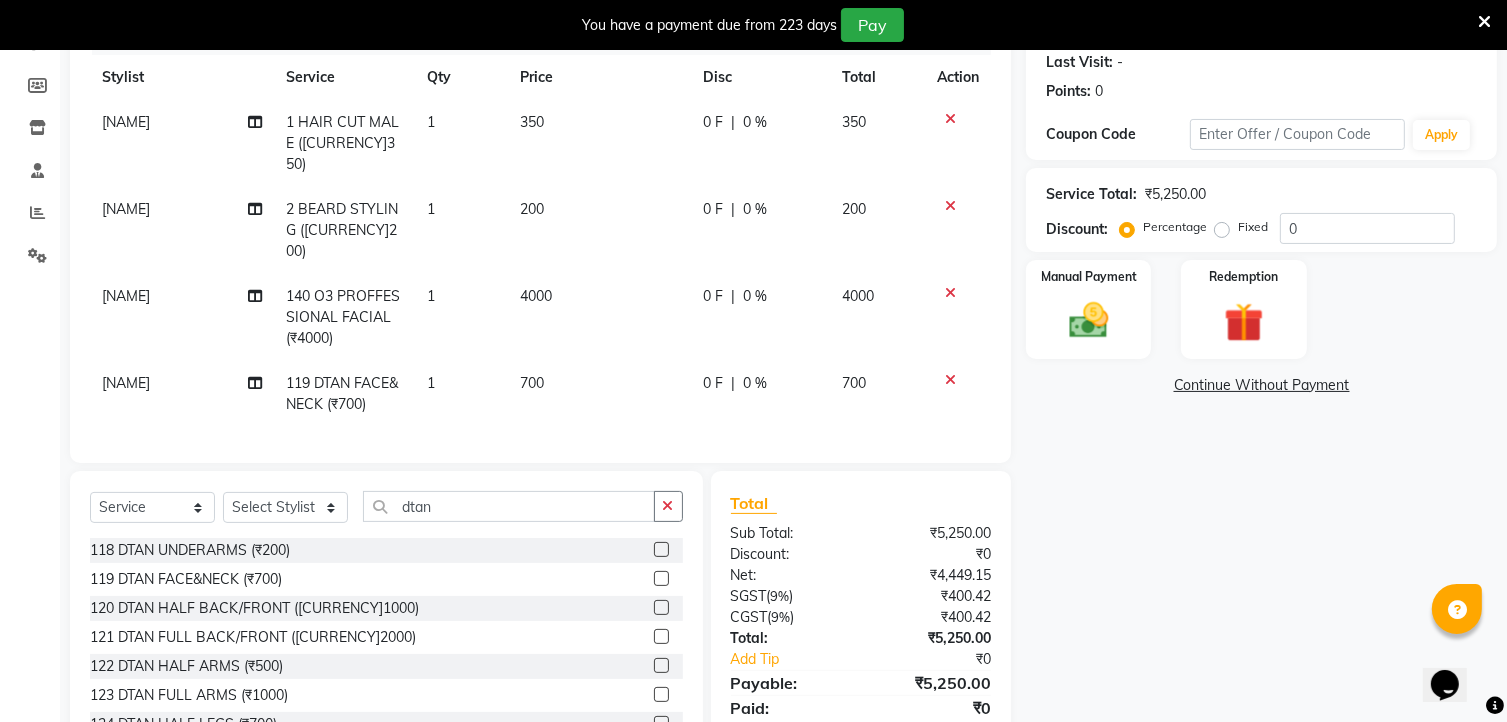click 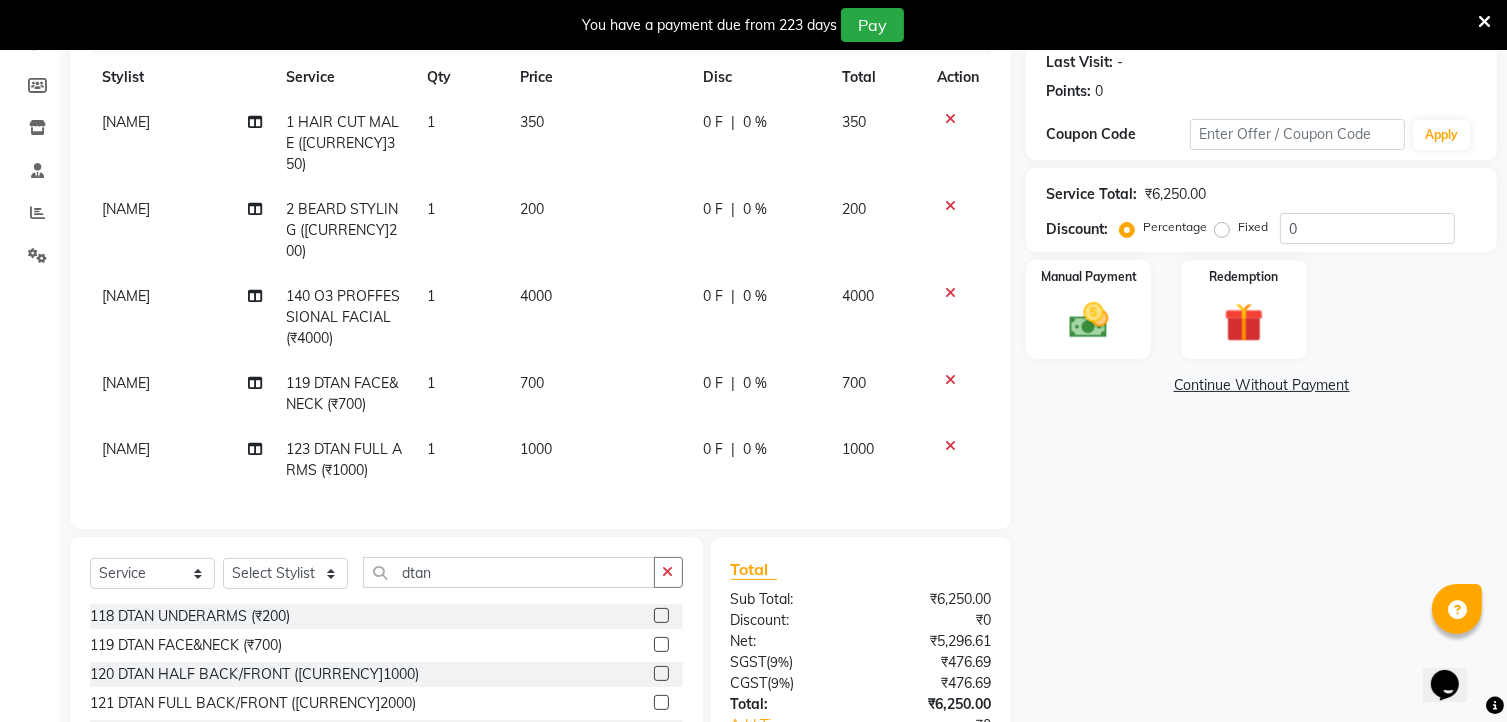 checkbox on "false" 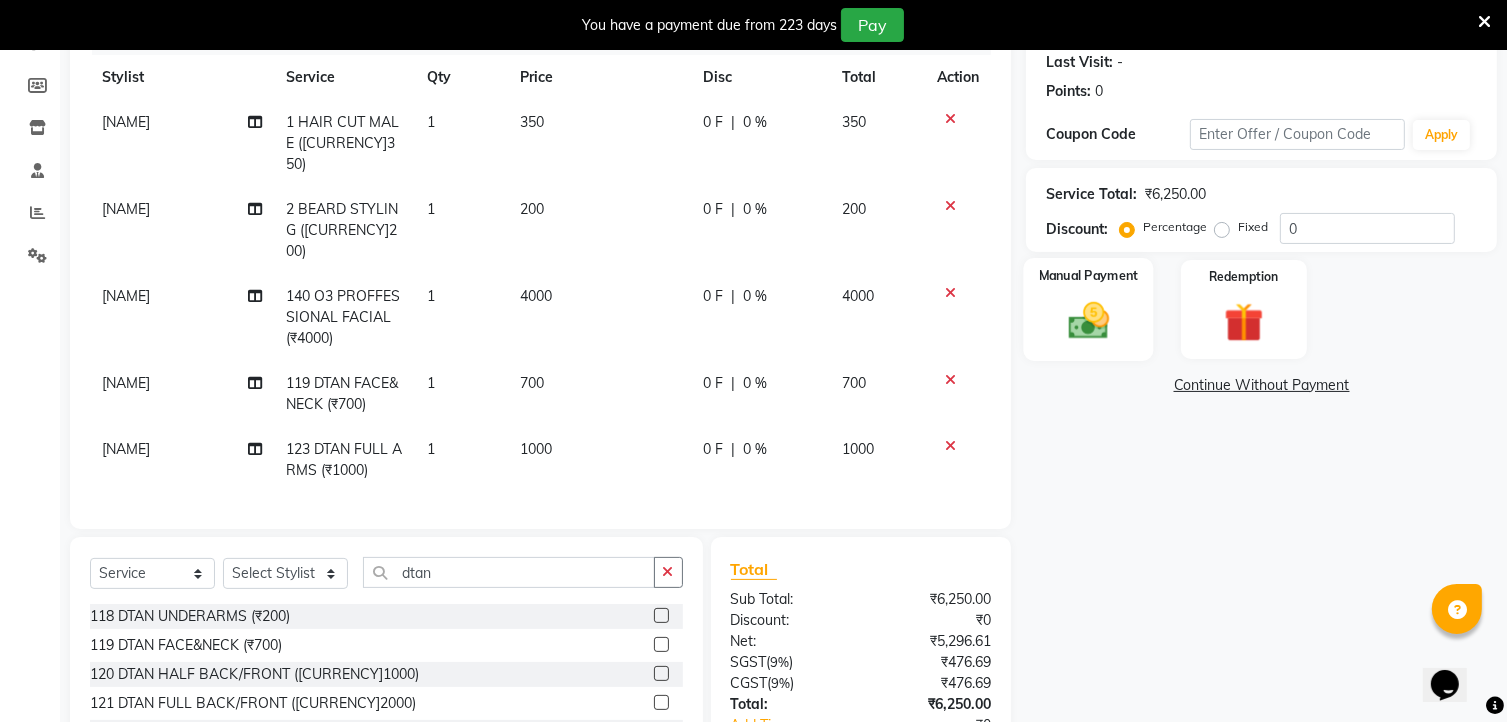 click on "Manual Payment" 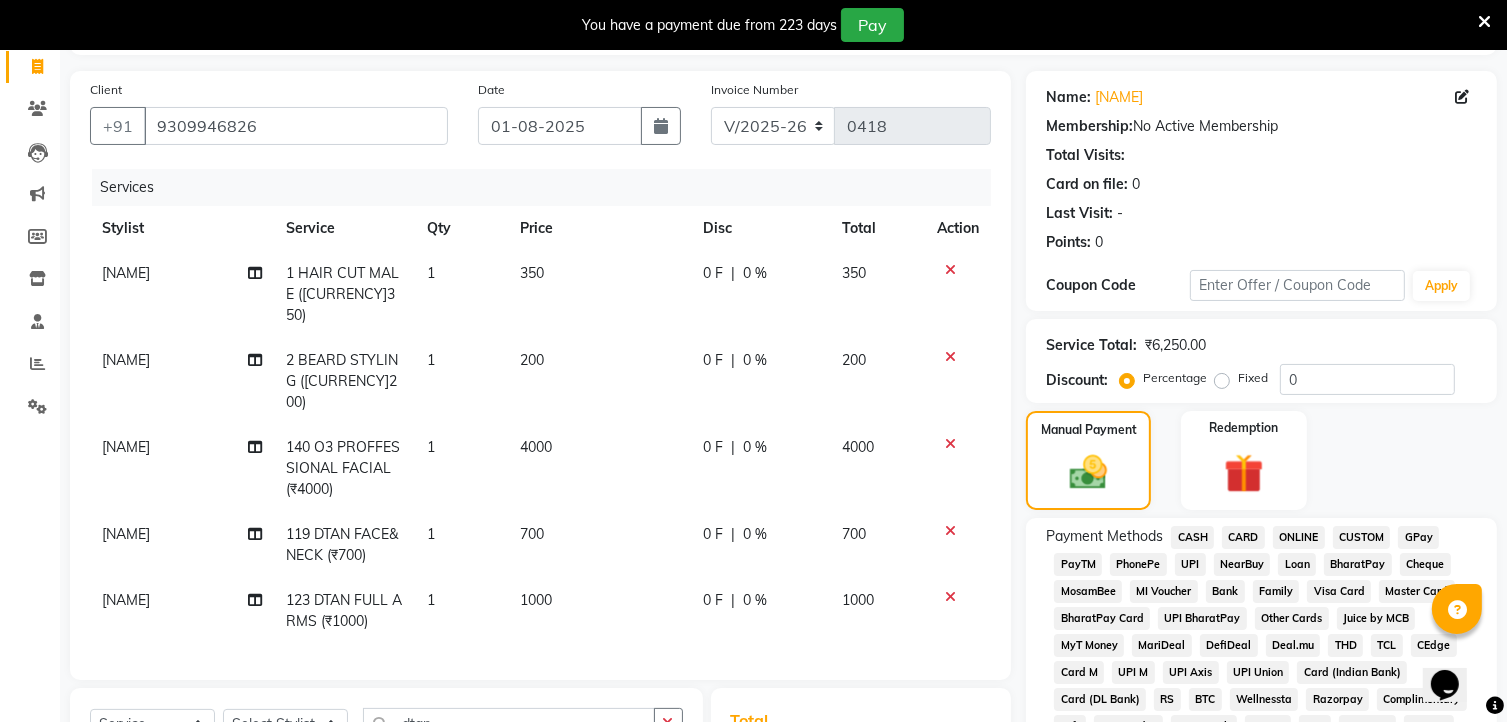 scroll, scrollTop: 128, scrollLeft: 0, axis: vertical 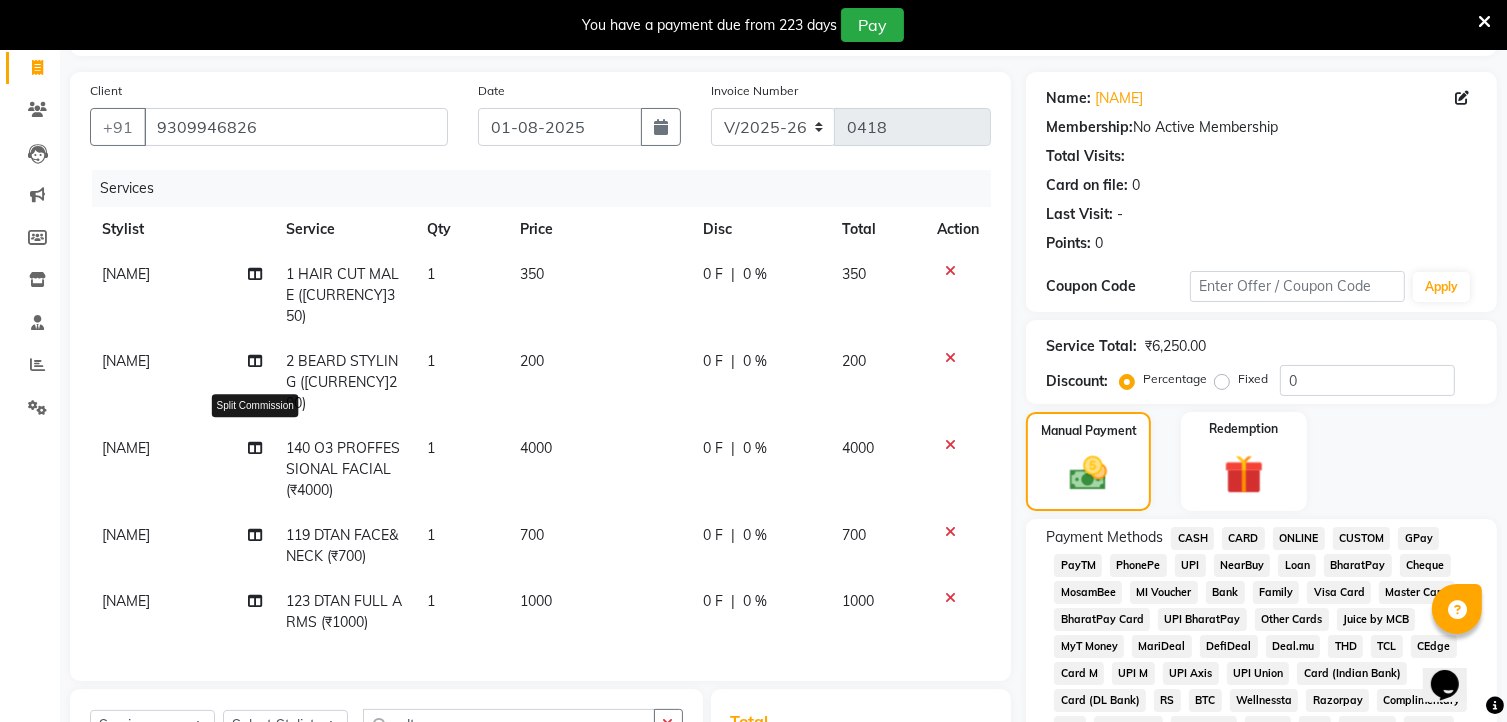 click 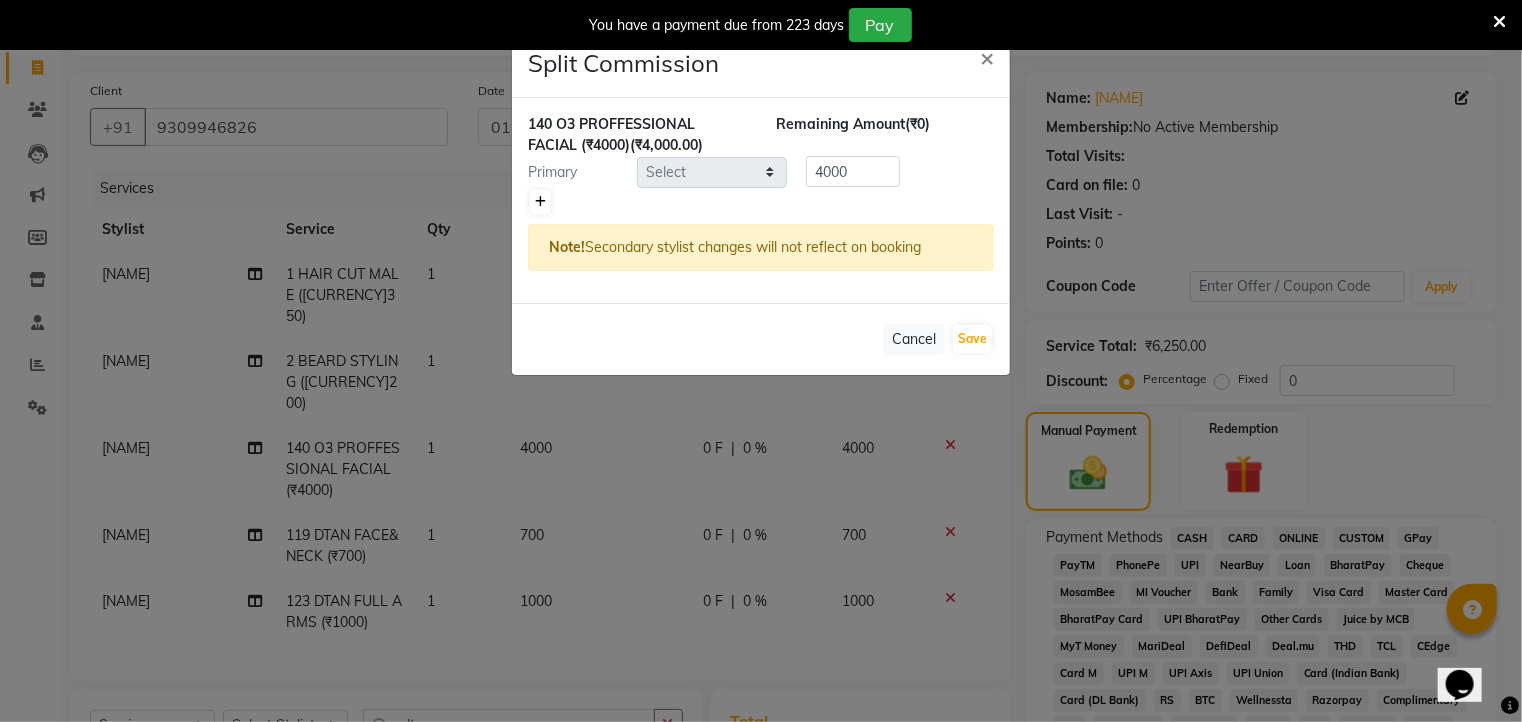 click on "Remaining Amount ([CURRENCY]0) Primary Select [NAME] [NAME] [NAME] Manager [NAME] [NAME] [NAME] [NAME] [PRICE] Note! Secondary stylist changes will not reflect on booking" 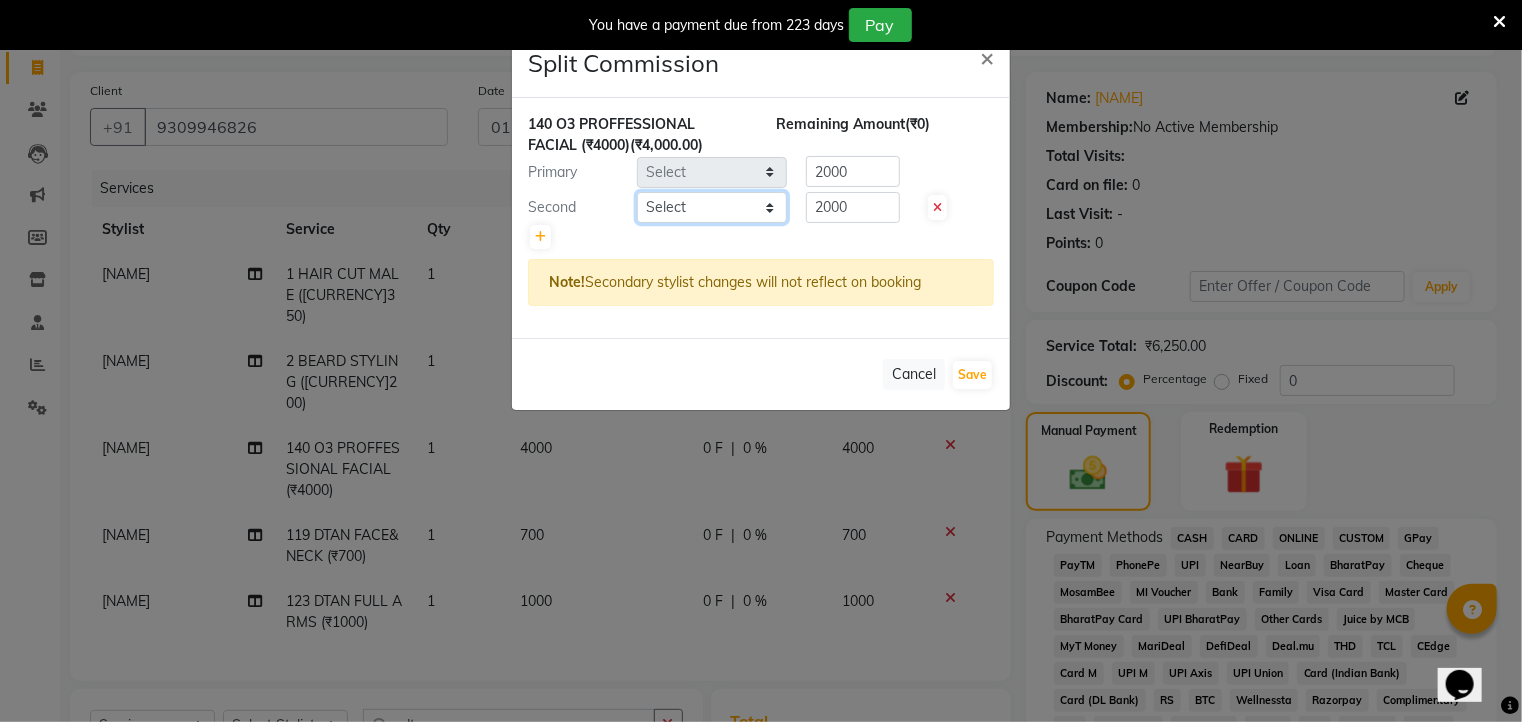 click on "Select [NAME] [NAME] [NAME] [NAME] Manager [NAME] [NAME] [NAME] [NAME]" 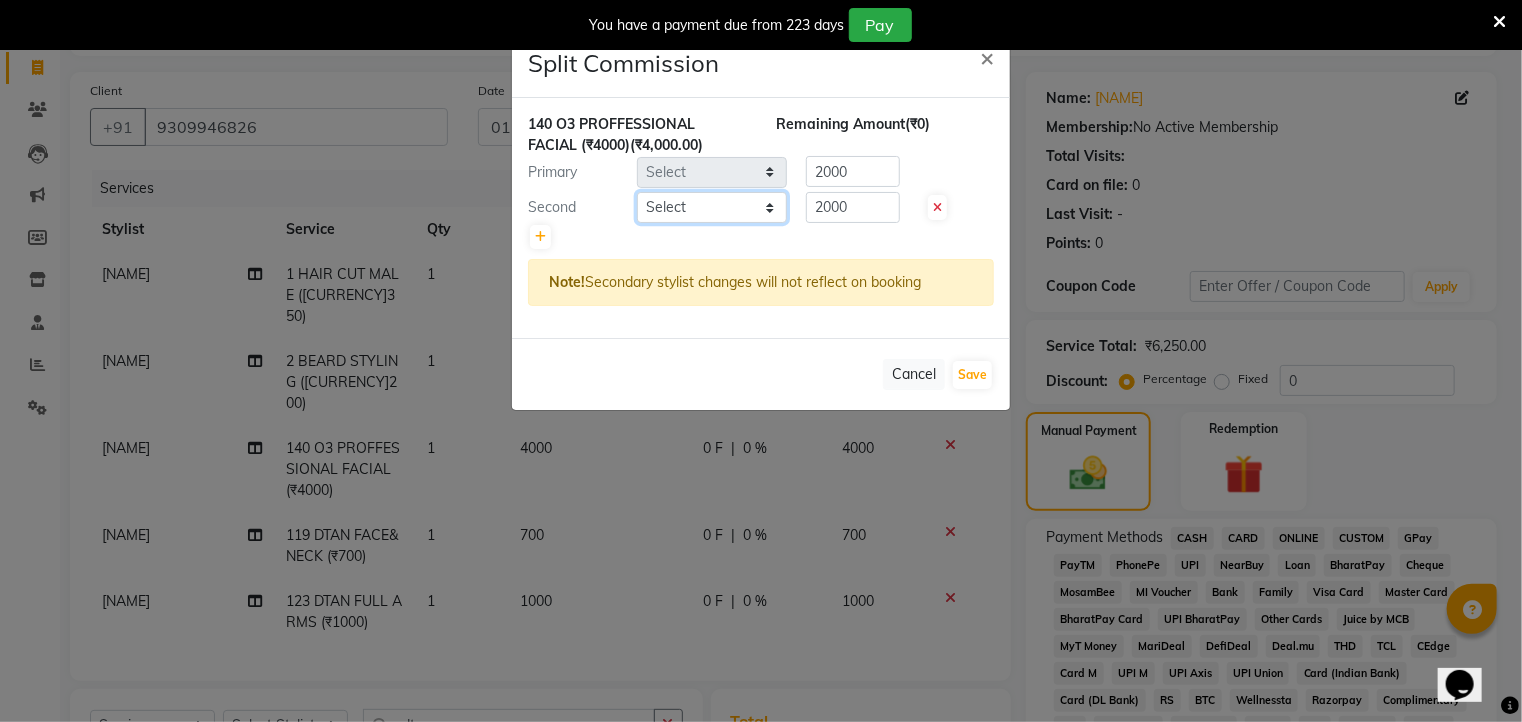 select on "[NUMBER]" 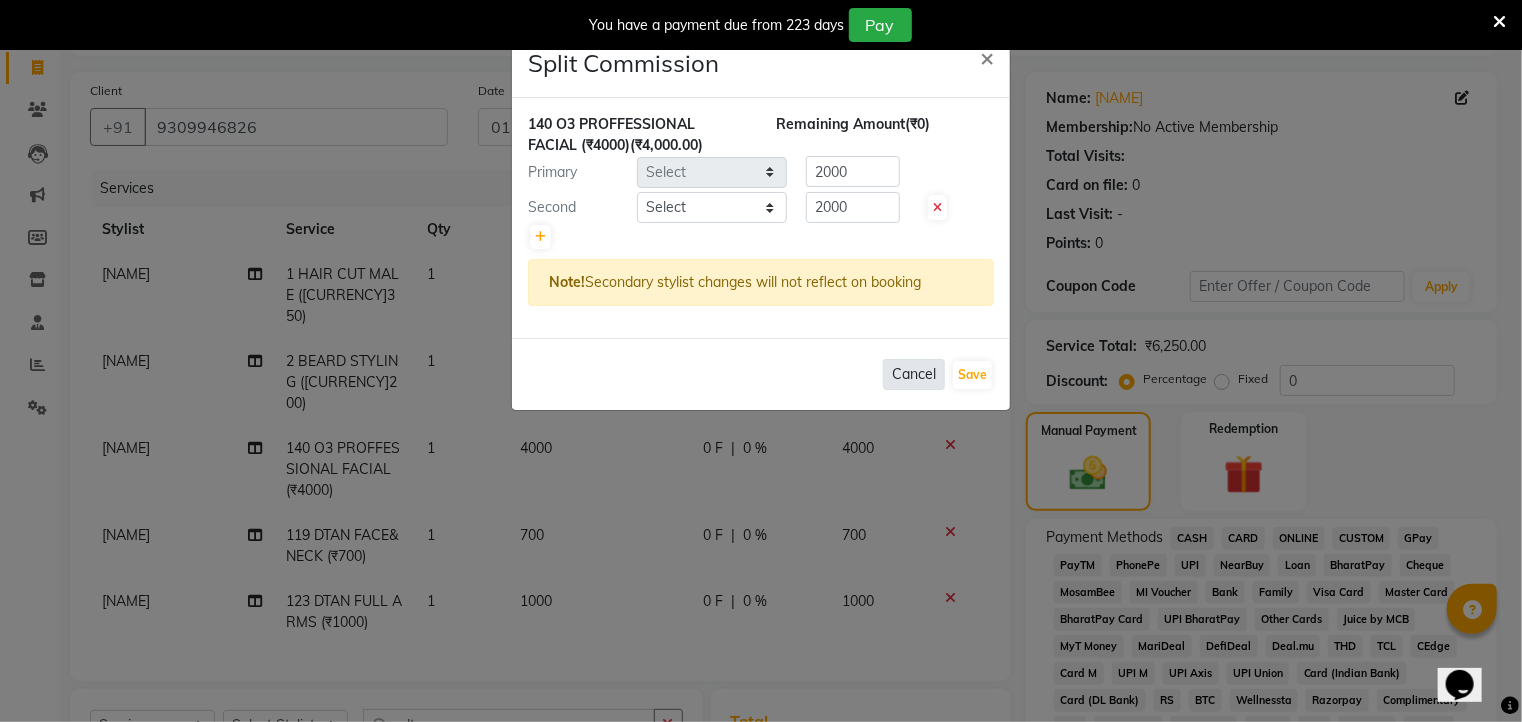click on "Cancel" 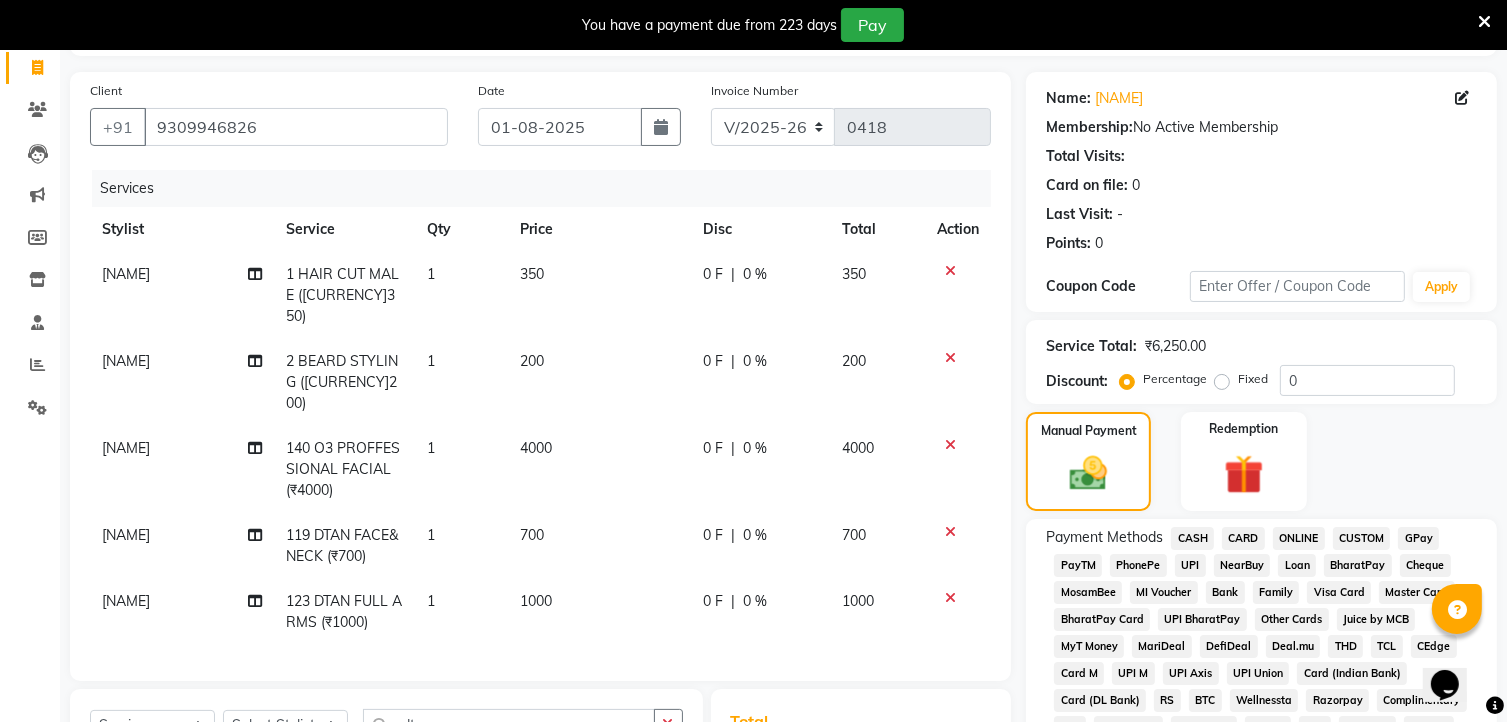 click 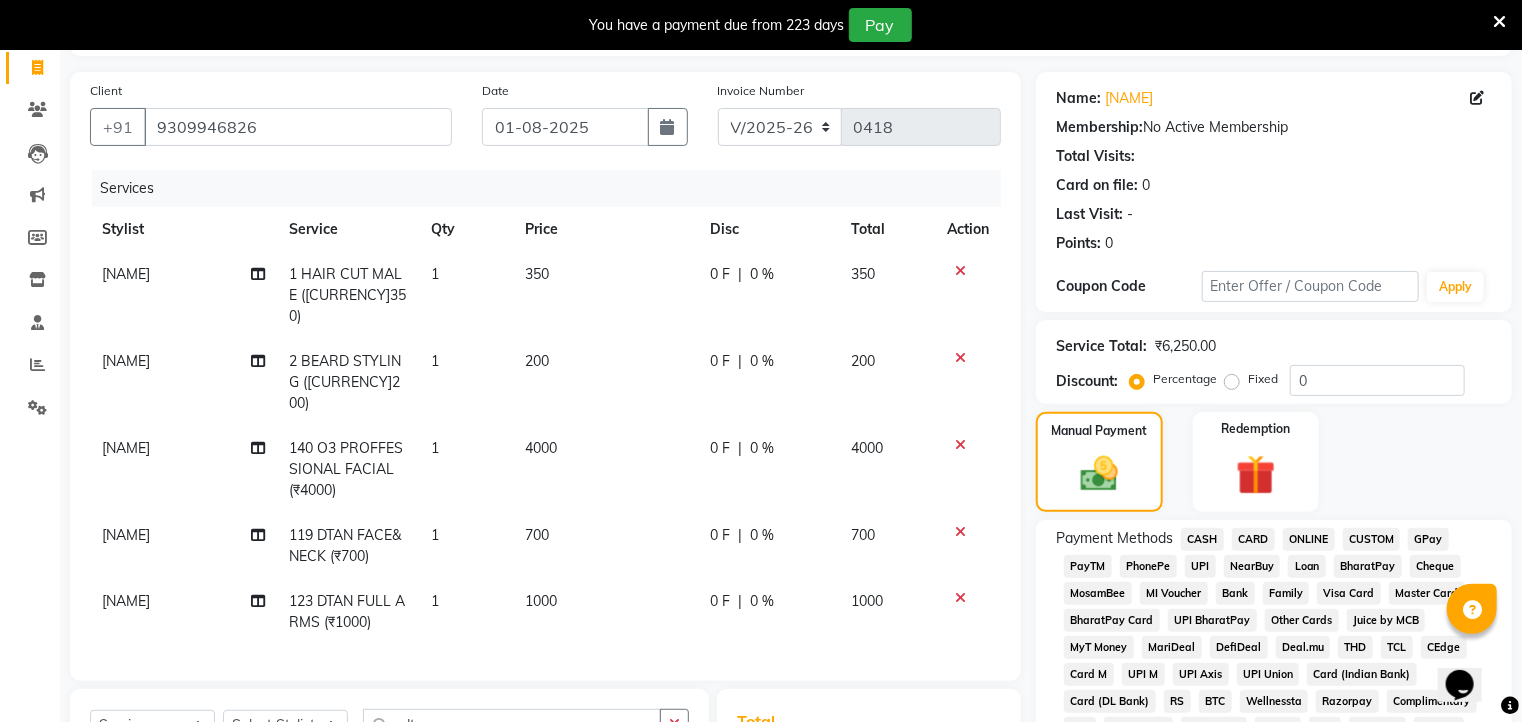 select on "[NUMBER]" 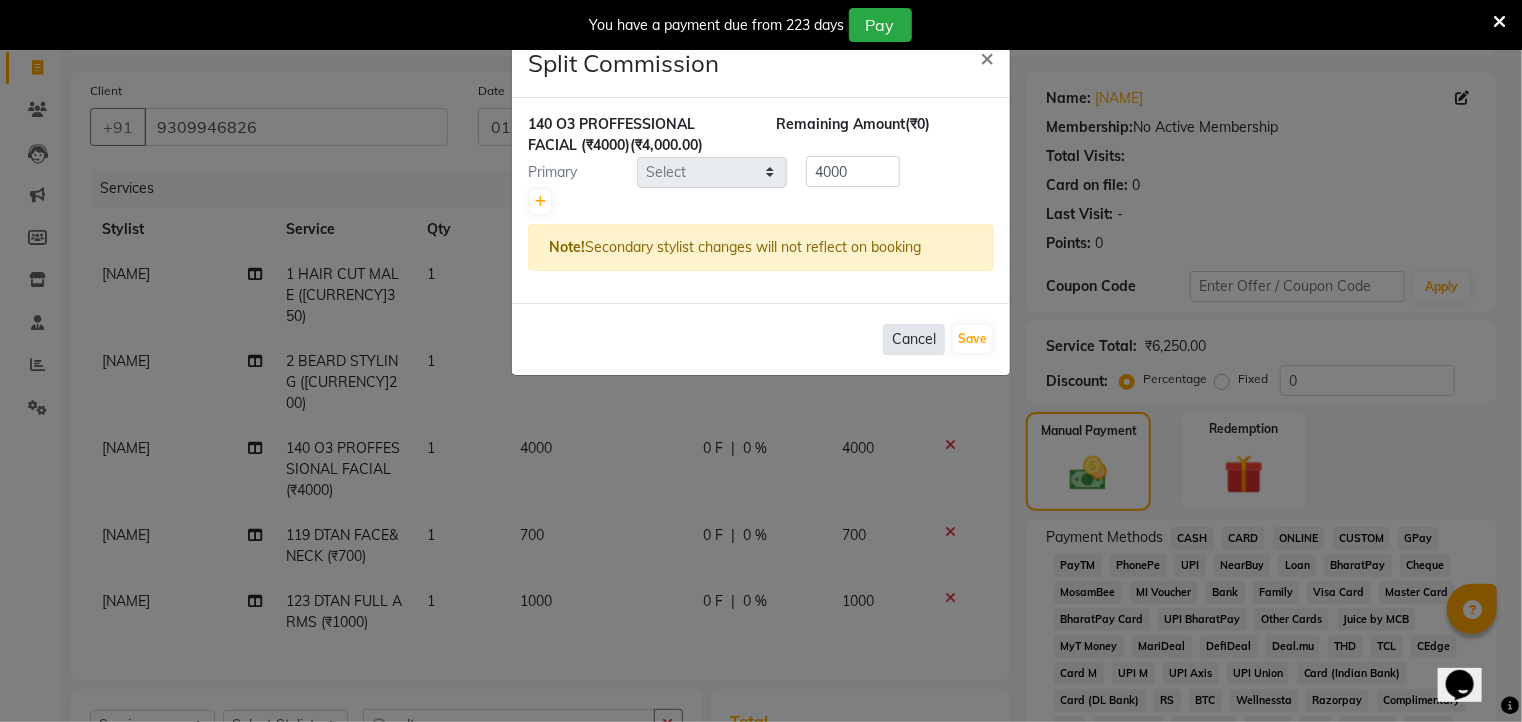 click on "Cancel" 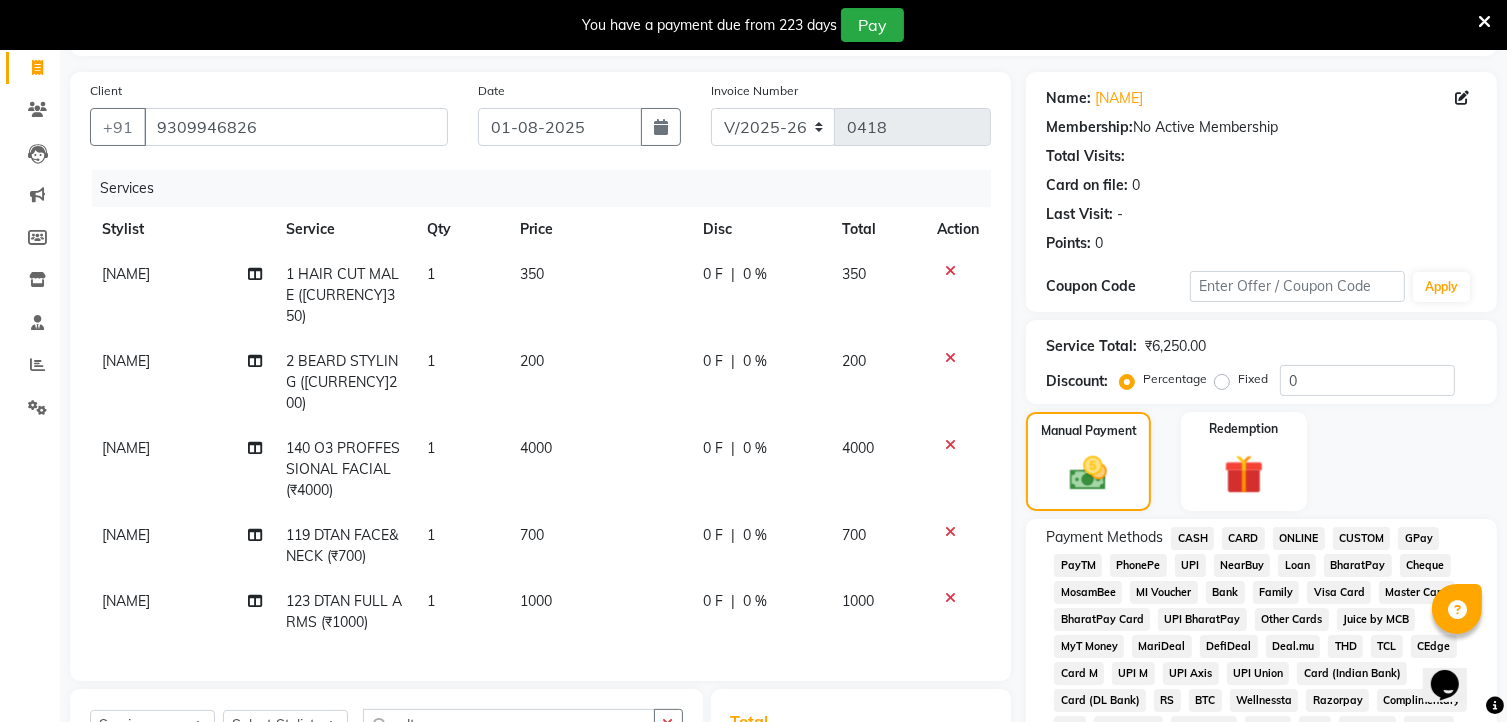 click 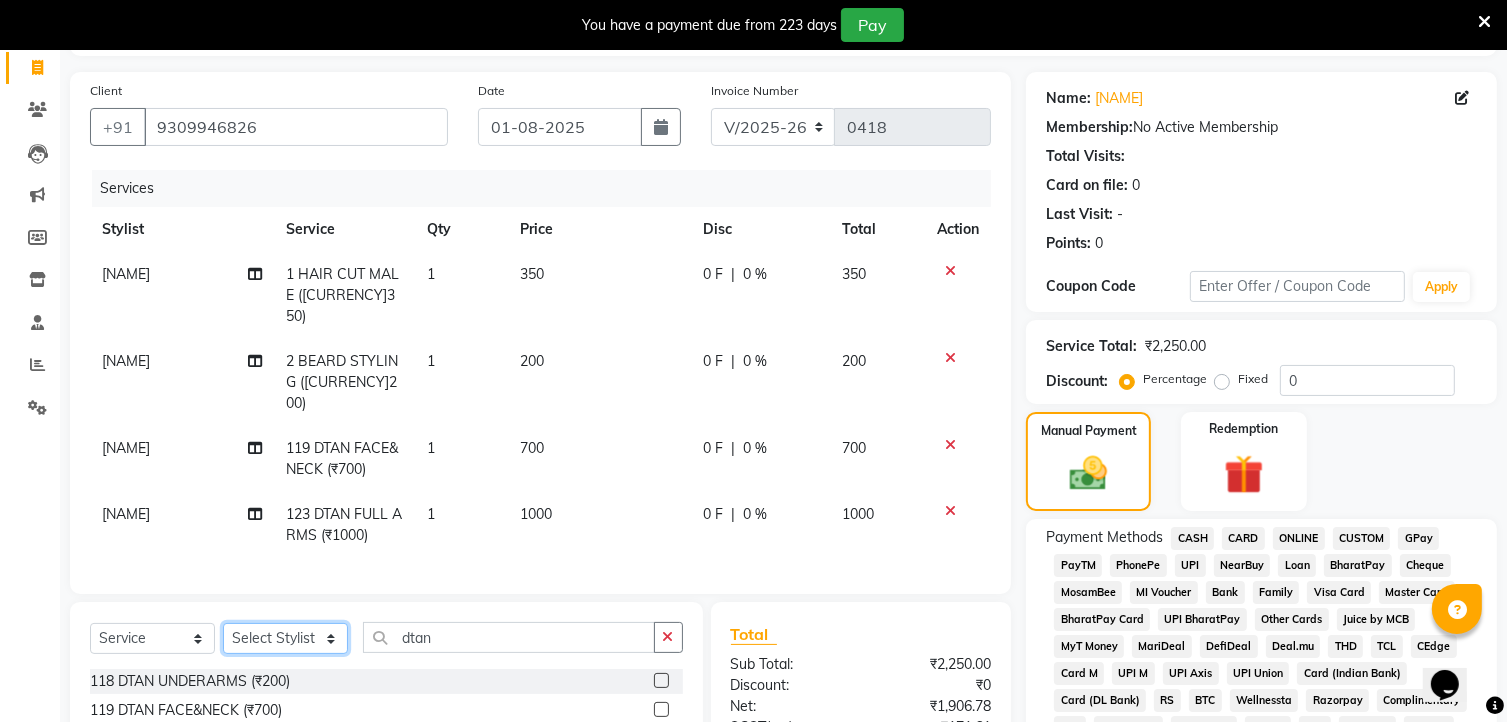 click on "Select Stylist [NAME] [NAME] [NAME] Manager [NAME] [NAME] [NAME] [NAME]" 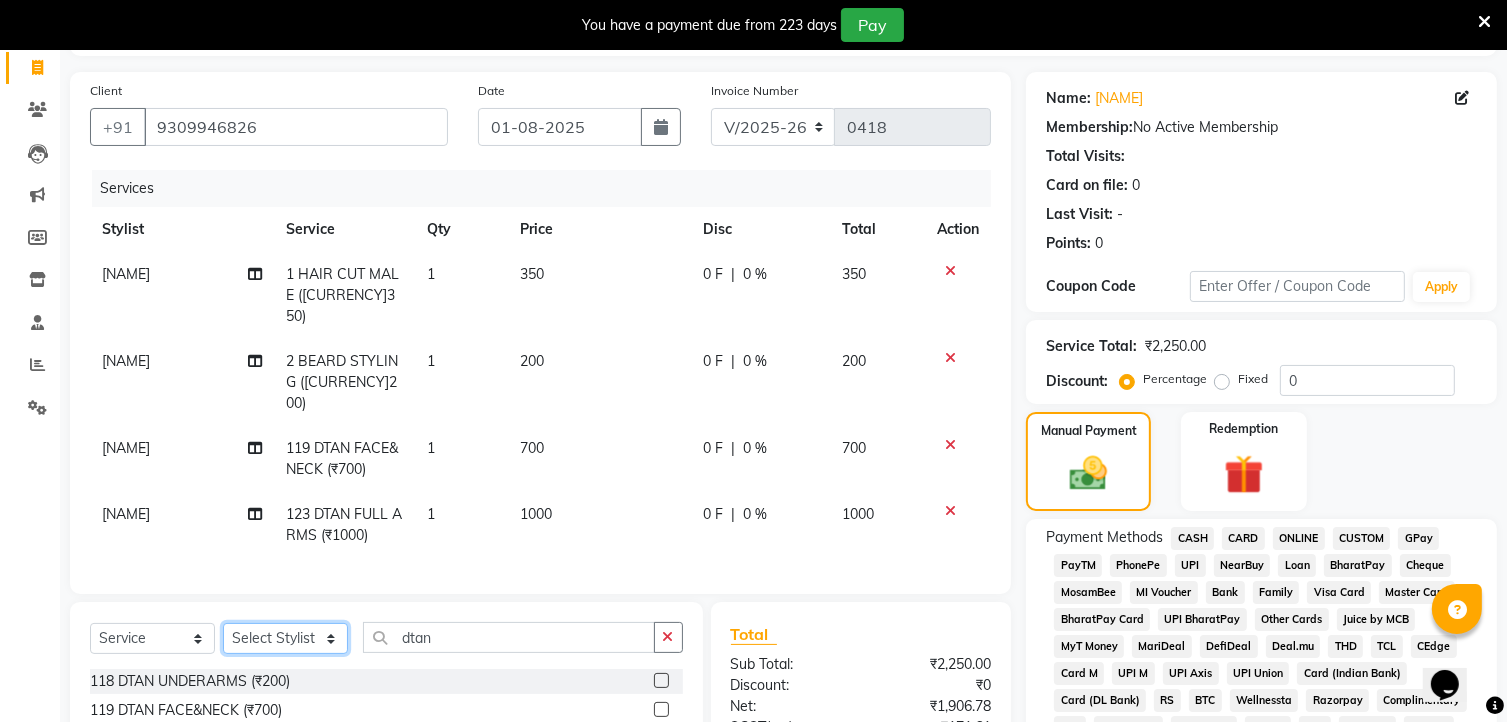 select on "[NUMBER]" 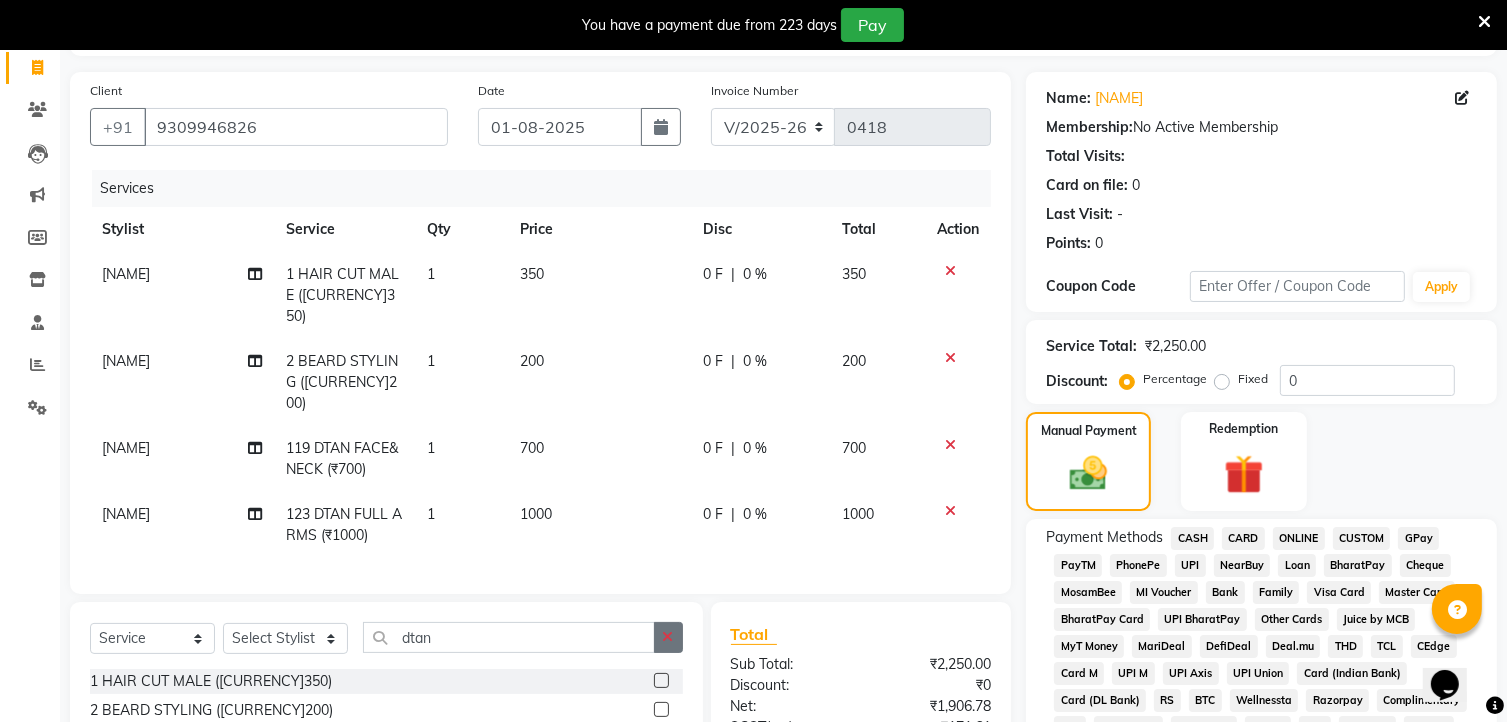 click 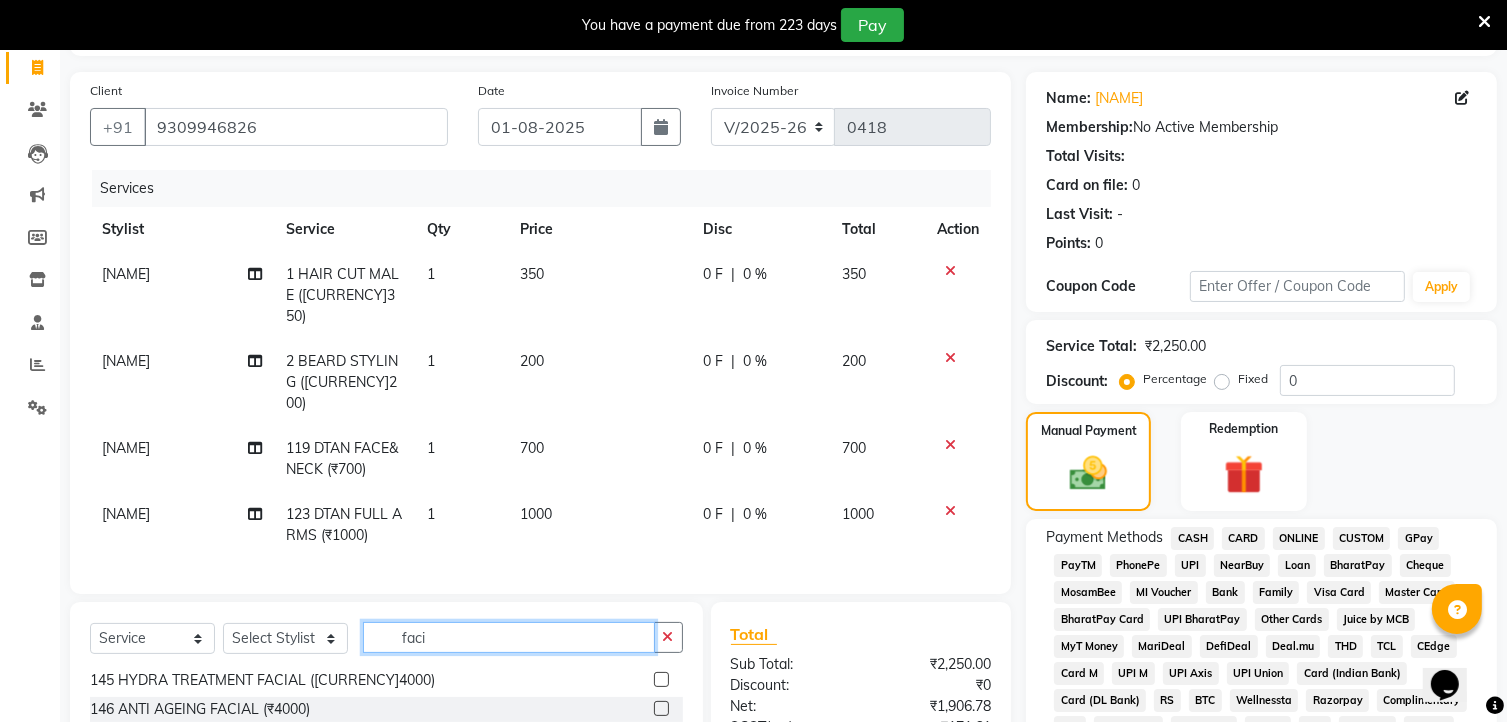 scroll, scrollTop: 319, scrollLeft: 0, axis: vertical 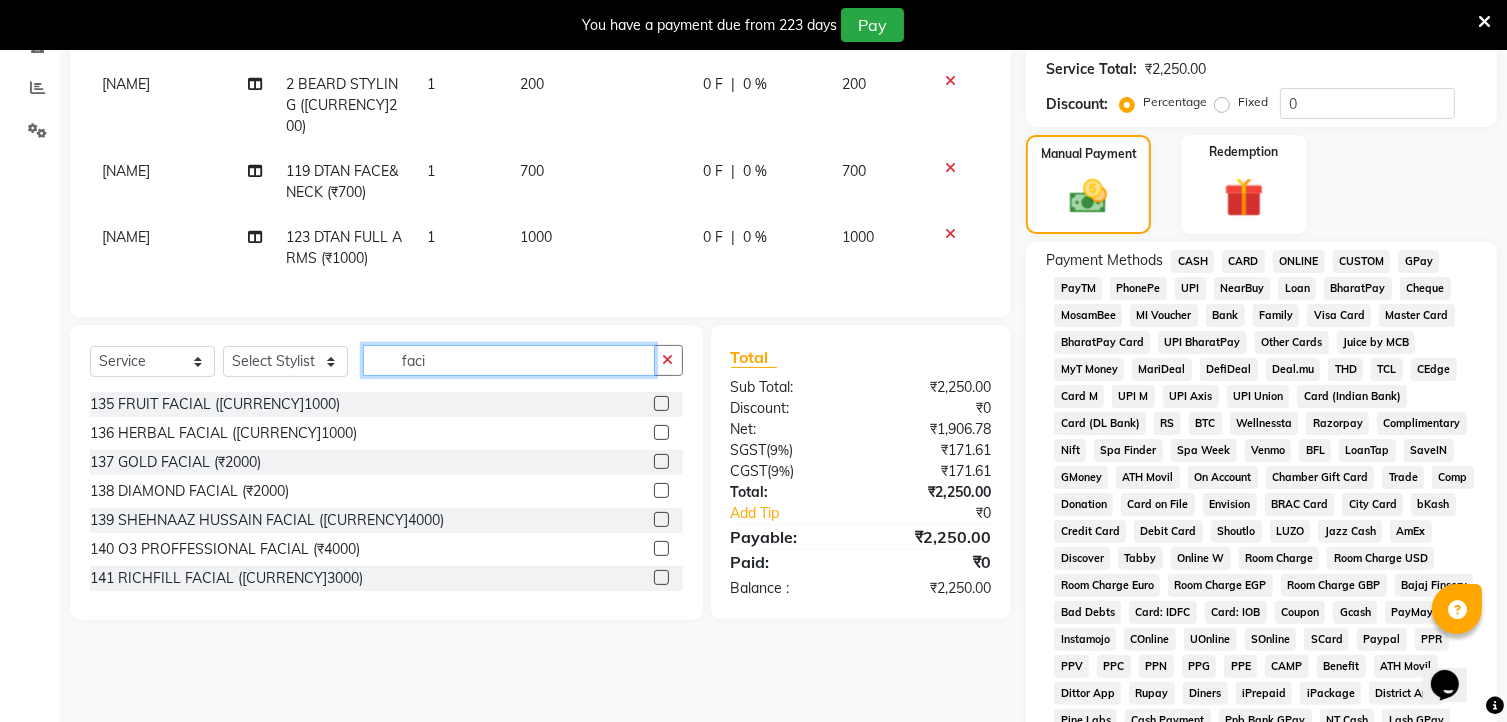 type on "faci" 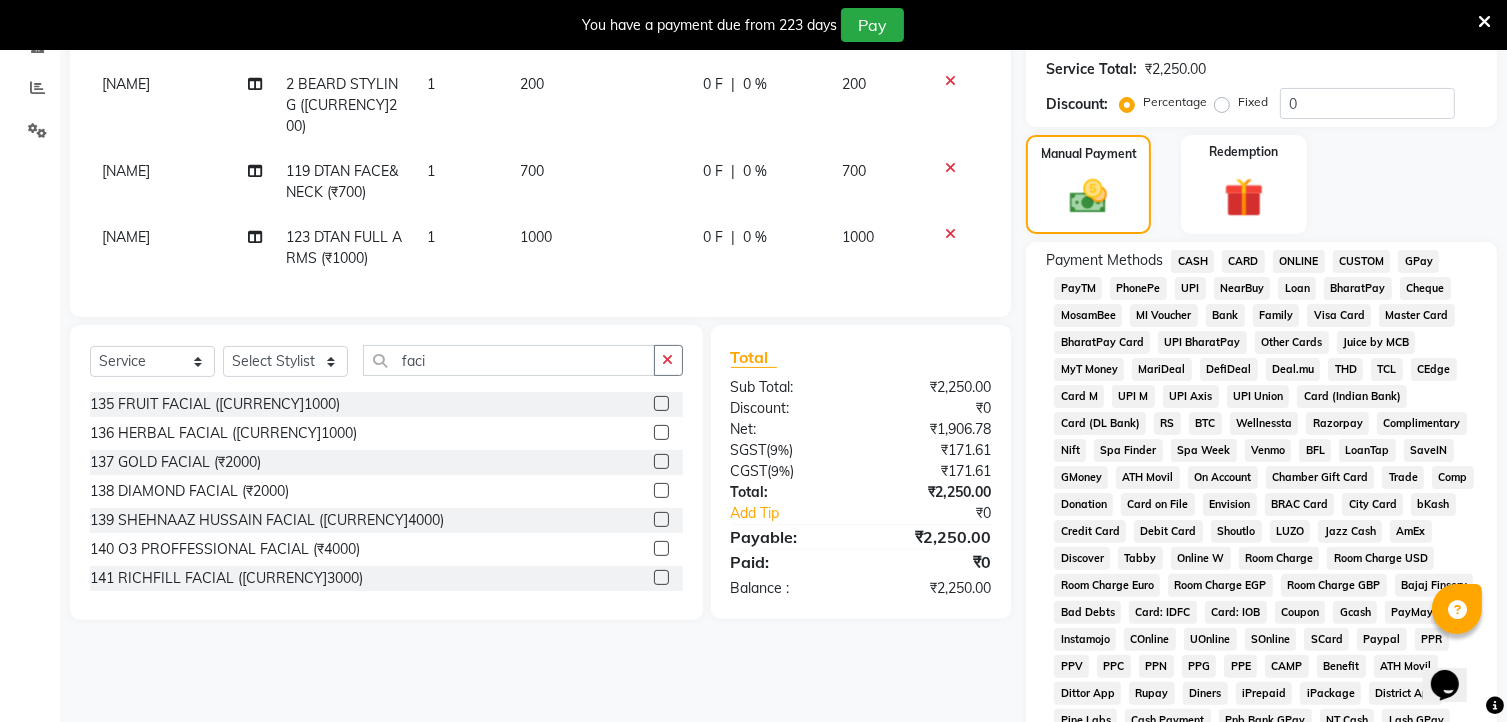 click 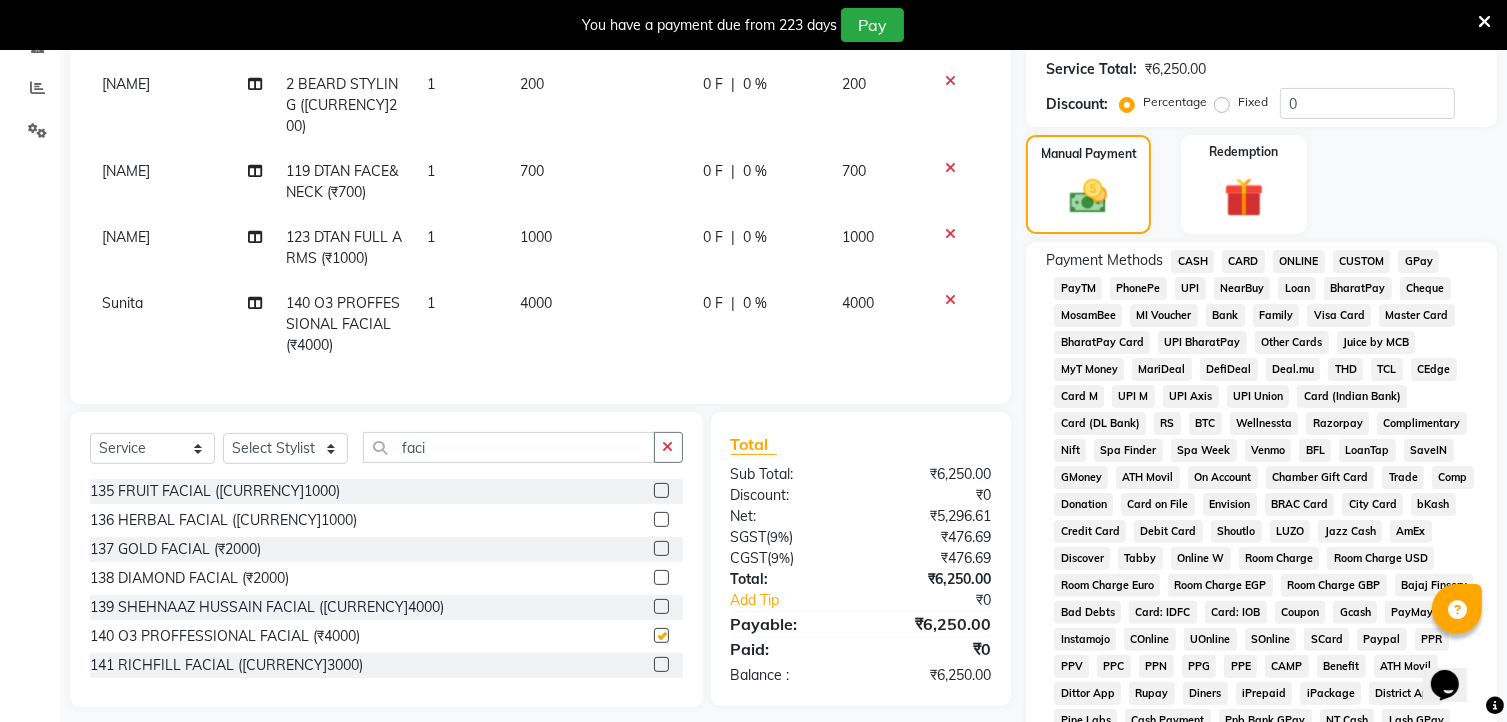 checkbox on "false" 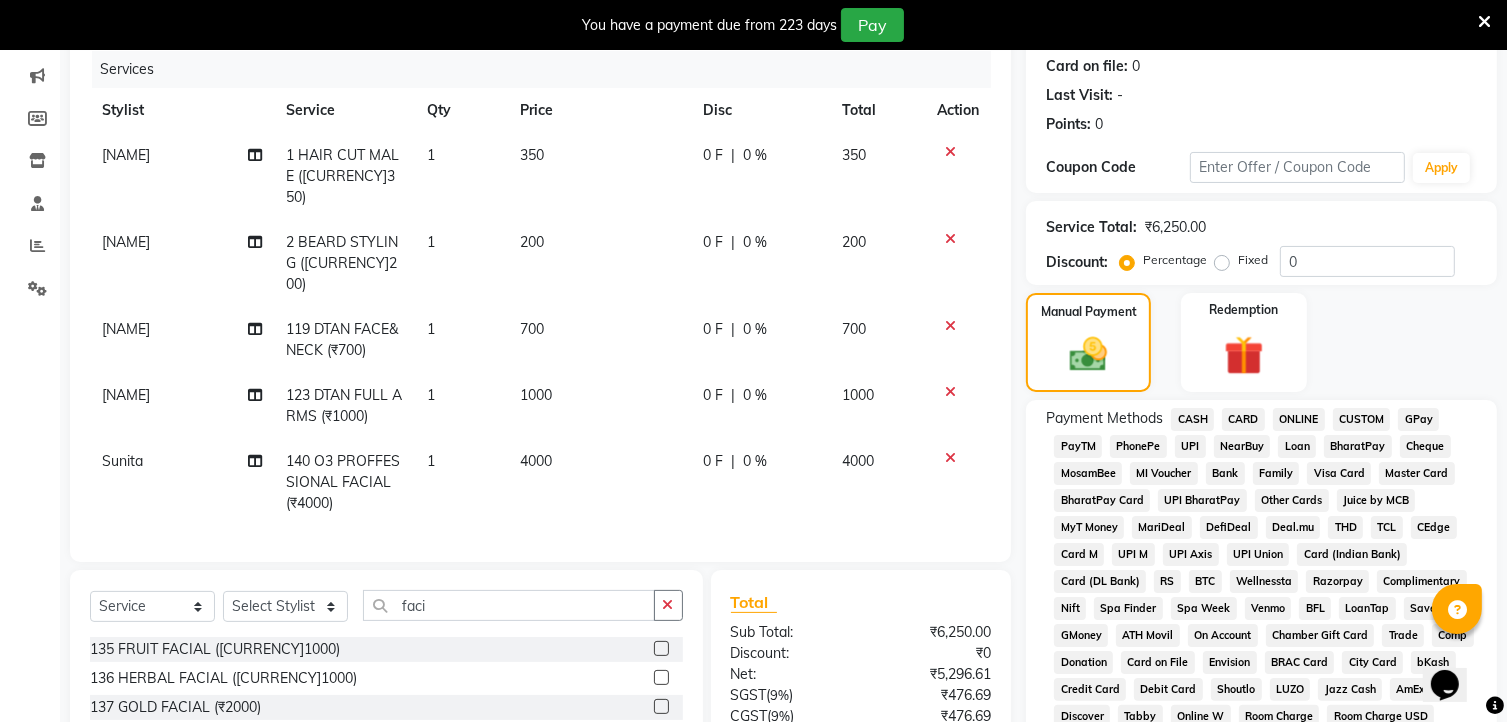 scroll, scrollTop: 229, scrollLeft: 0, axis: vertical 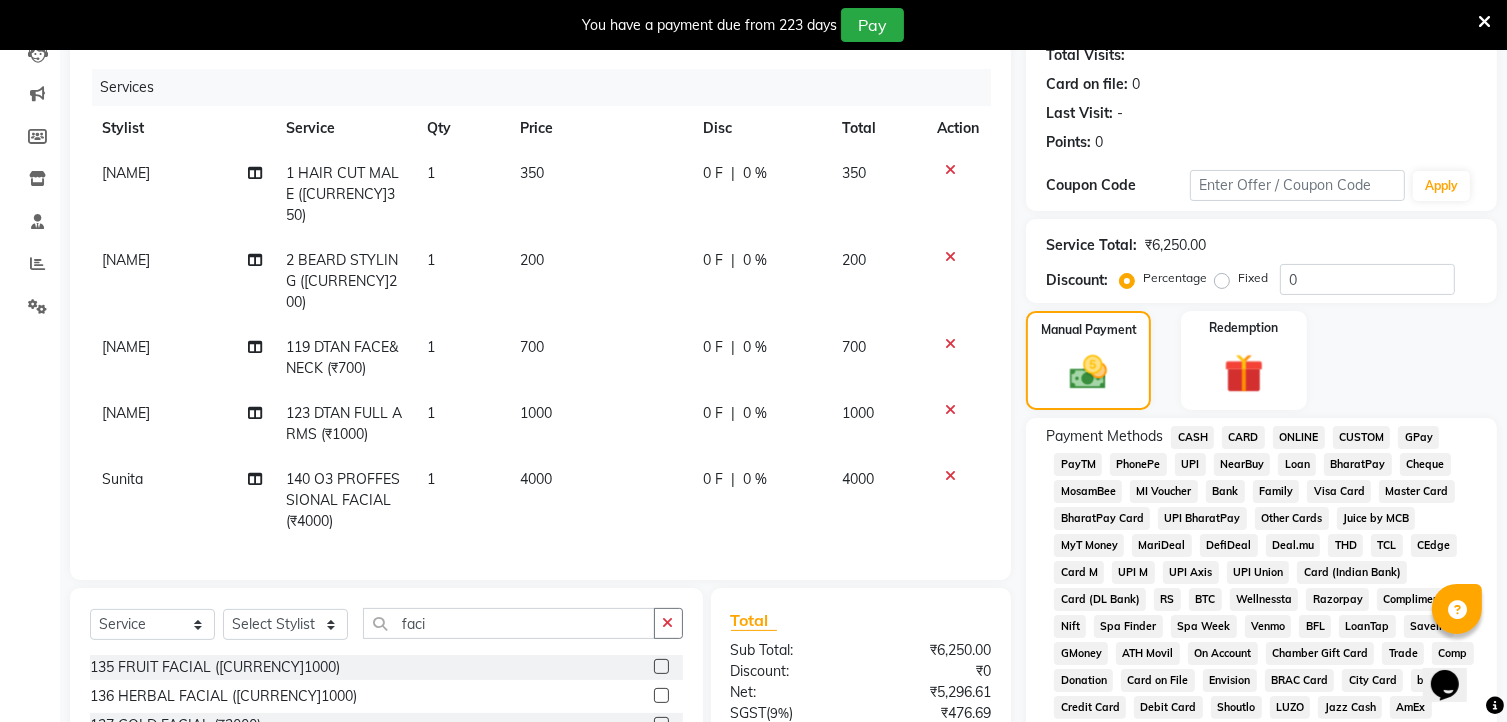 click 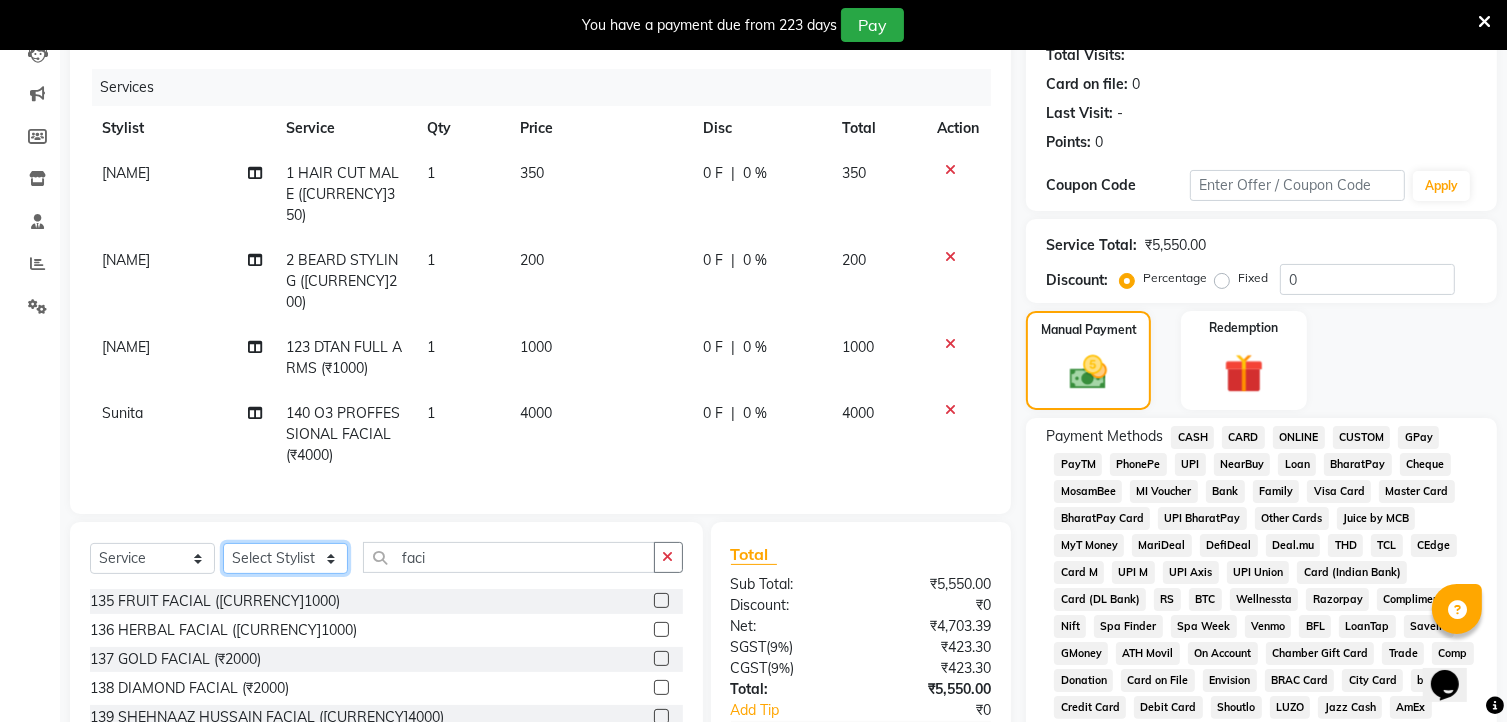 click on "Select Stylist [NAME] [NAME] [NAME] Manager [NAME] [NAME] [NAME] [NAME]" 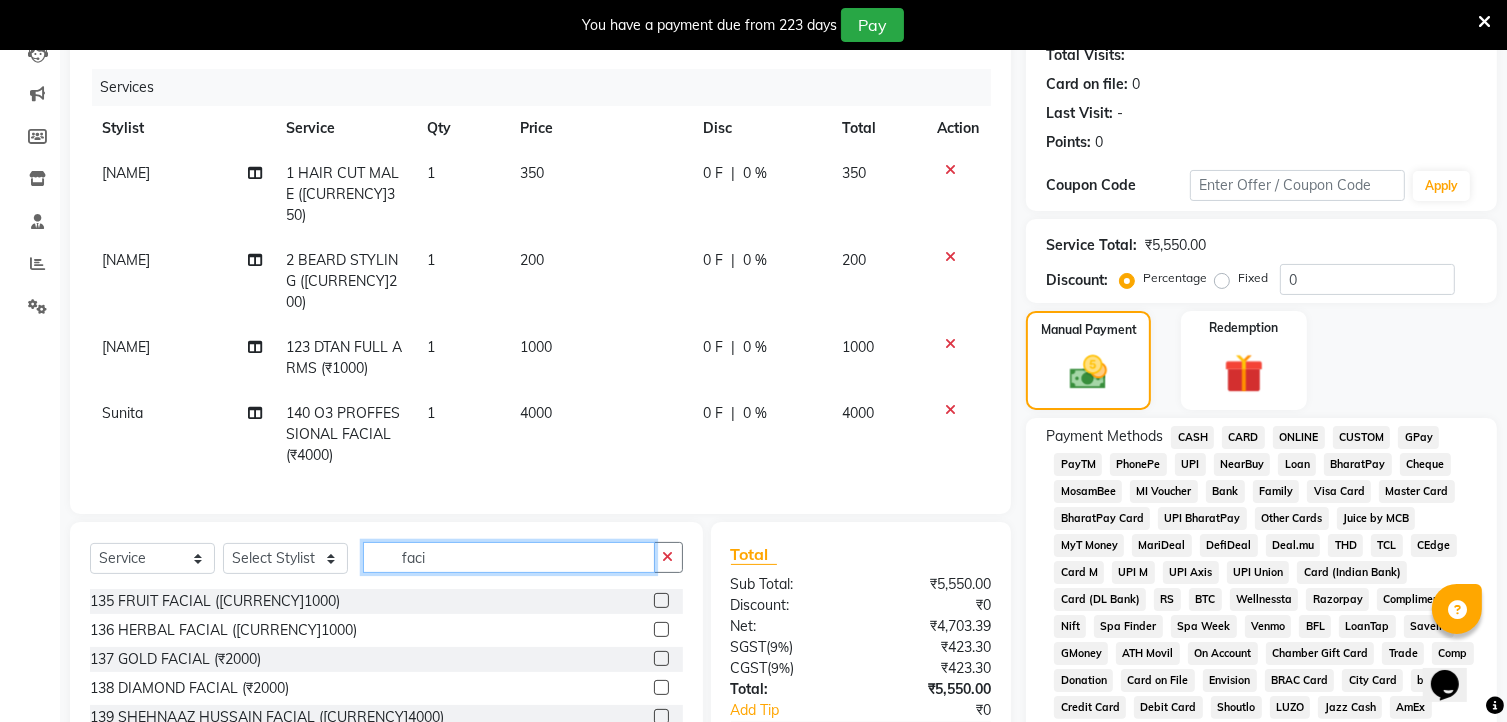 click on "faci" 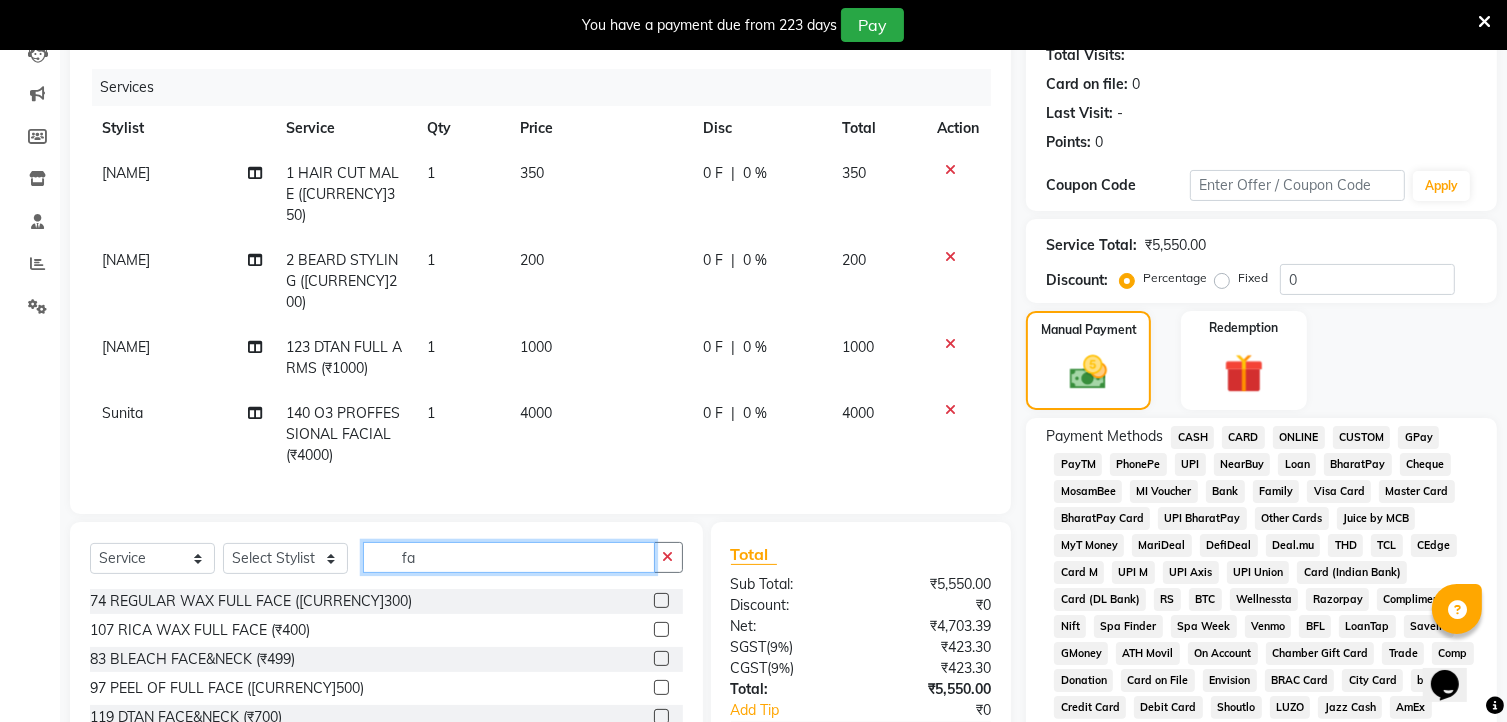 type on "f" 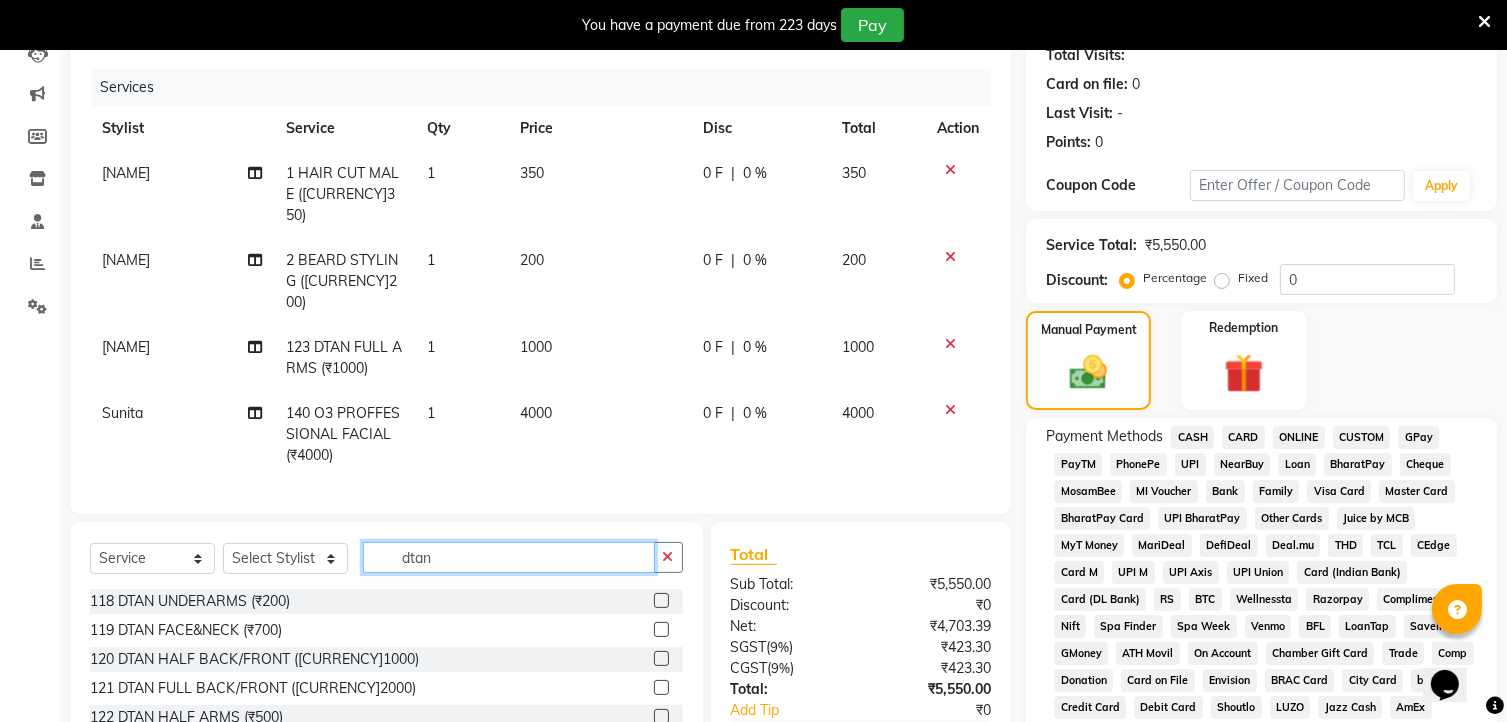 type on "dtan" 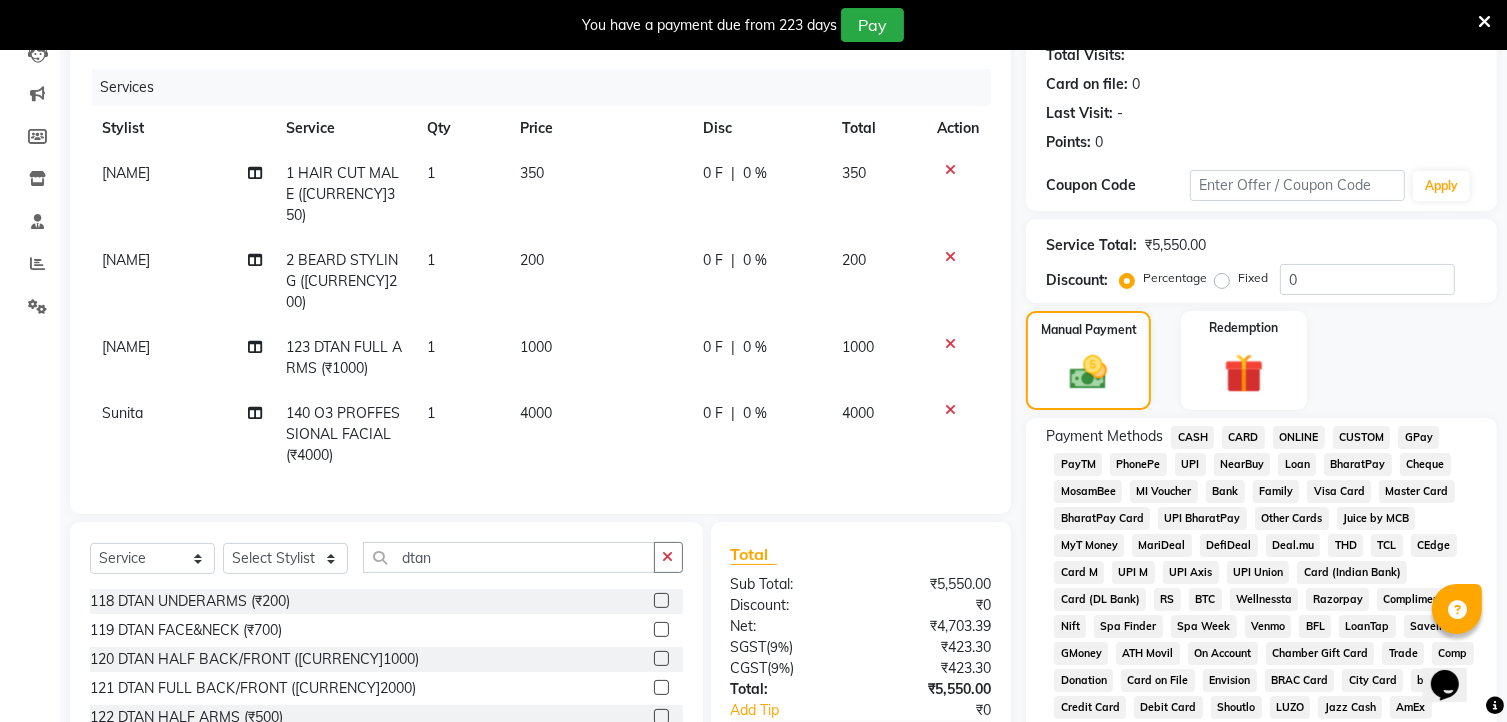click 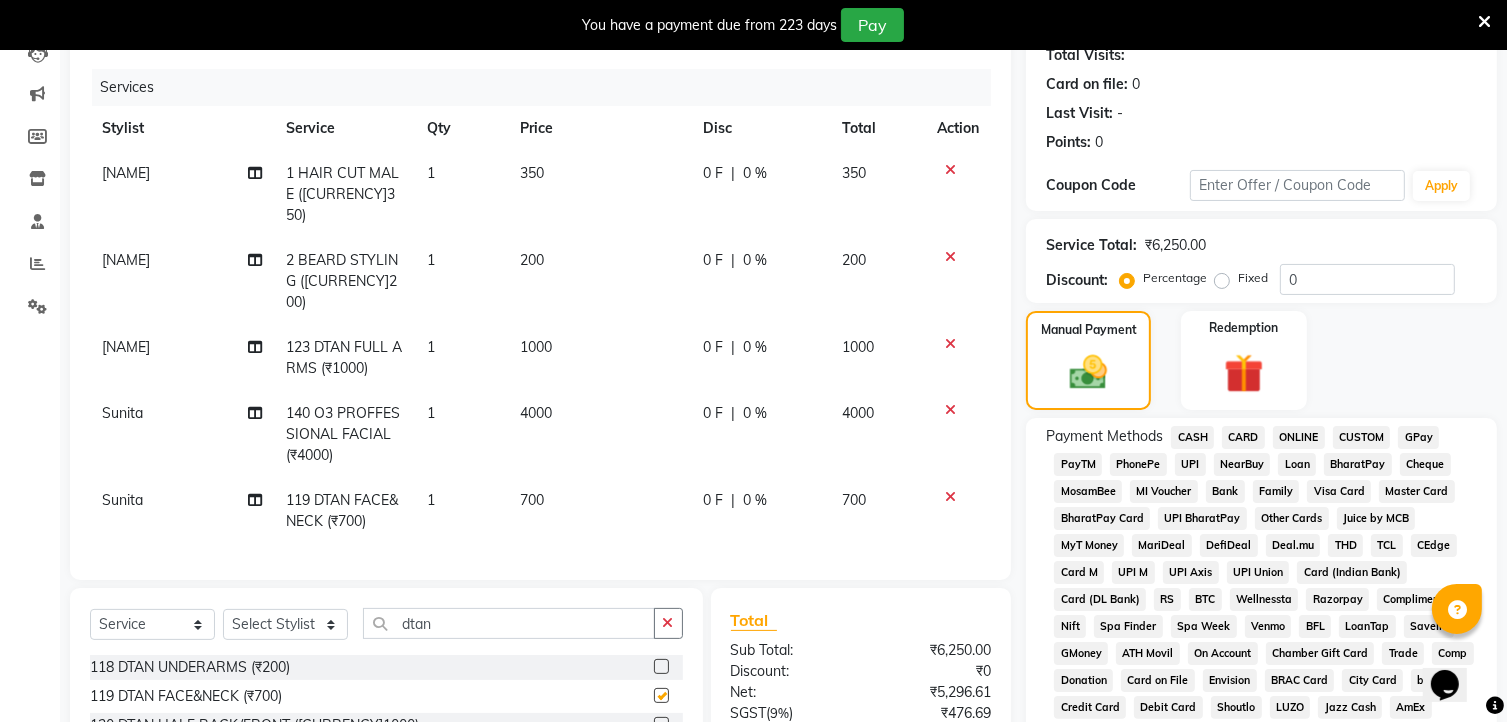 checkbox on "false" 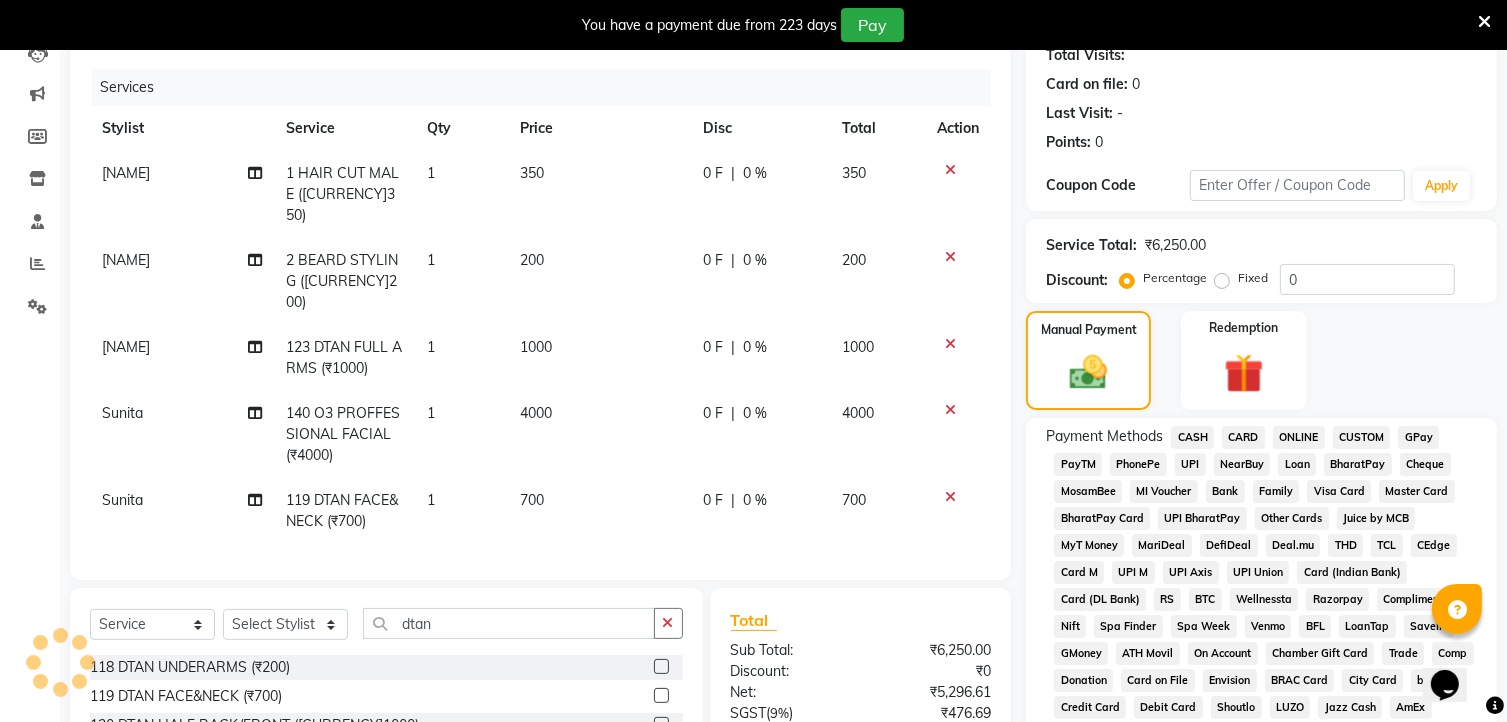 click 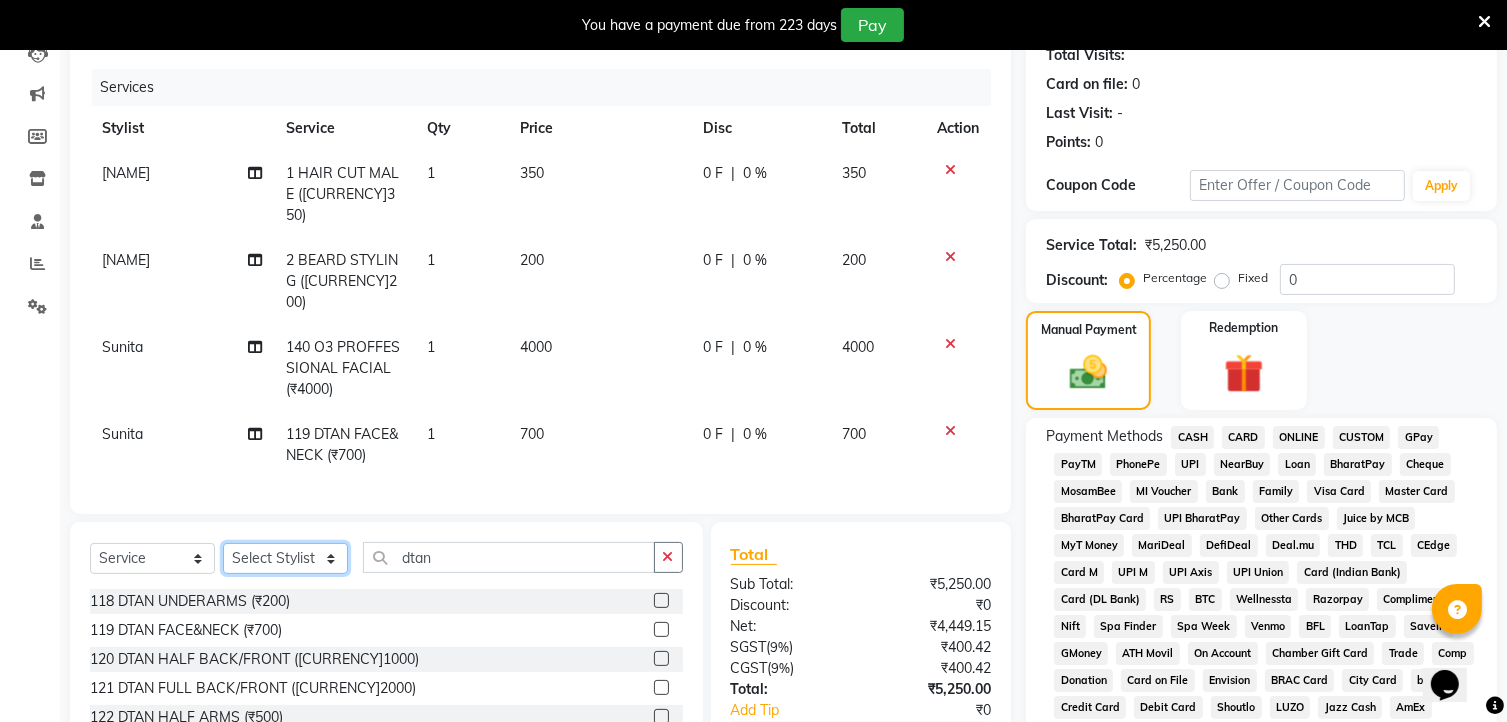click on "Select Stylist [NAME] [NAME] [NAME] Manager [NAME] [NAME] [NAME] [NAME]" 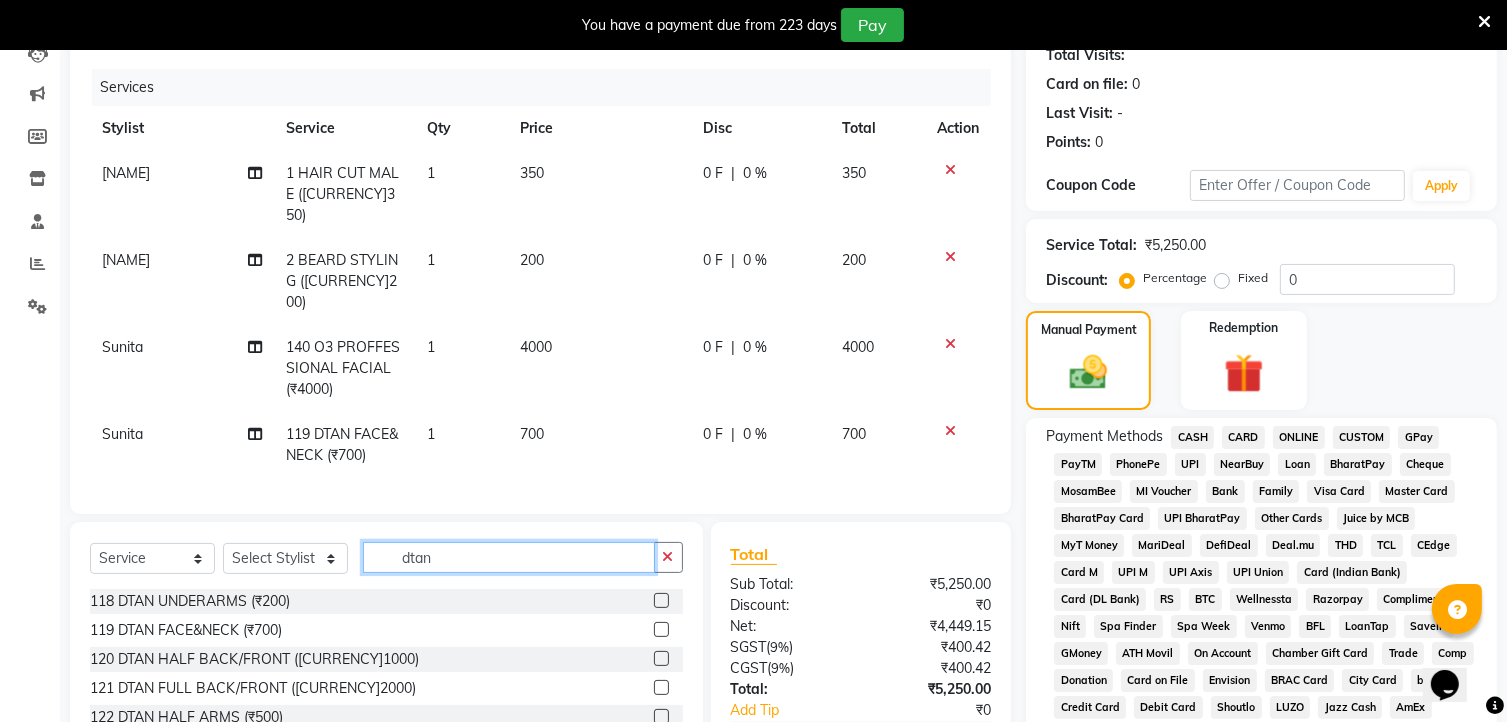 click on "dtan" 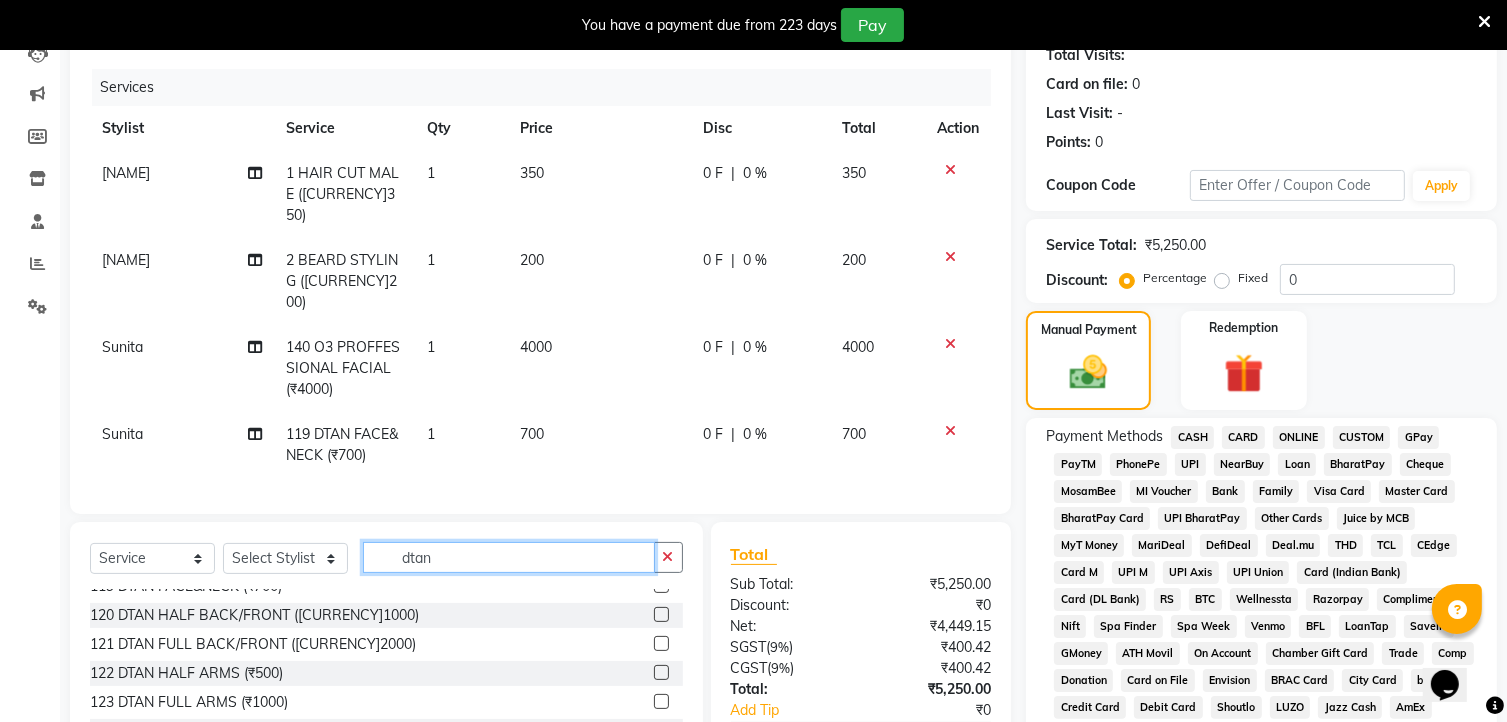 scroll, scrollTop: 64, scrollLeft: 0, axis: vertical 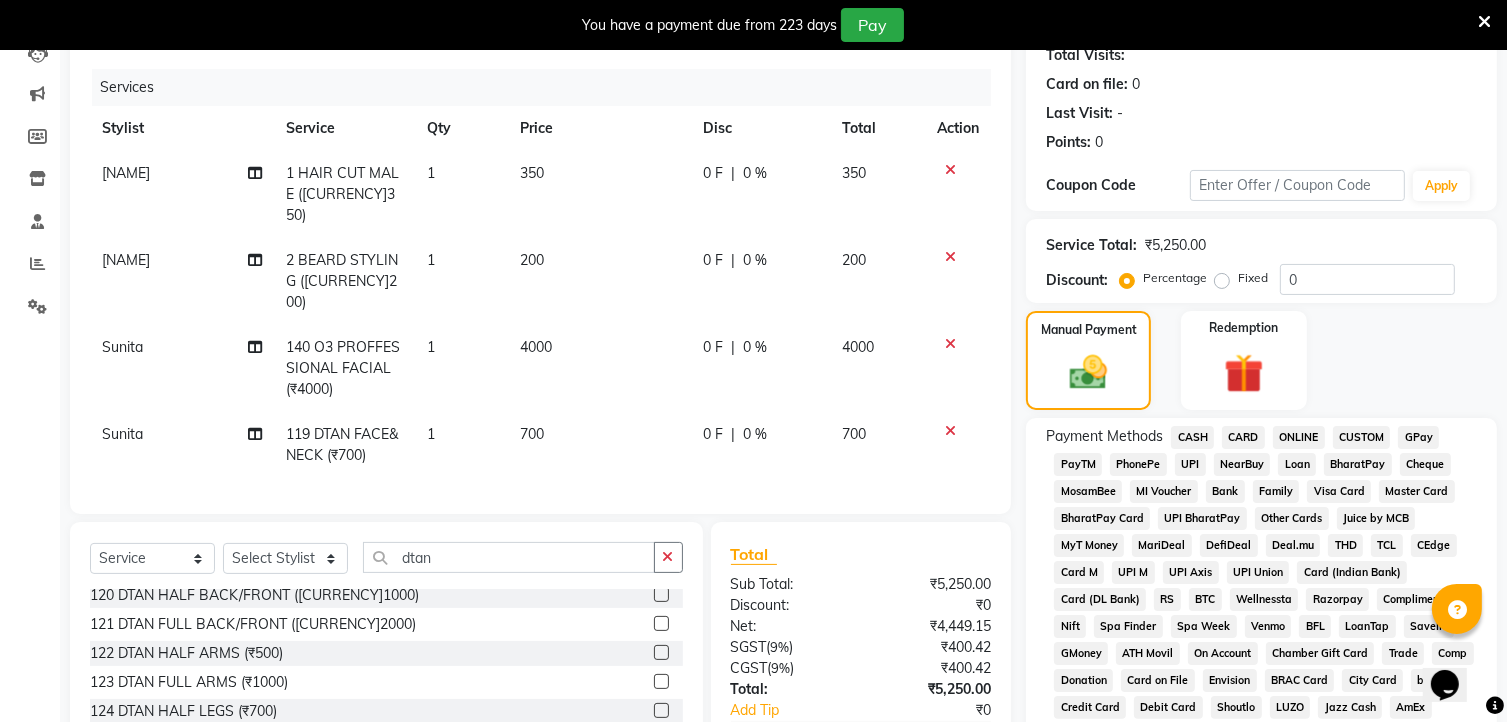 click 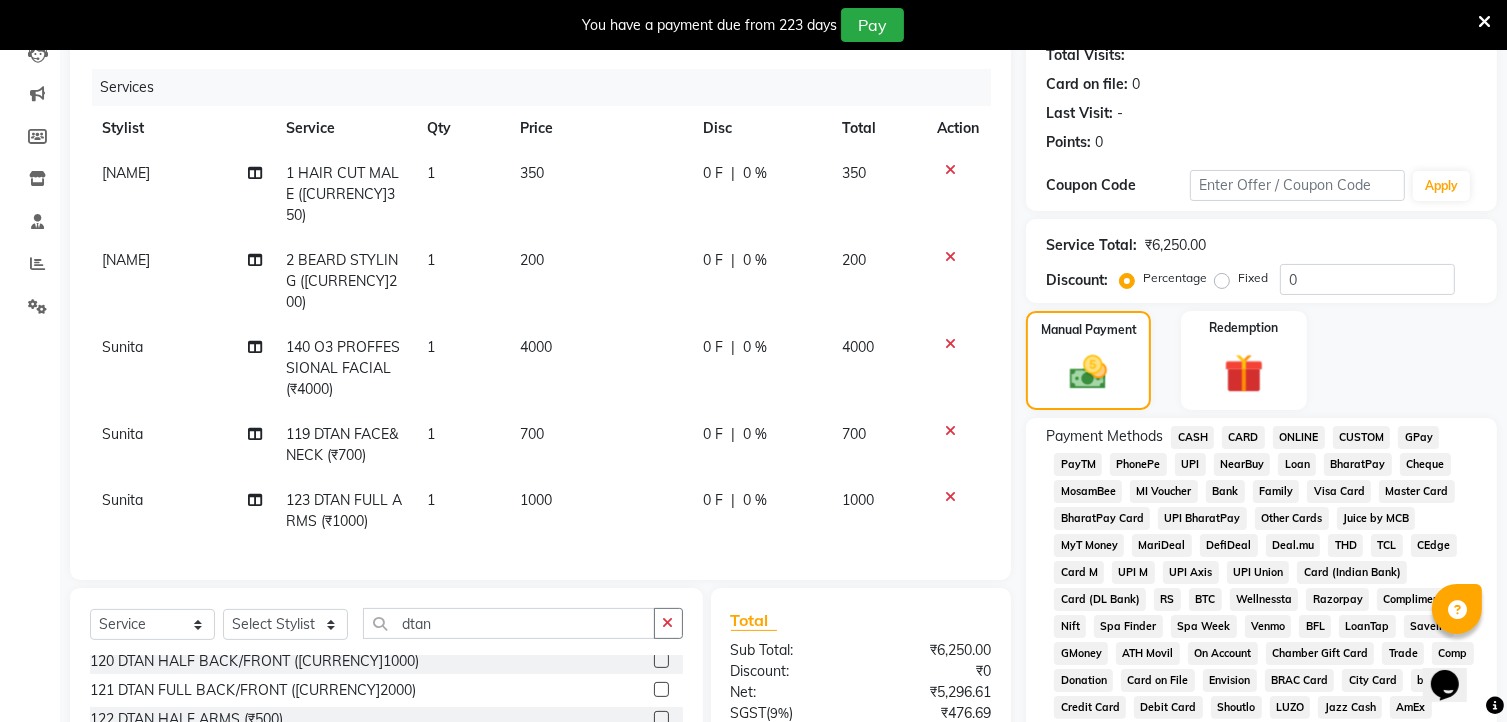 checkbox on "false" 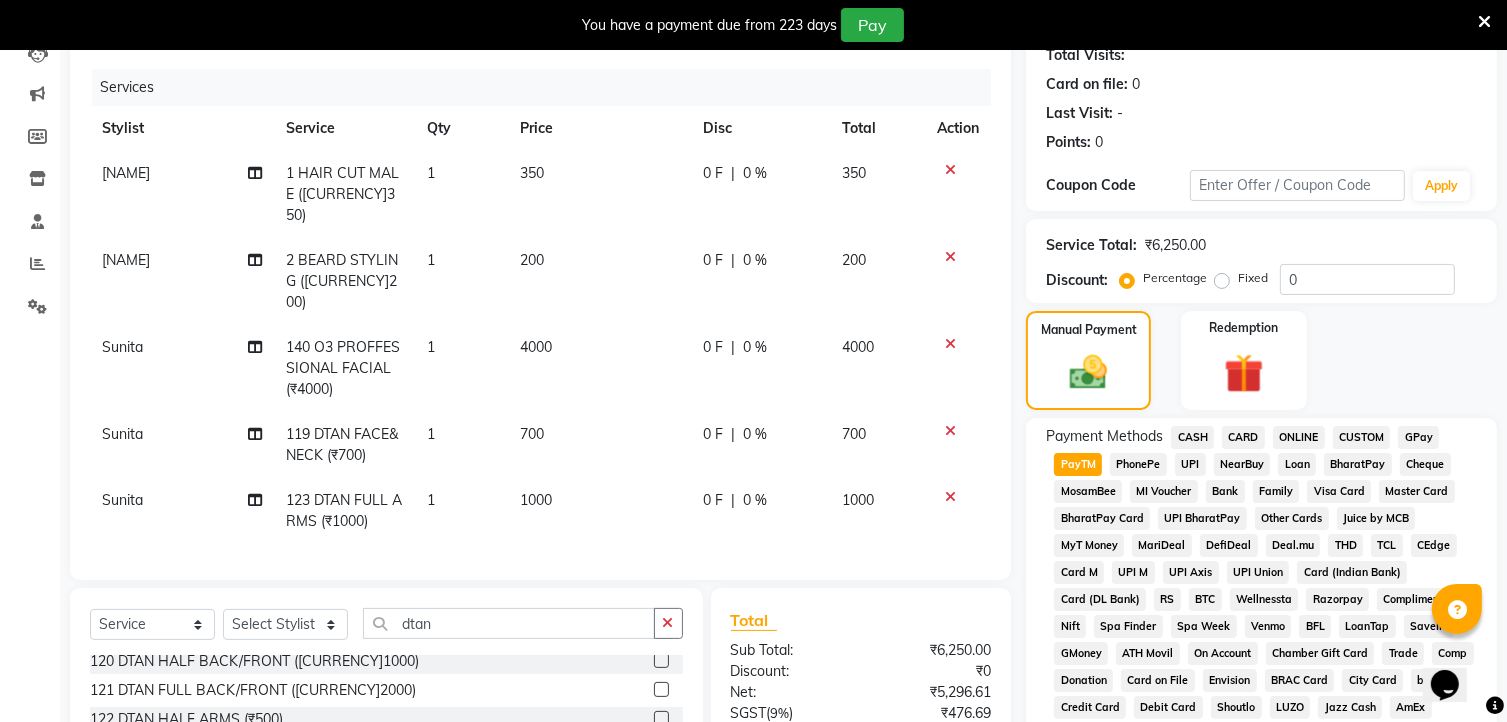 click on "CASH" 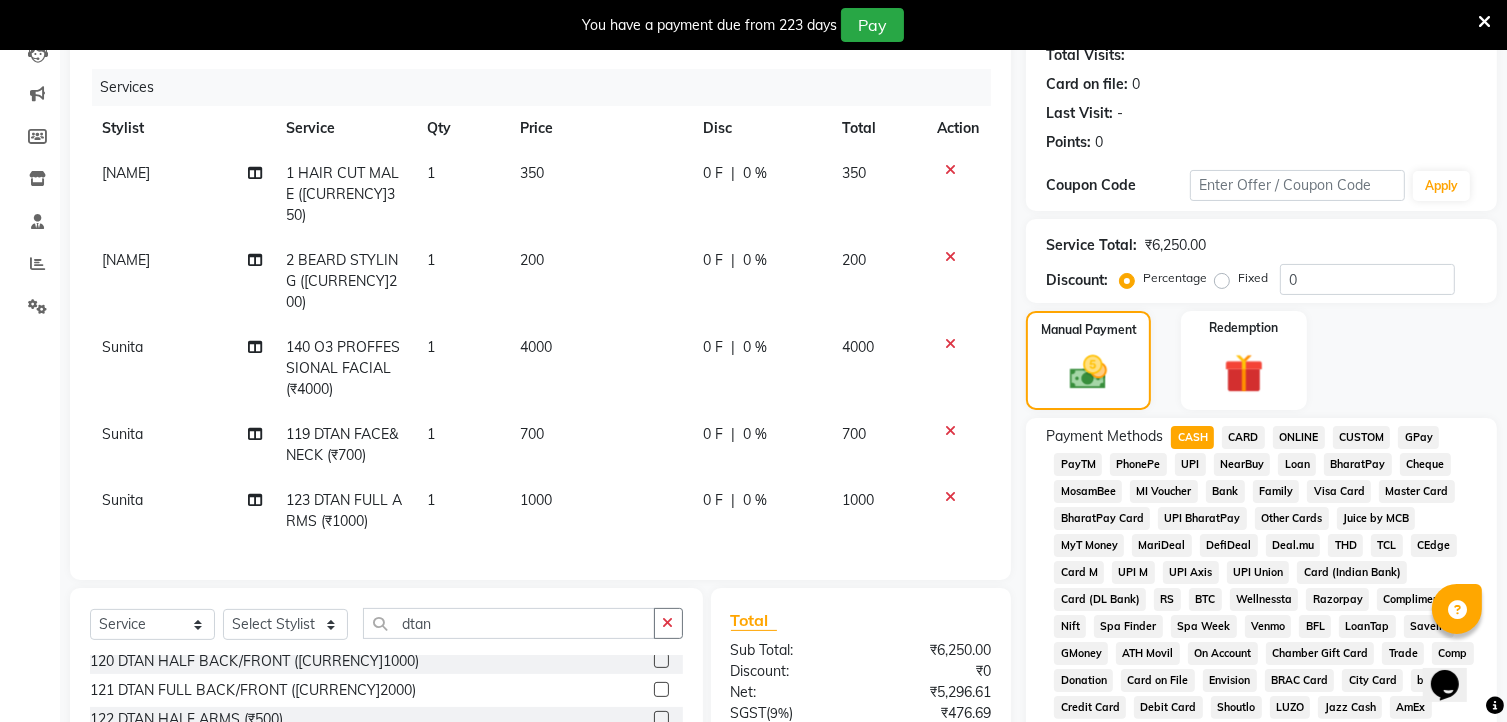 click on "PayTM" 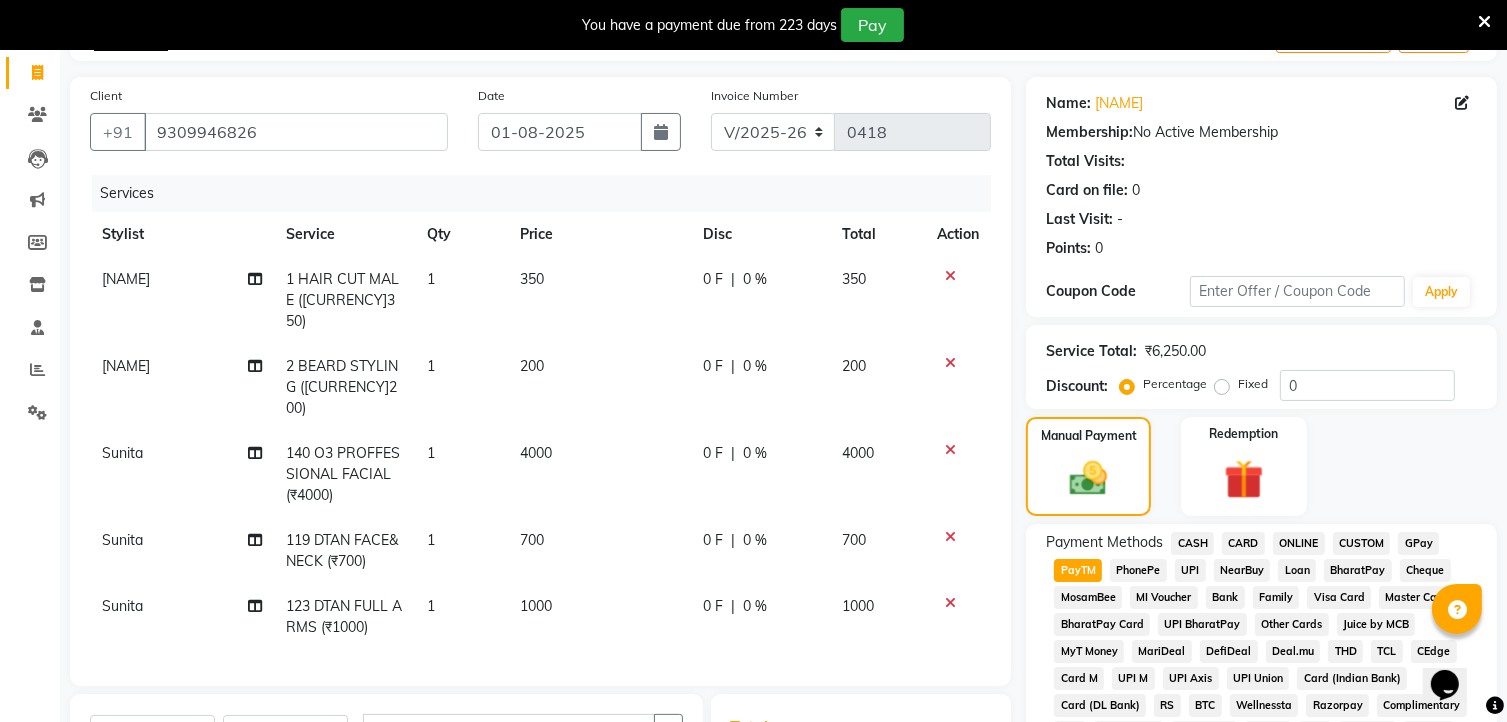 scroll, scrollTop: 0, scrollLeft: 0, axis: both 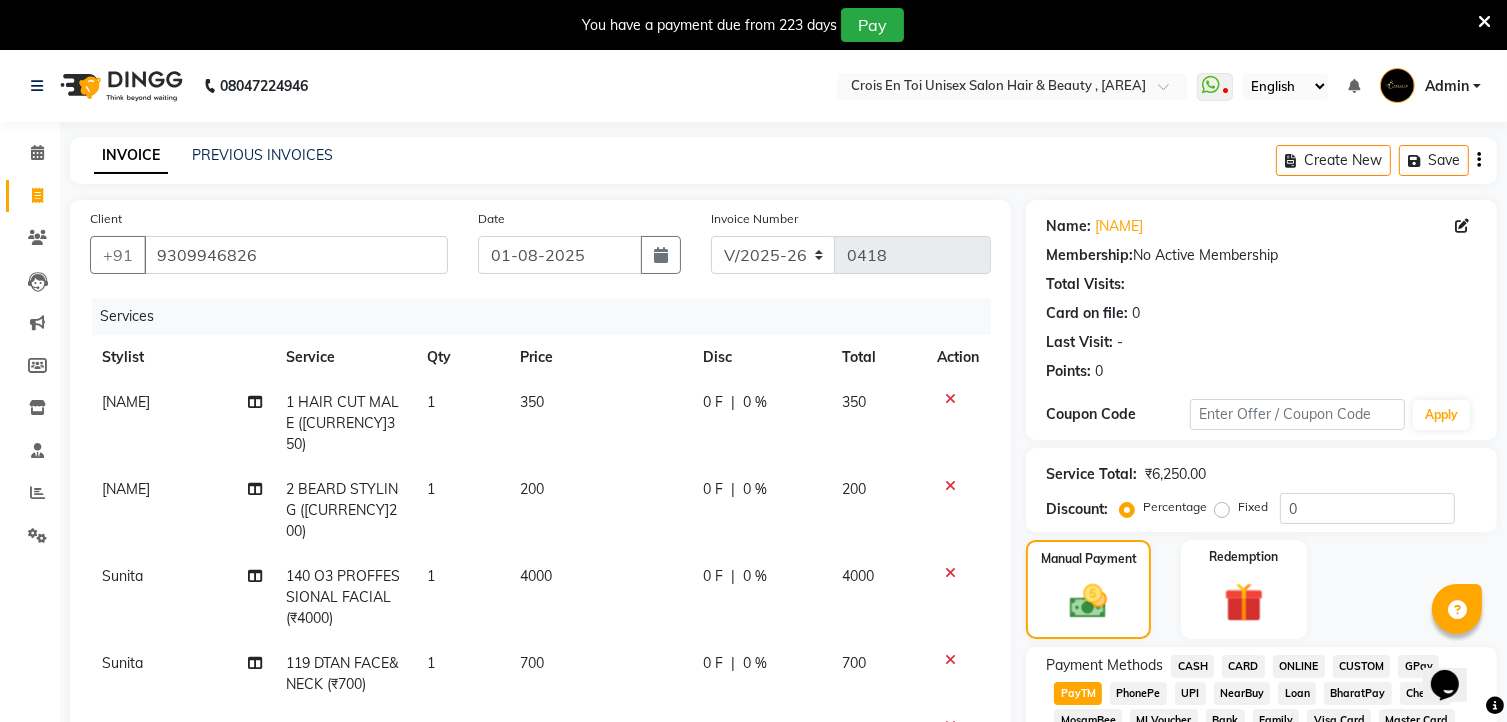 click on "CASH" 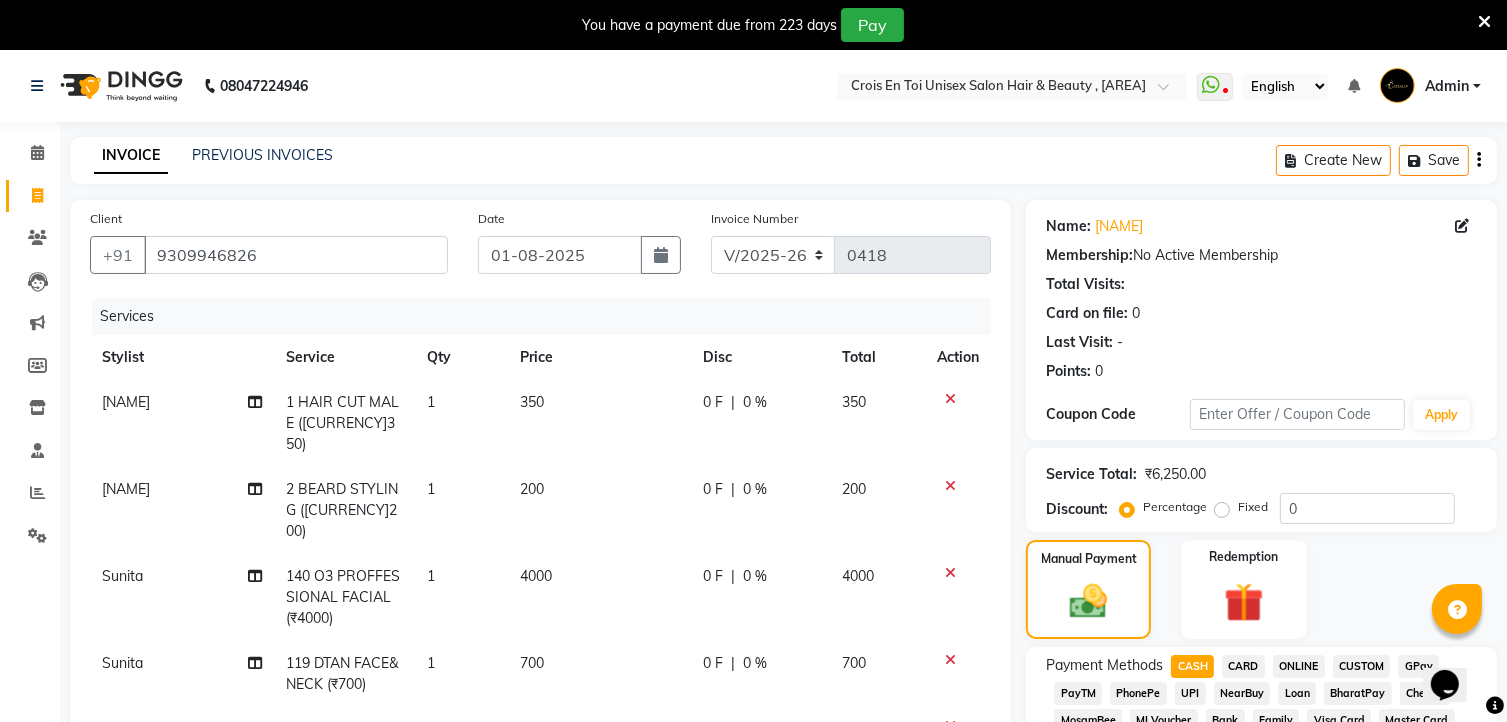 click on "PayTM" 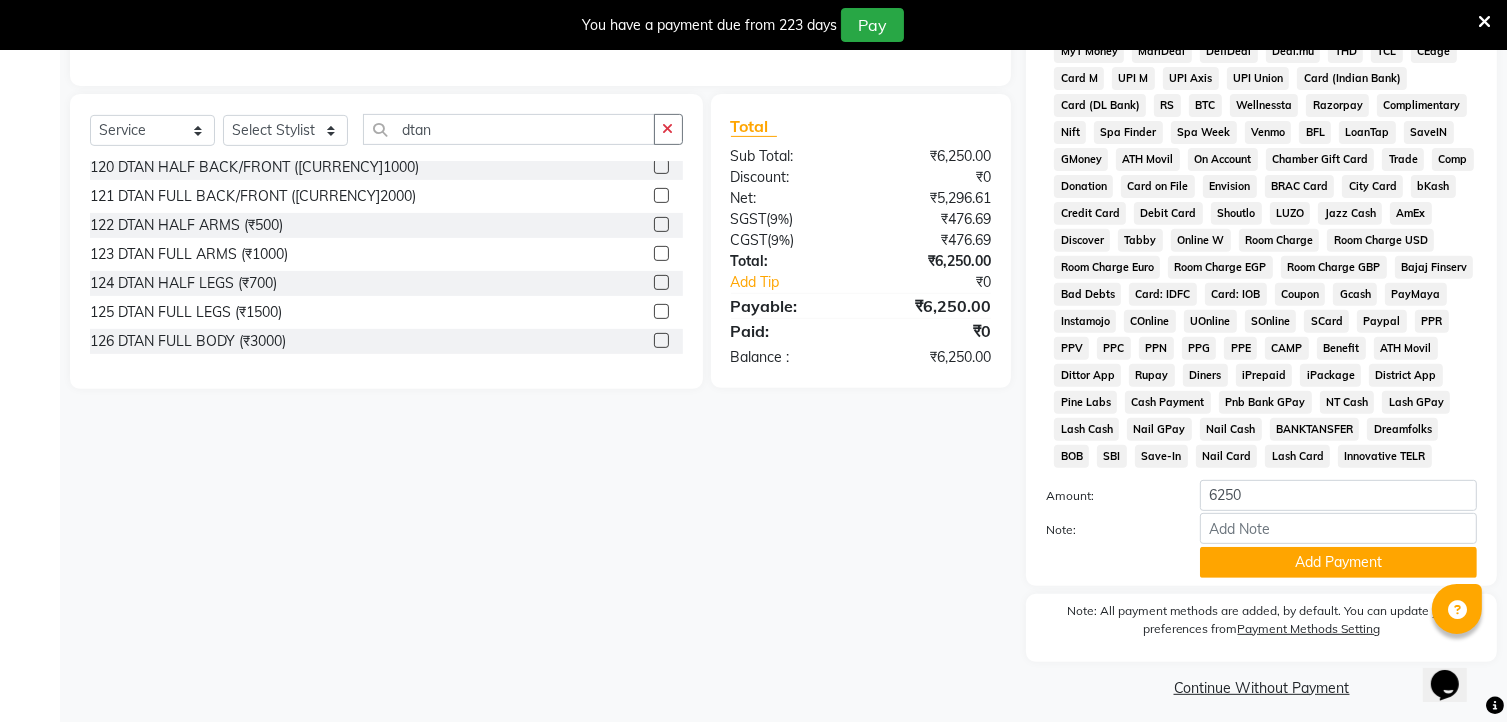 scroll, scrollTop: 750, scrollLeft: 0, axis: vertical 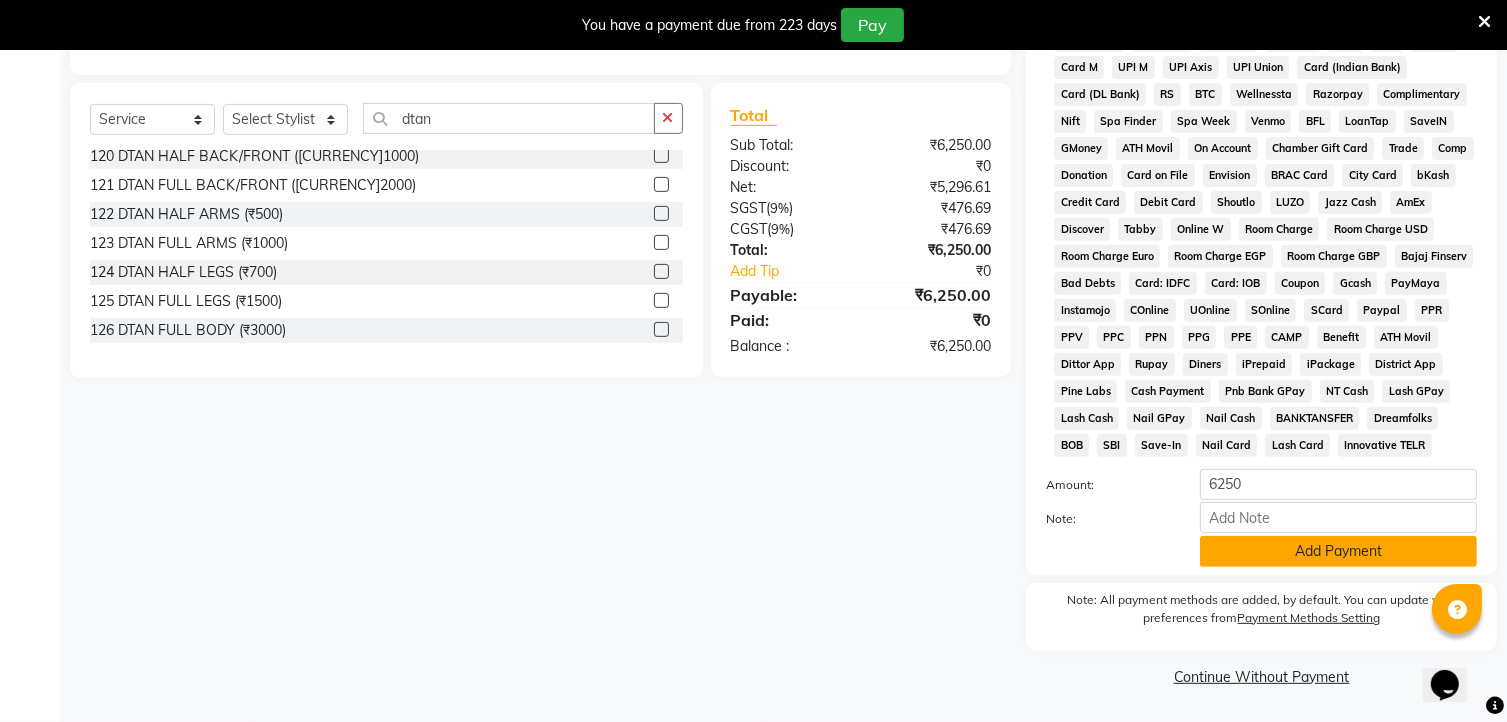 click on "Add Payment" 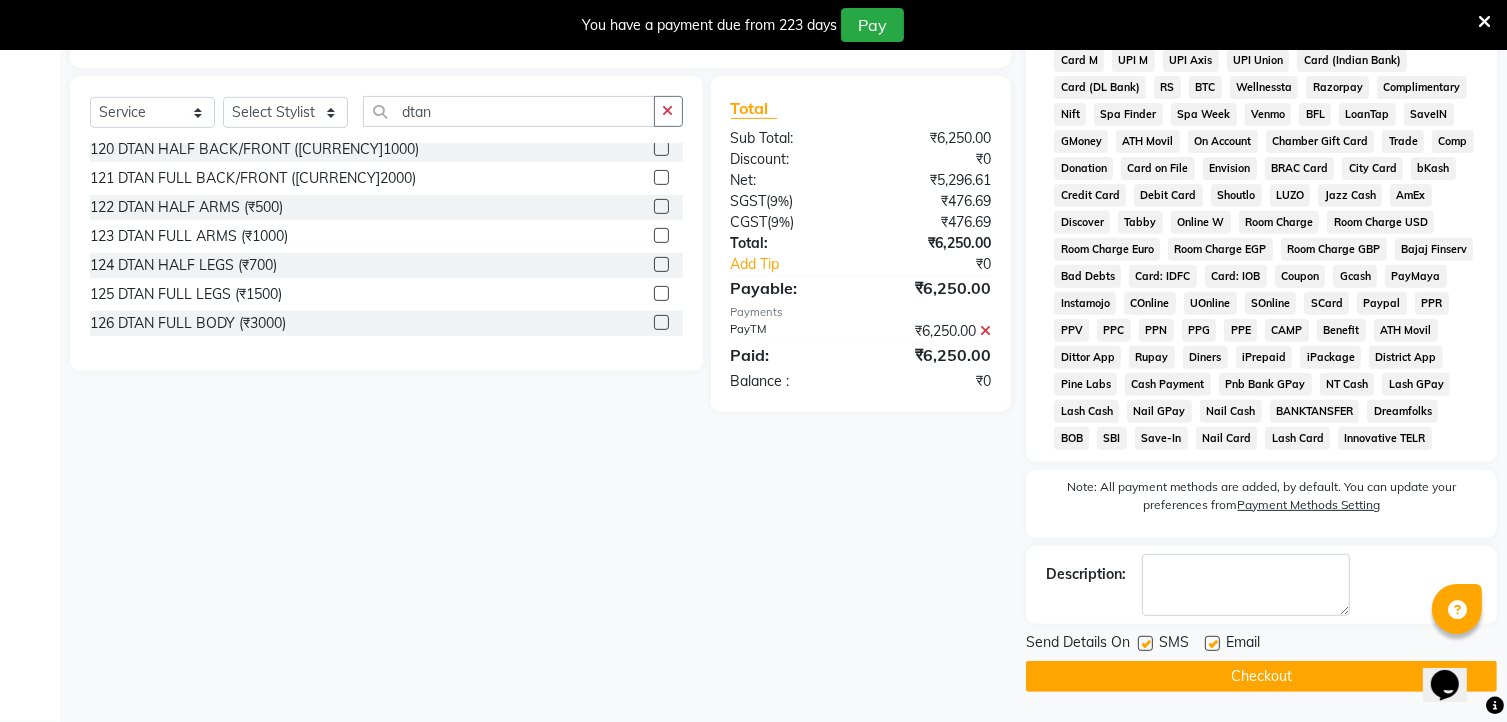 click on "Checkout" 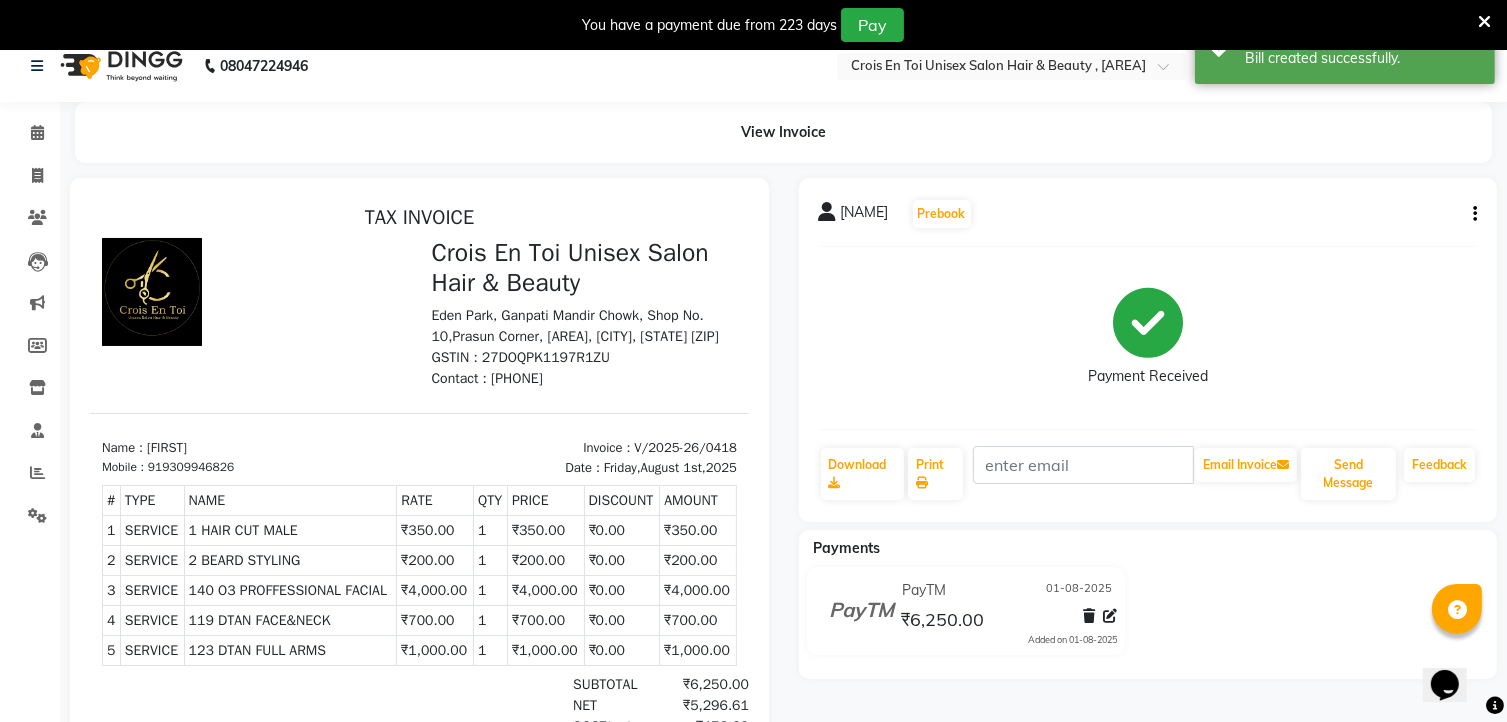 scroll, scrollTop: 20, scrollLeft: 0, axis: vertical 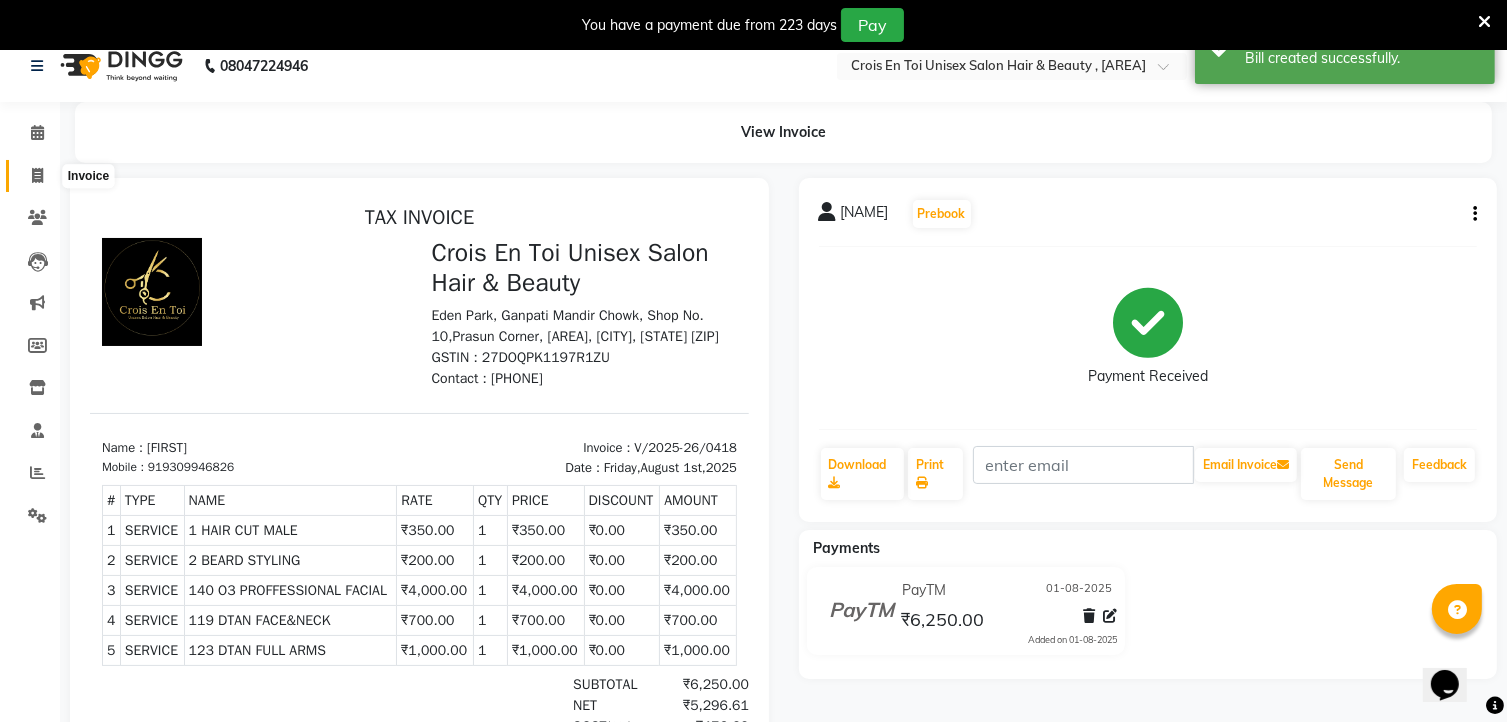 click 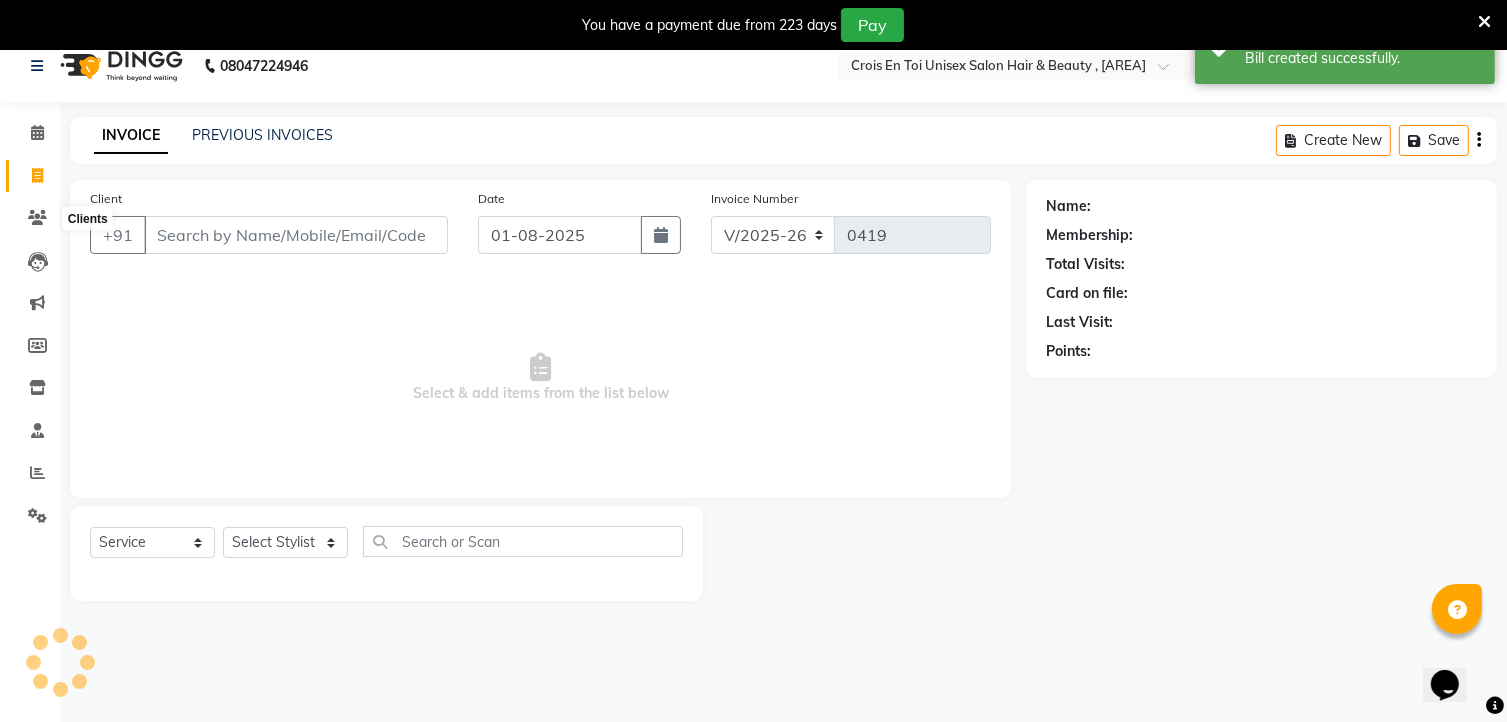 scroll, scrollTop: 50, scrollLeft: 0, axis: vertical 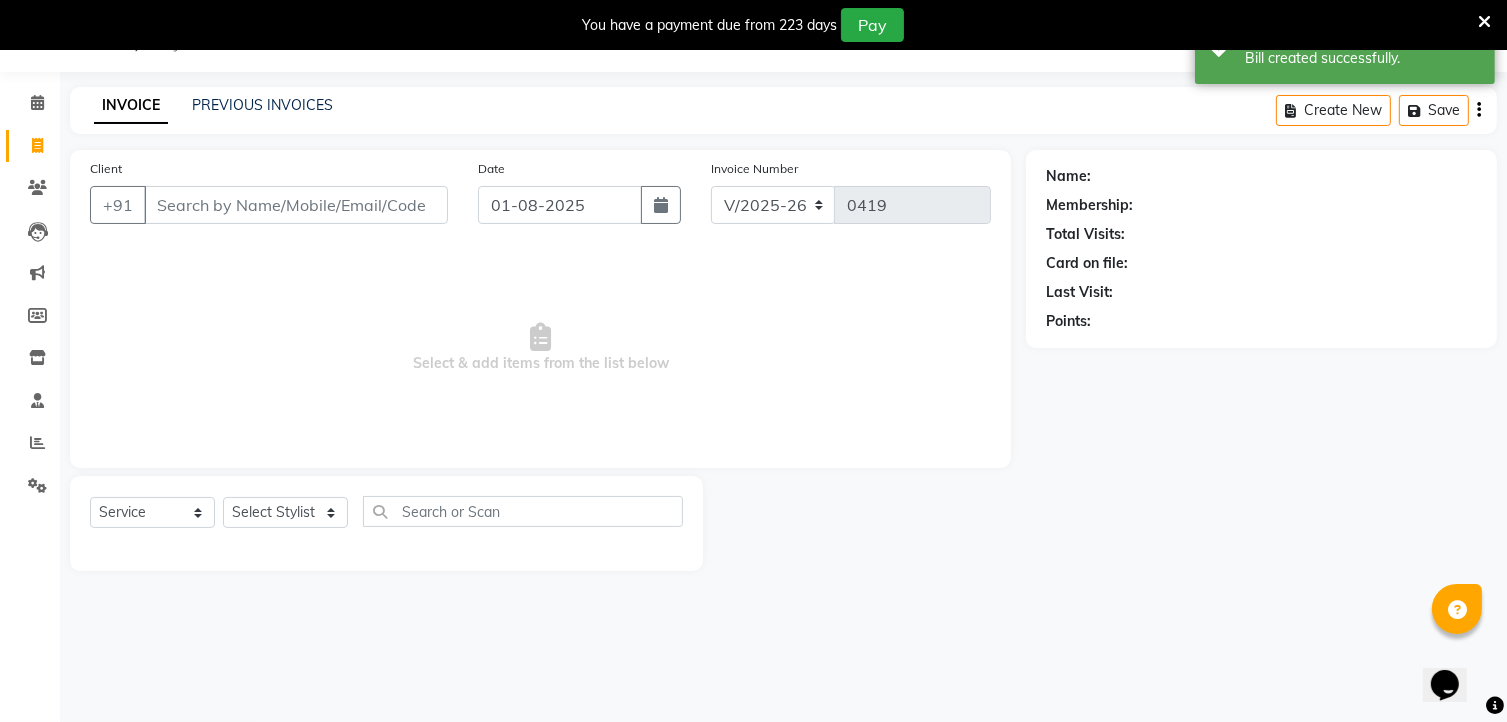 click on "Client" at bounding box center (296, 205) 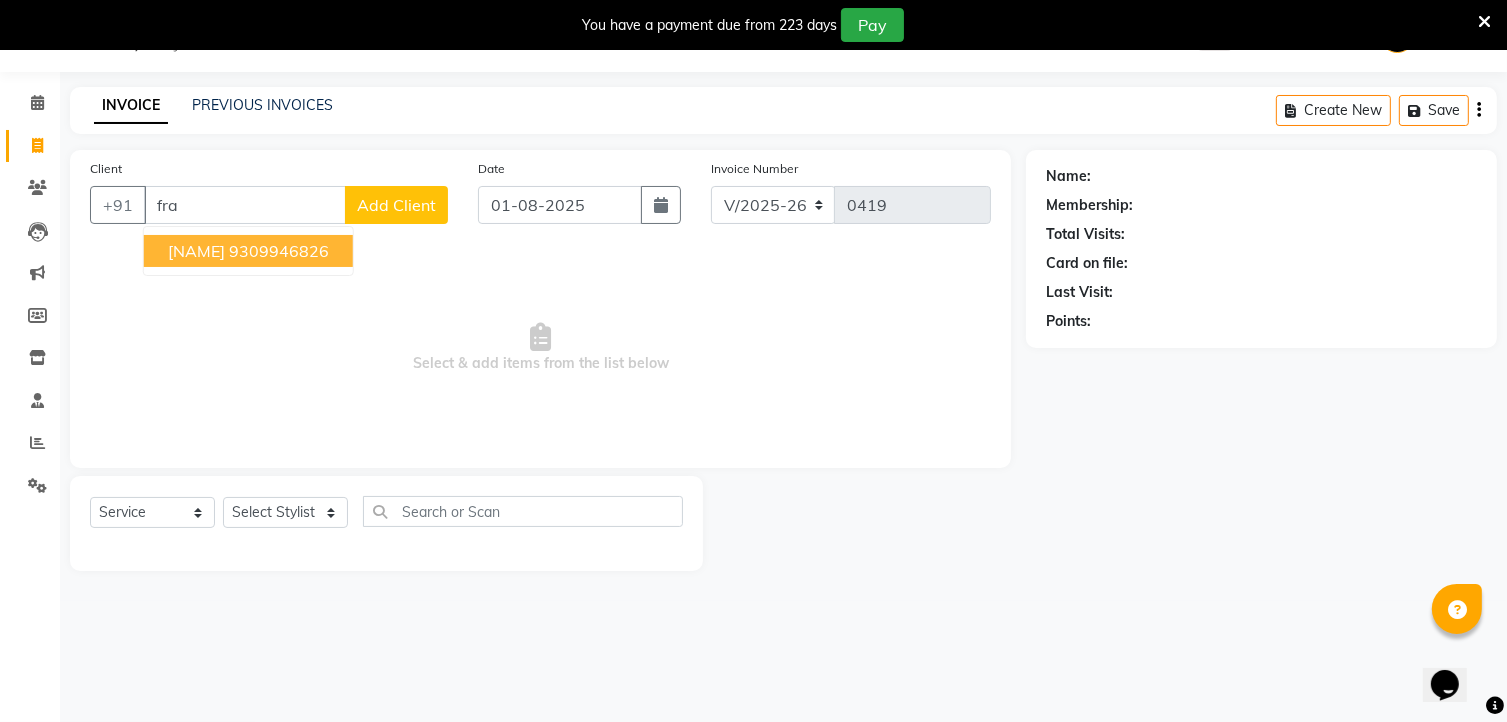 click on "9309946826" at bounding box center [279, 251] 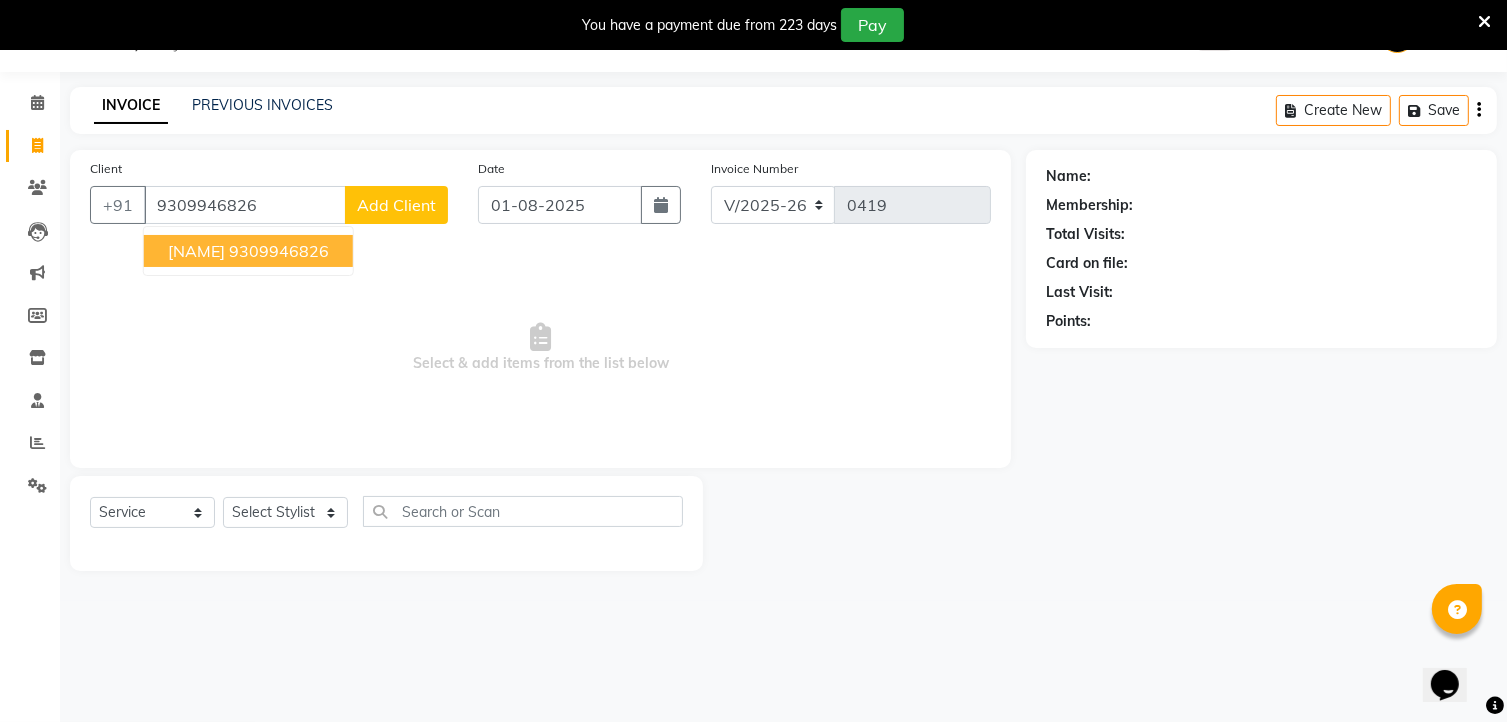 type on "9309946826" 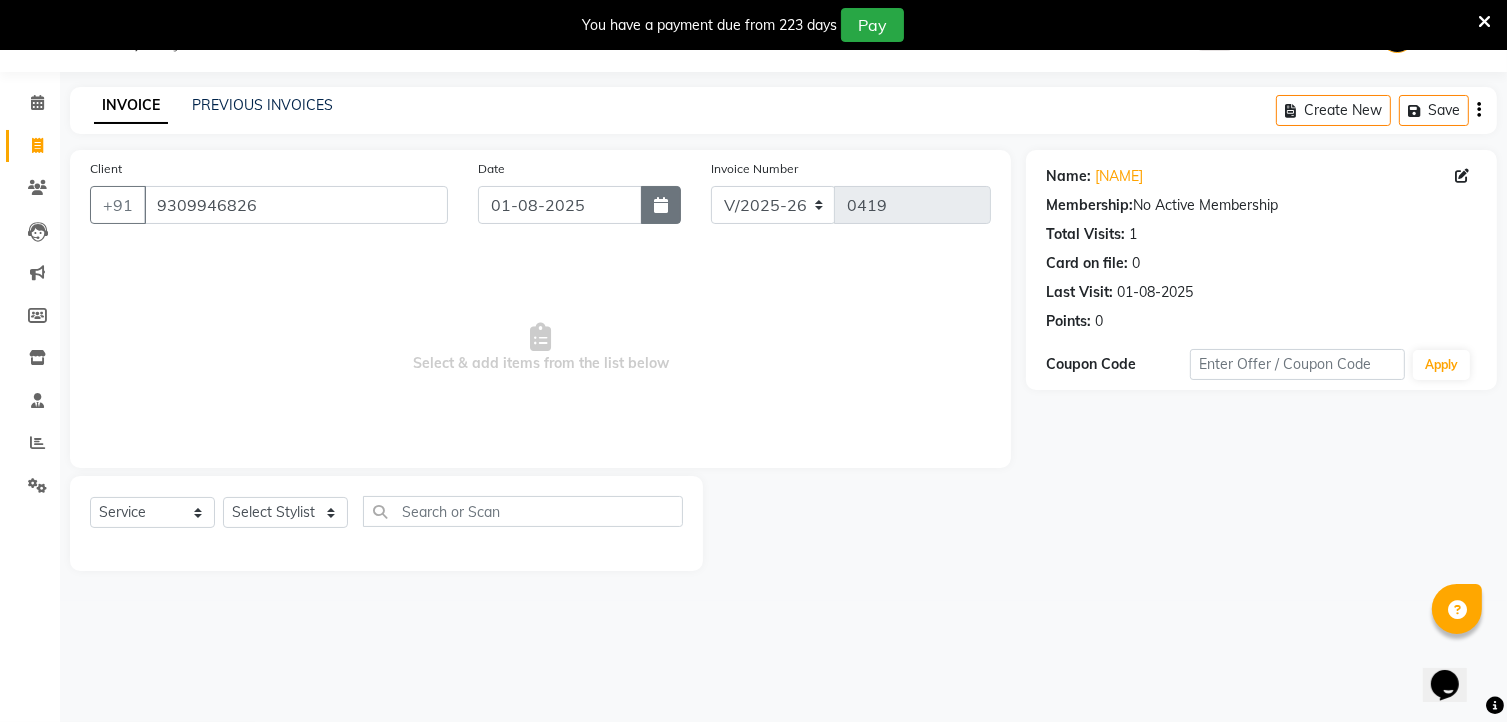 click 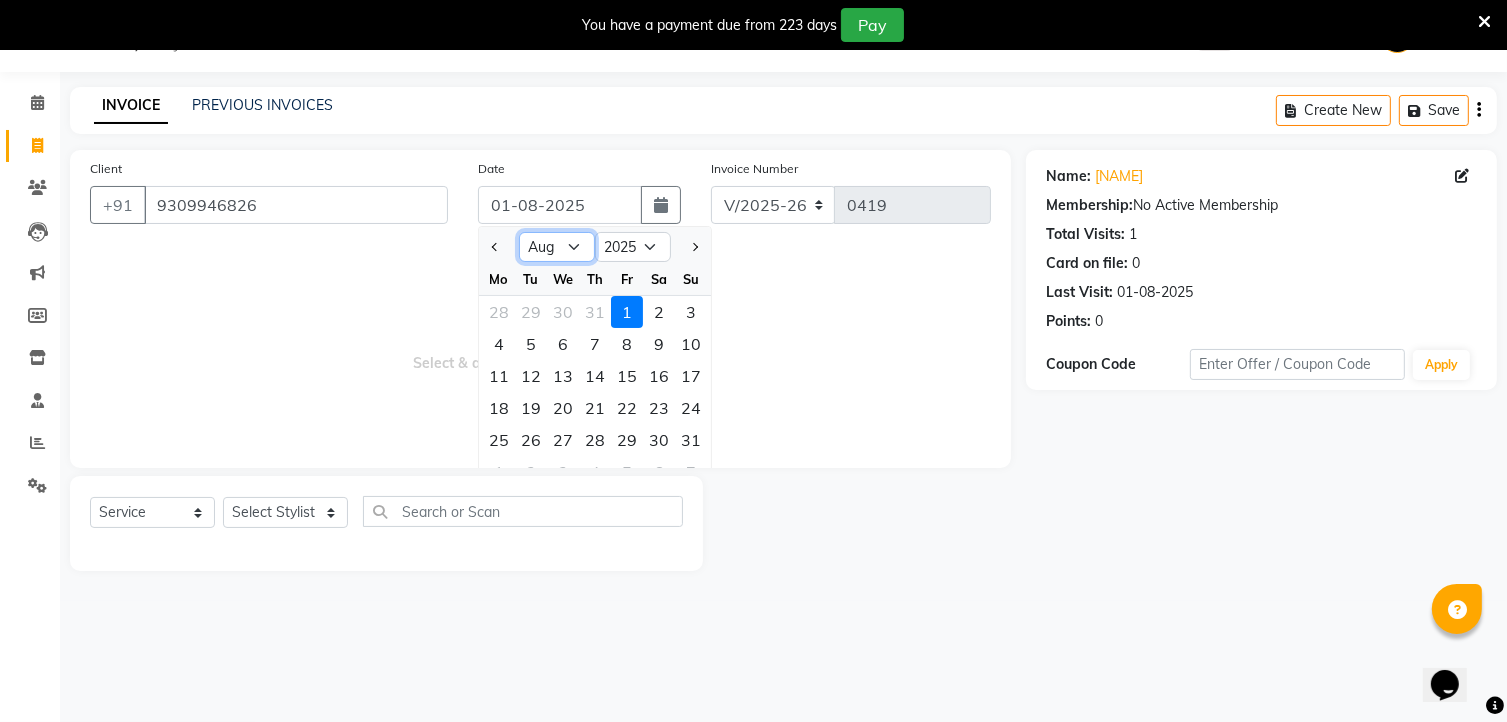 click on "Jan Feb Mar Apr May Jun Jul Aug Sep Oct Nov Dec" 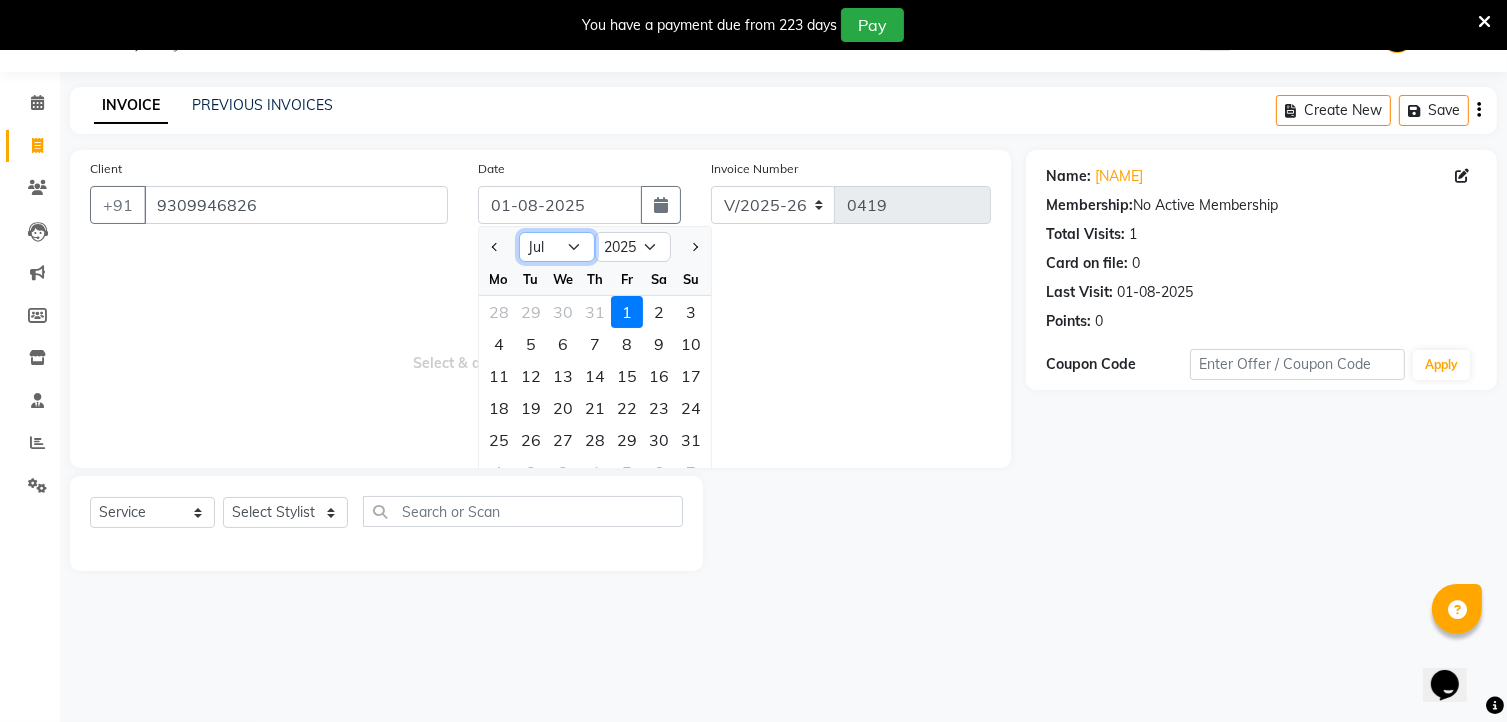 click on "Jan Feb Mar Apr May Jun Jul Aug Sep Oct Nov Dec" 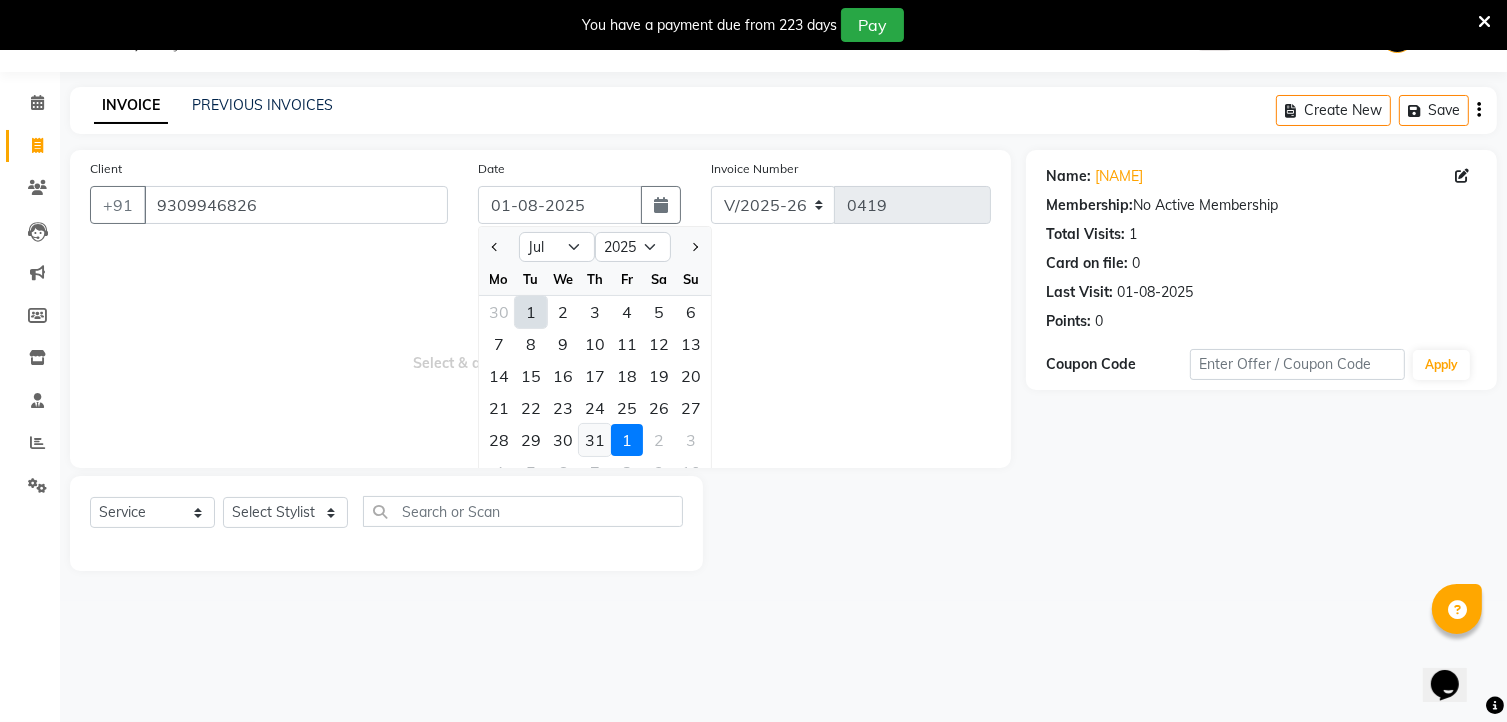 click on "31" 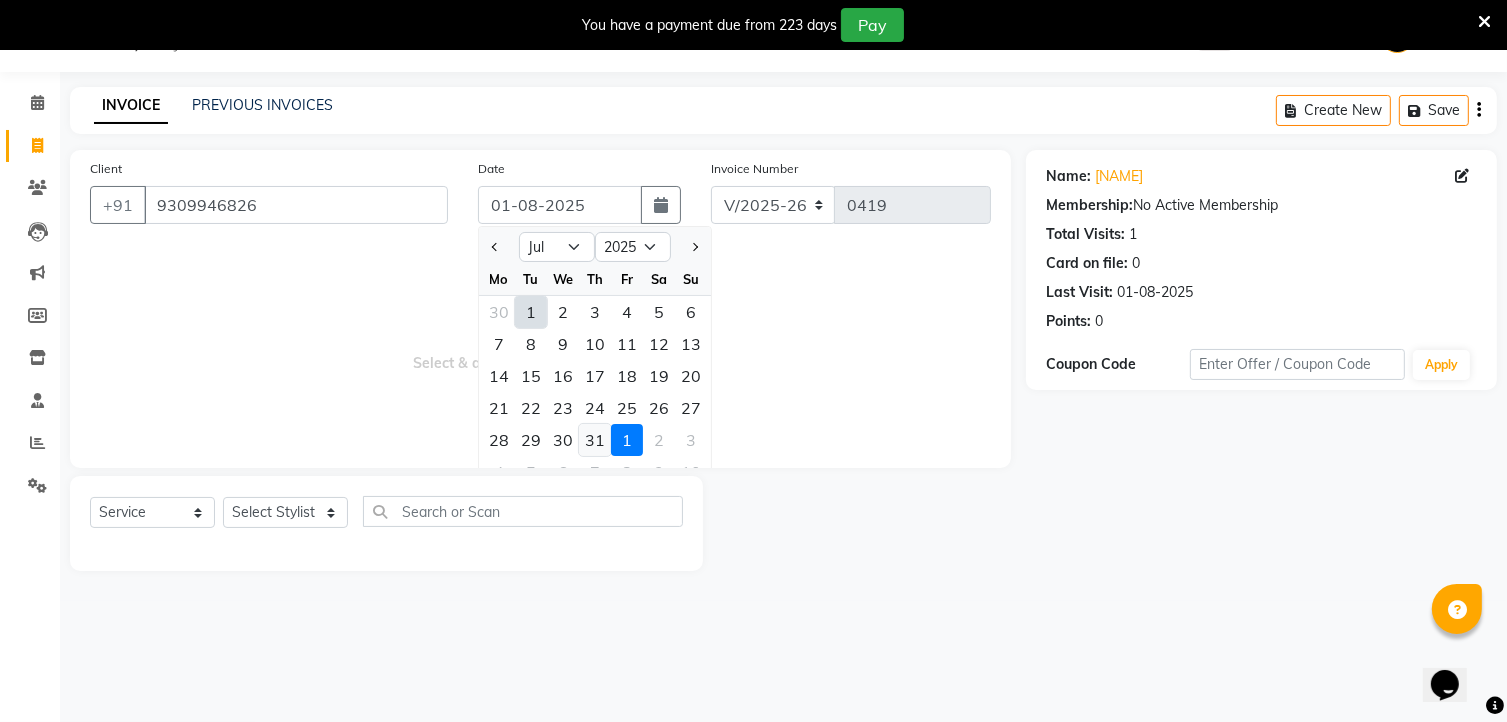 type on "31-07-2025" 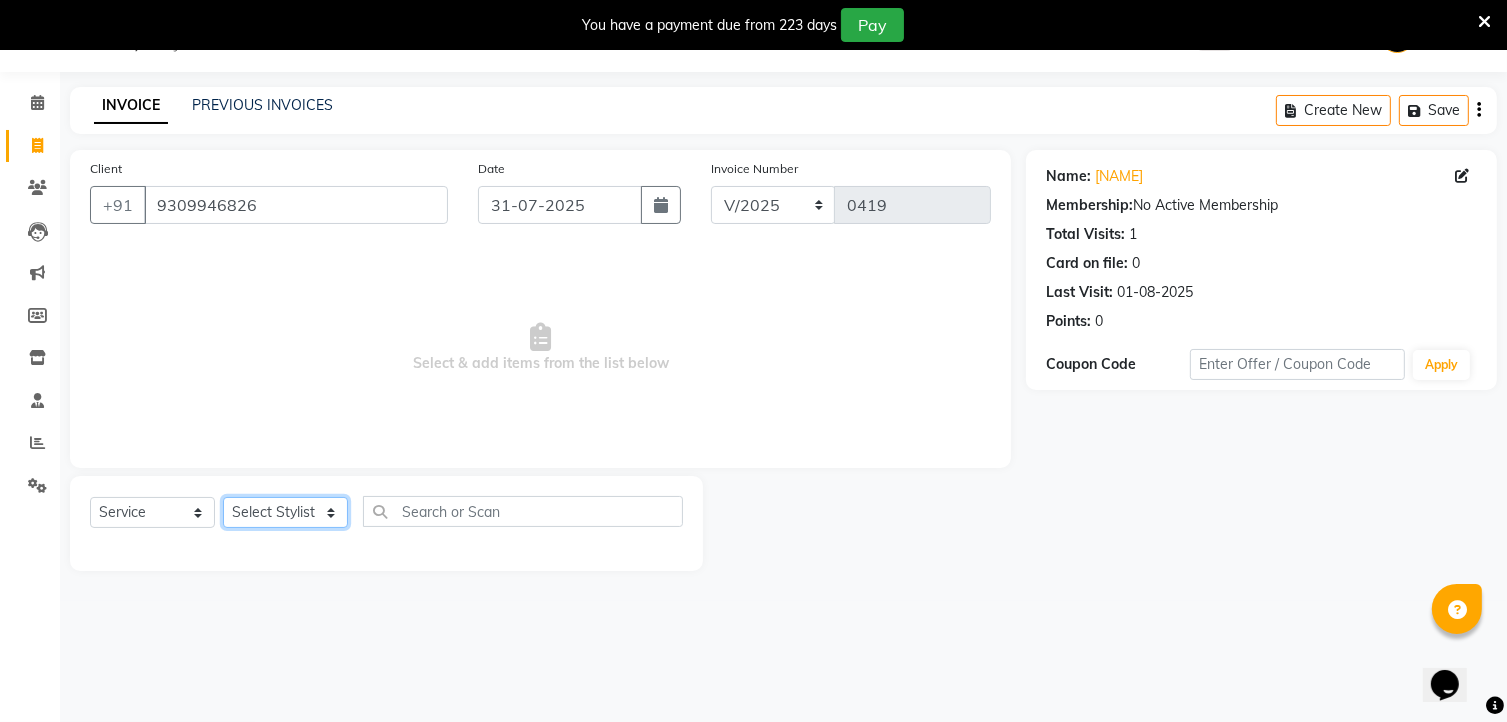 click on "Select Stylist [NAME] [NAME] [NAME] Manager [NAME] [NAME] [NAME] [NAME]" 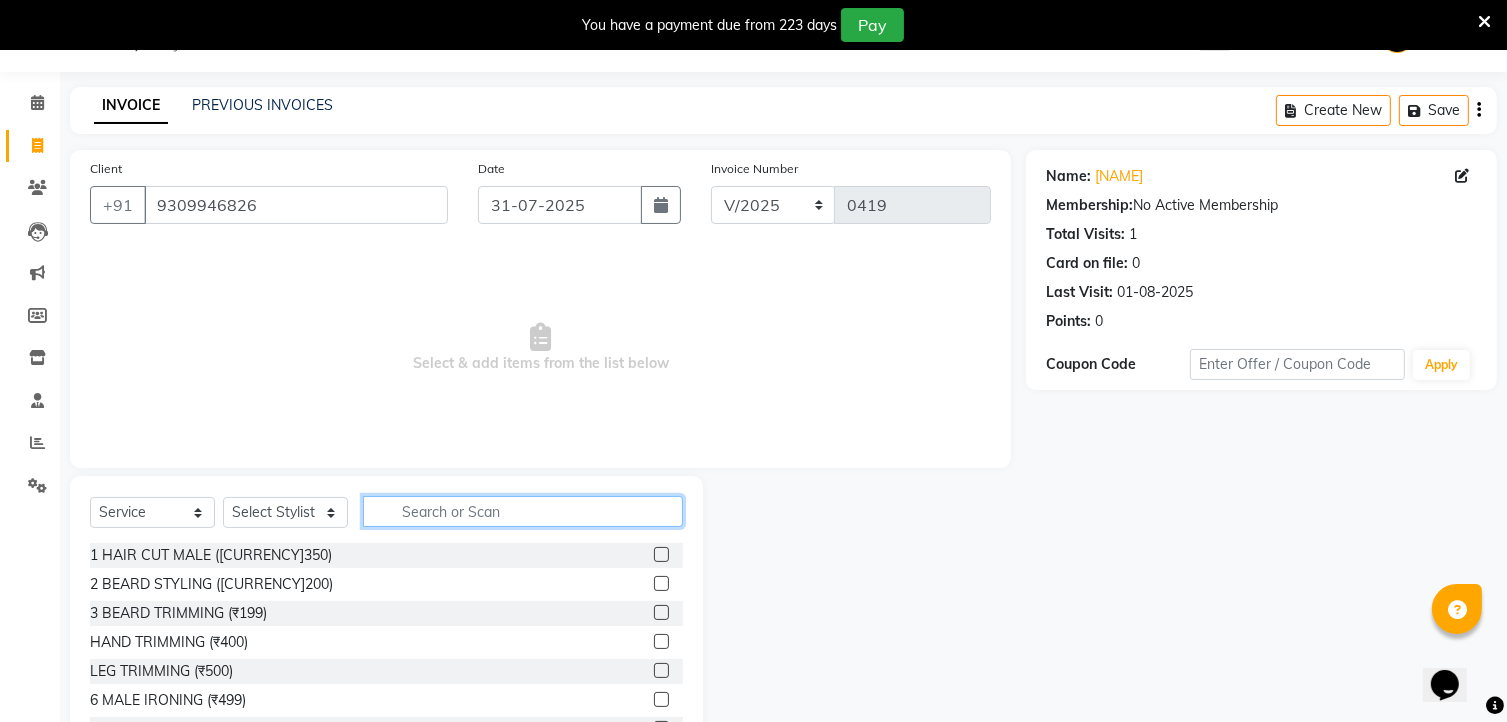 click 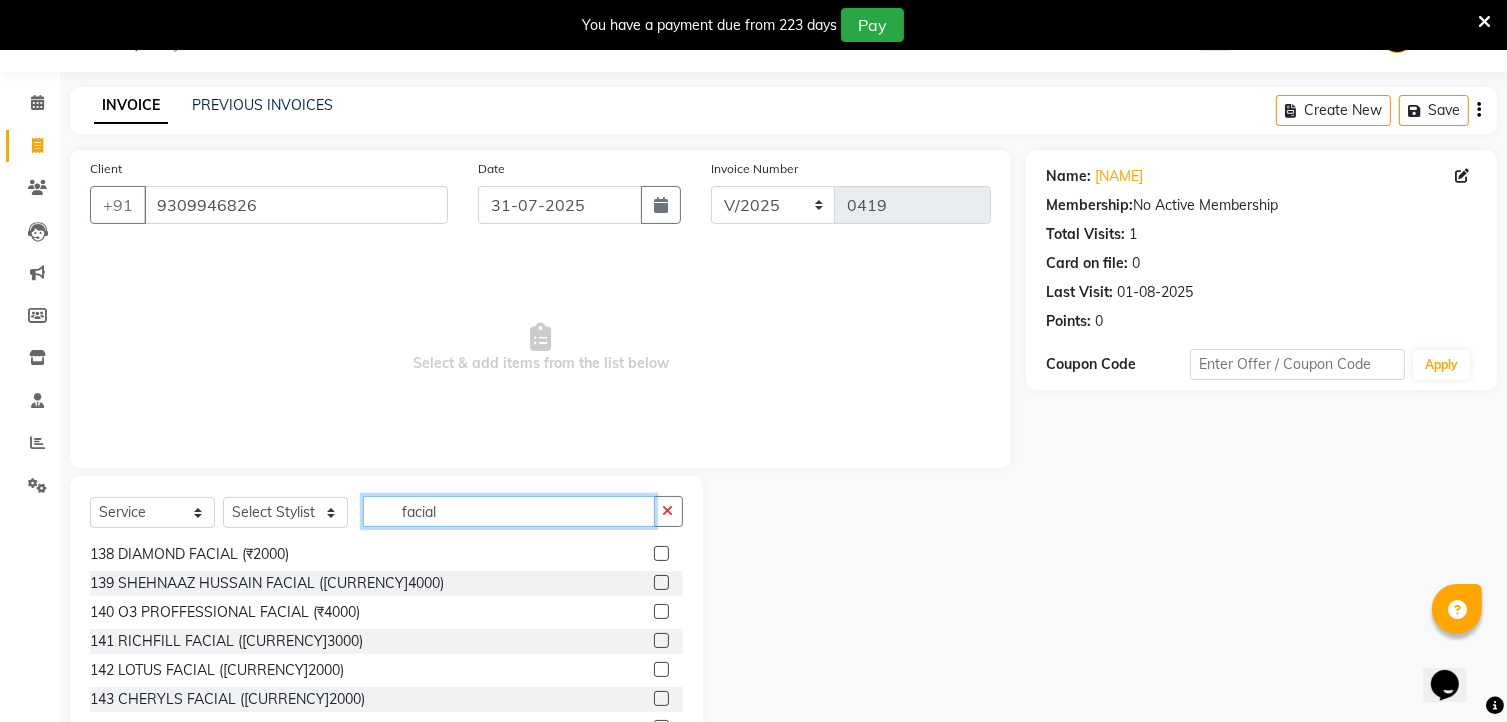 scroll, scrollTop: 87, scrollLeft: 0, axis: vertical 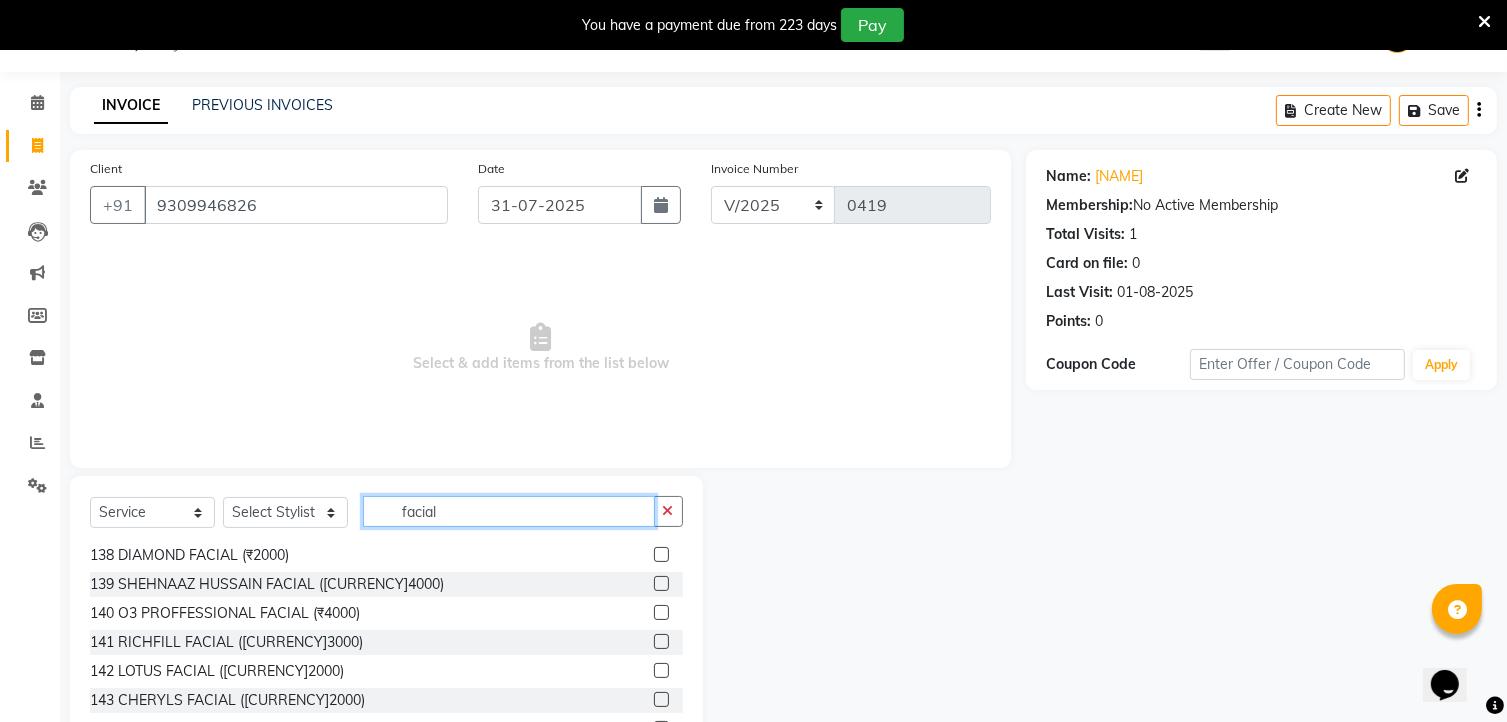 type on "facial" 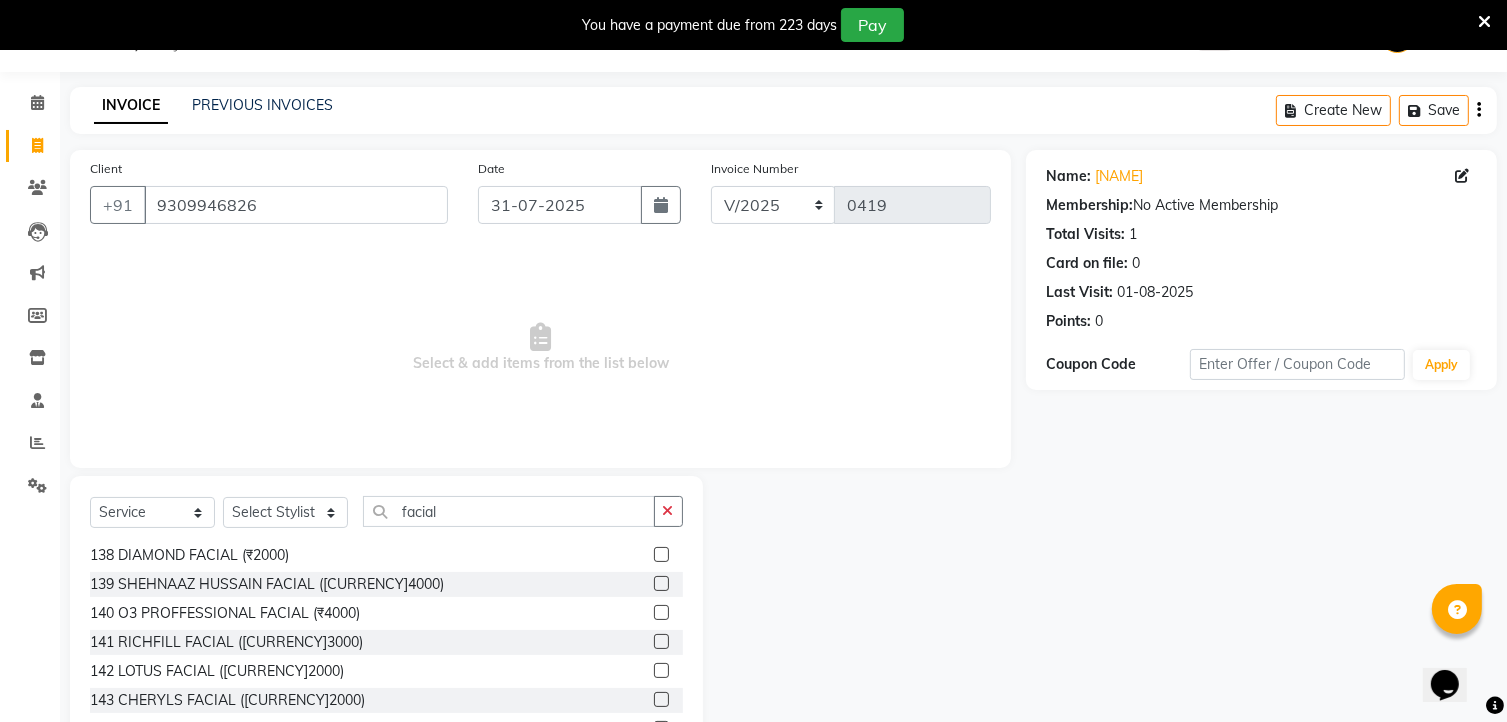 click 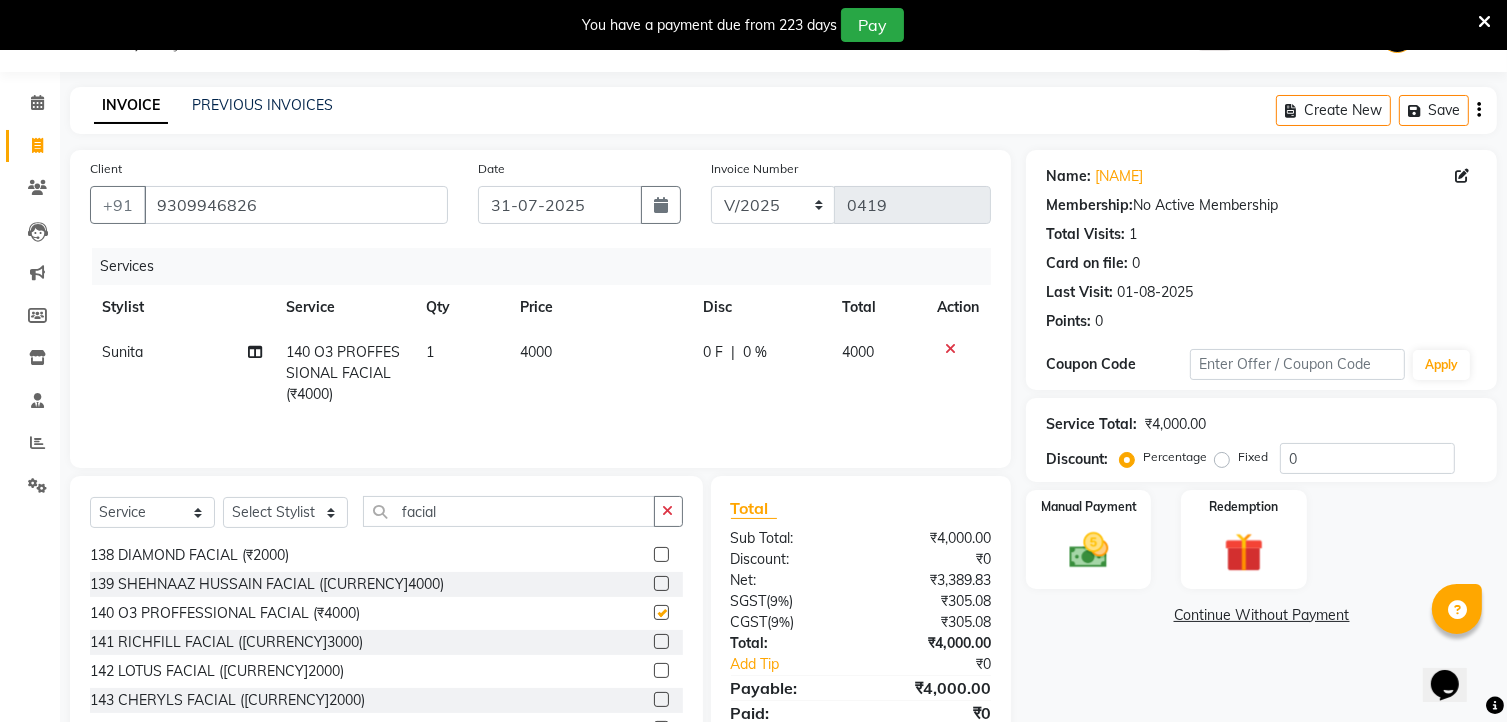 checkbox on "false" 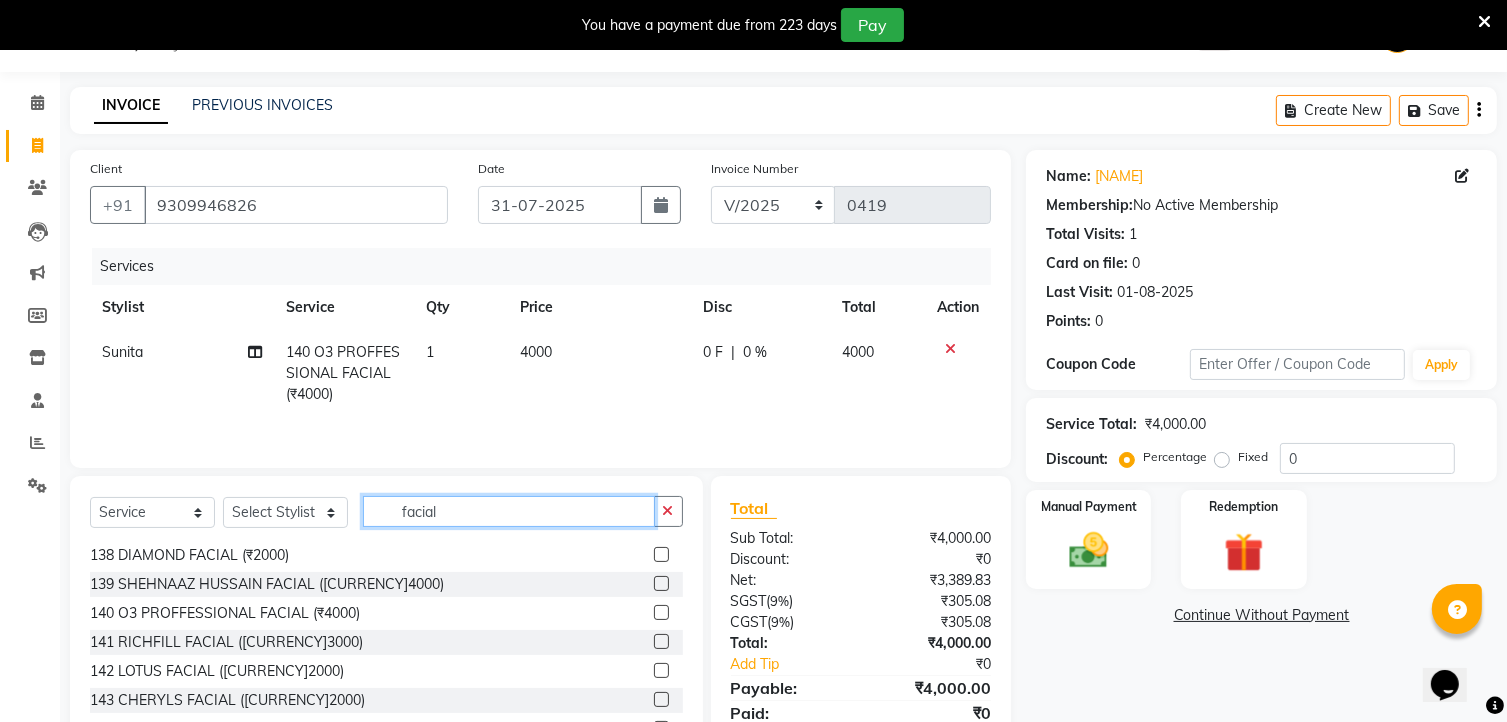 click on "facial" 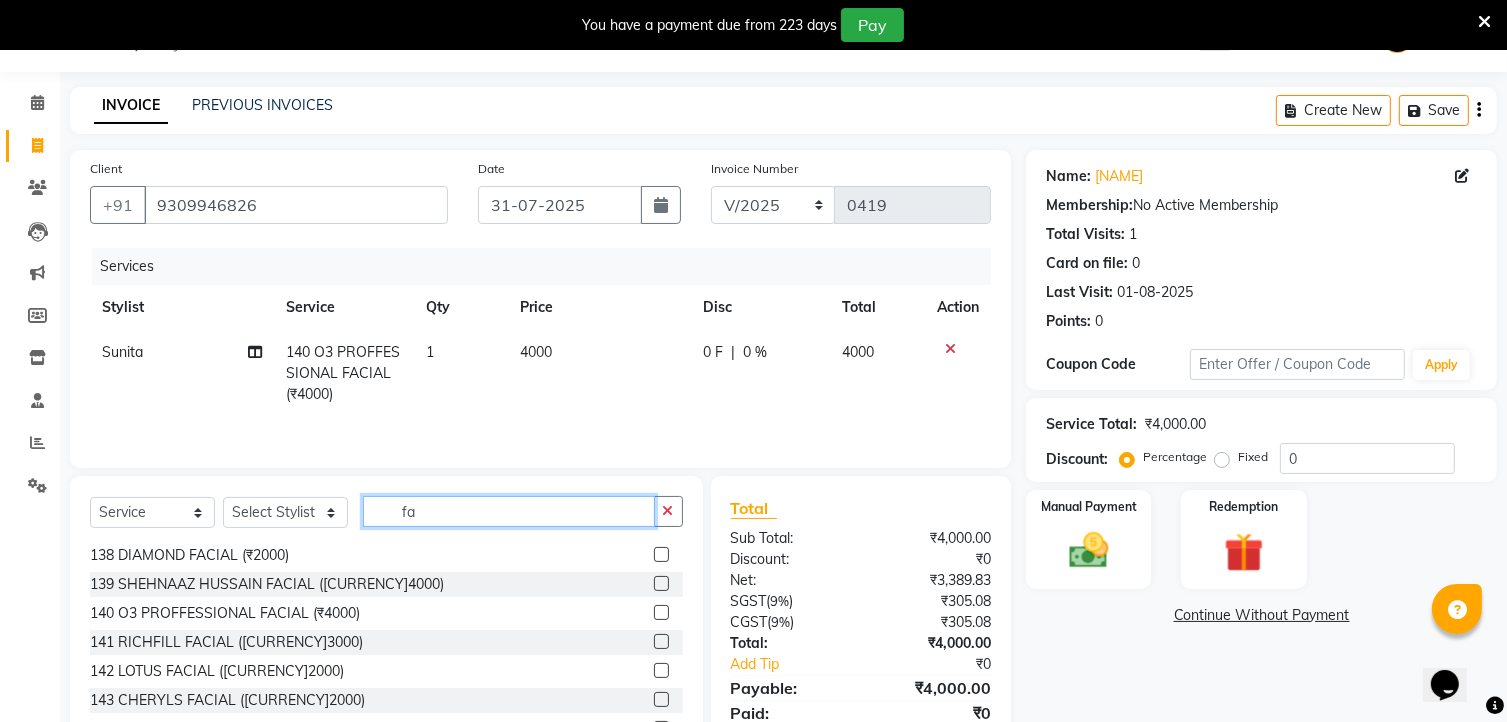 type on "f" 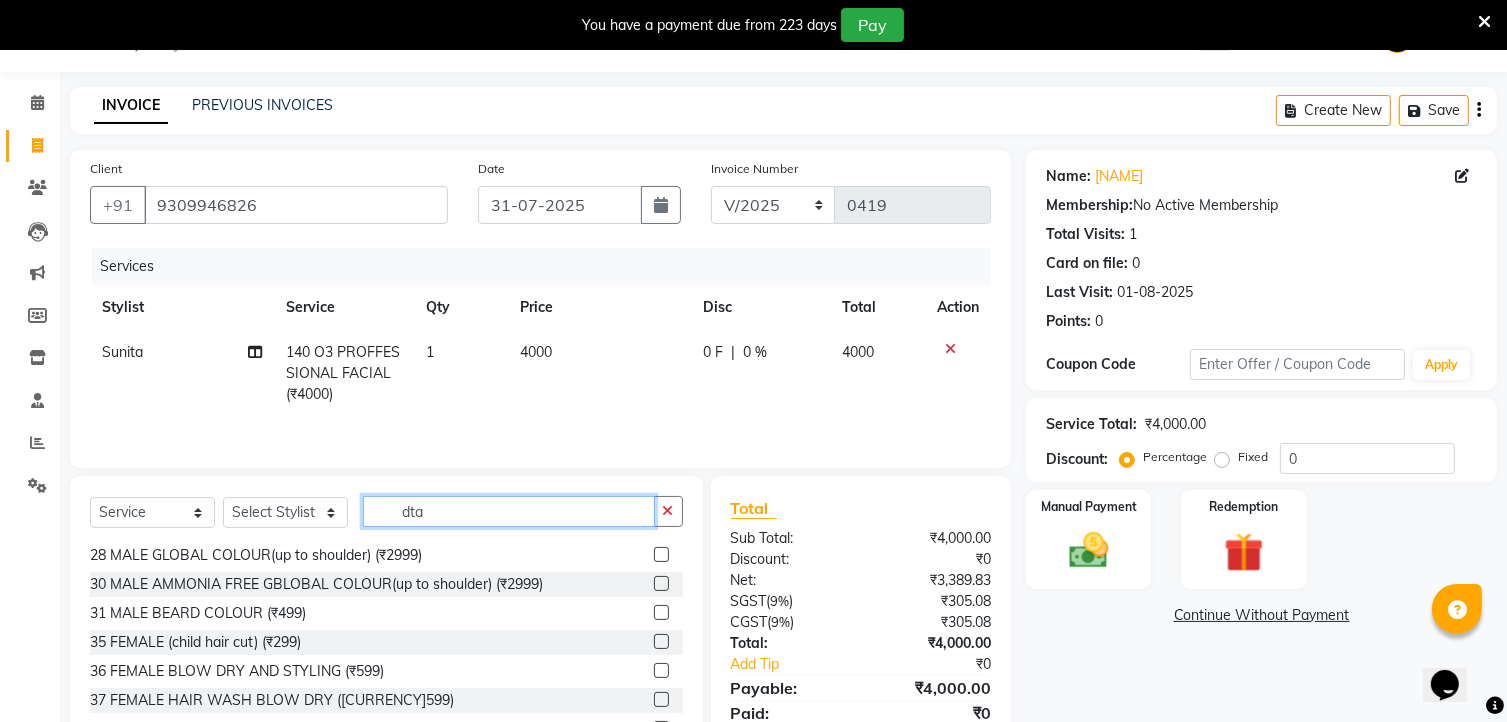 scroll, scrollTop: 90, scrollLeft: 0, axis: vertical 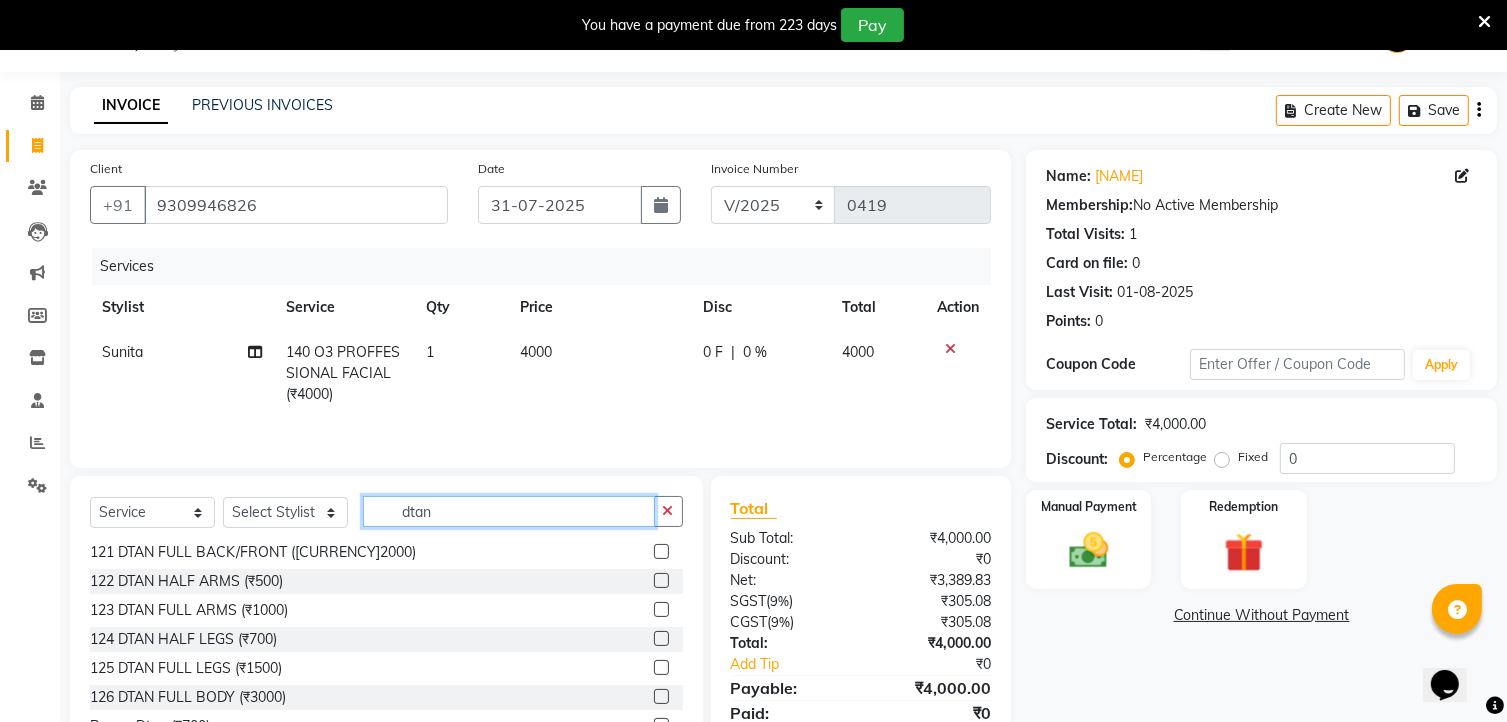 type on "dtan" 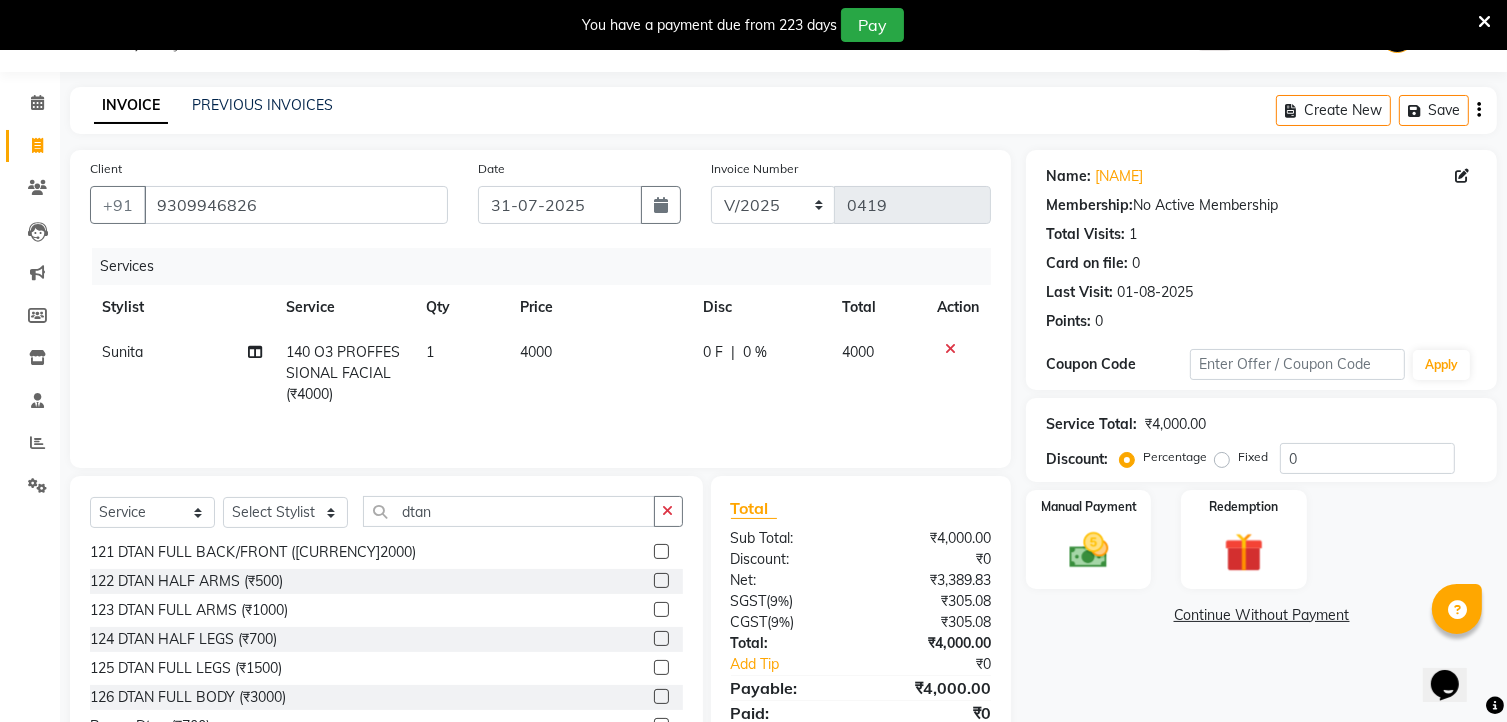 click 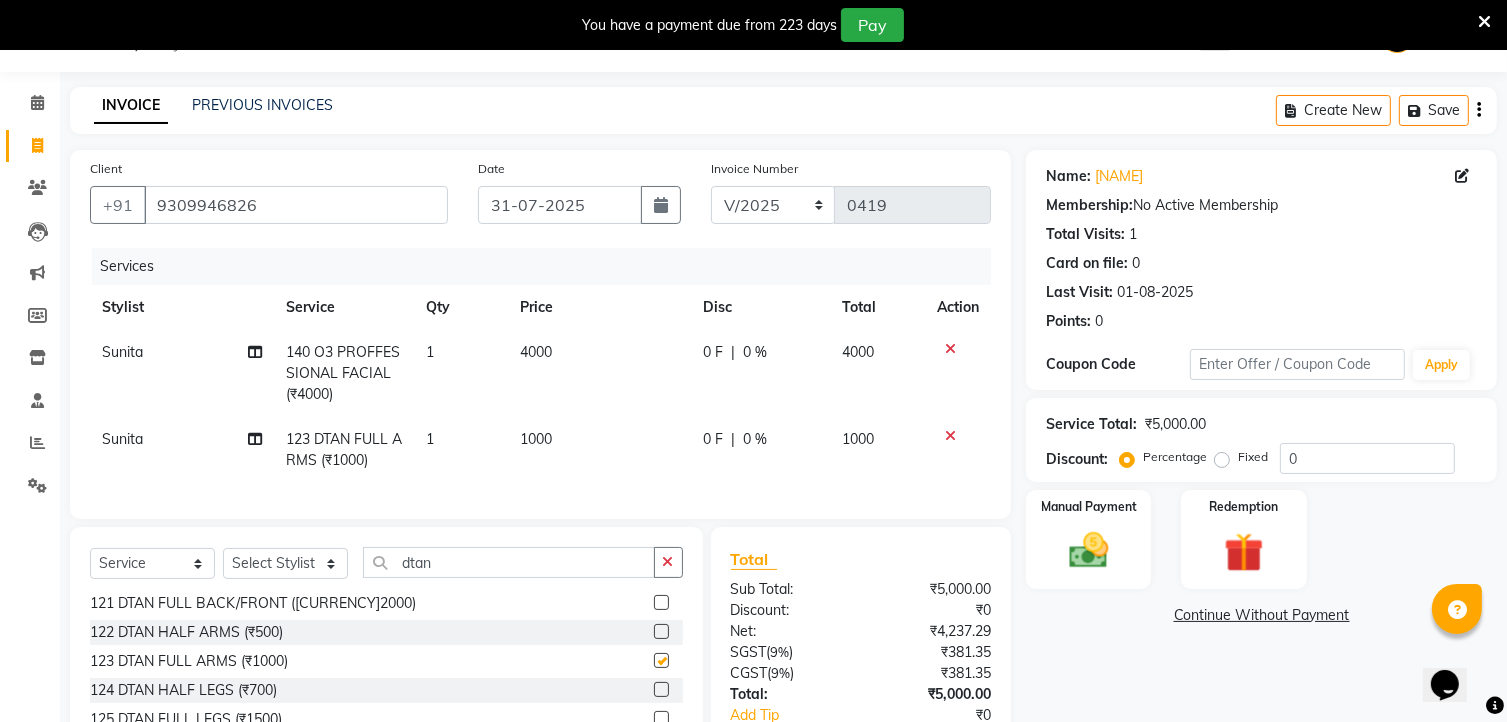 checkbox on "false" 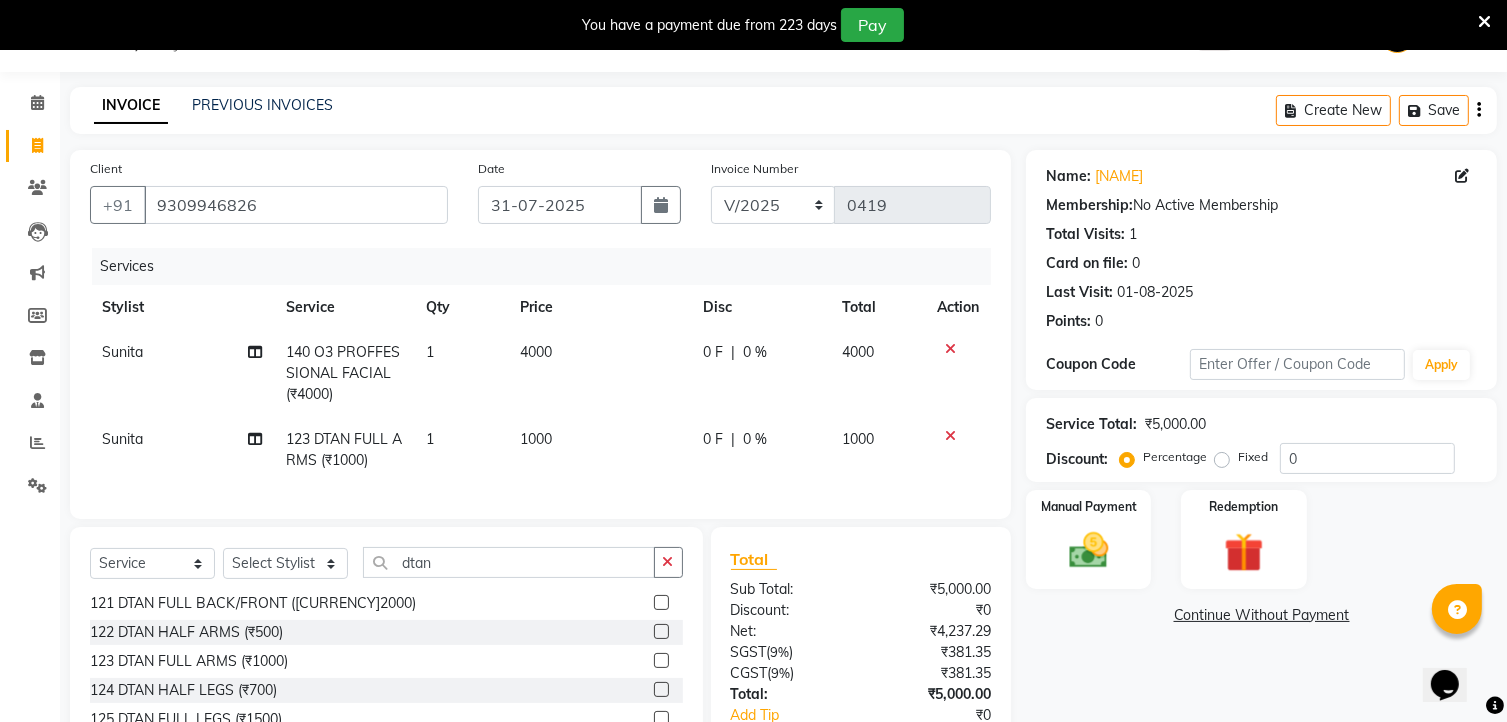 scroll, scrollTop: 0, scrollLeft: 0, axis: both 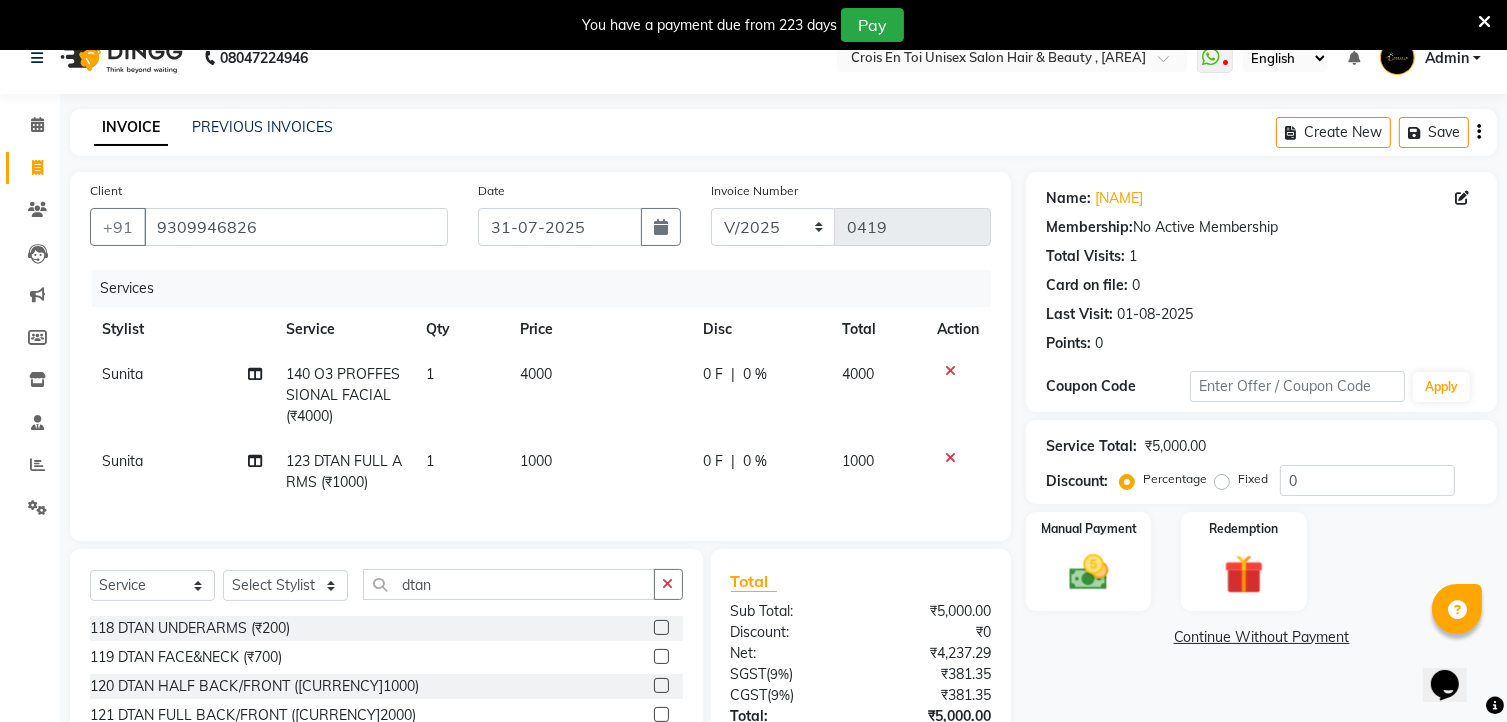 click 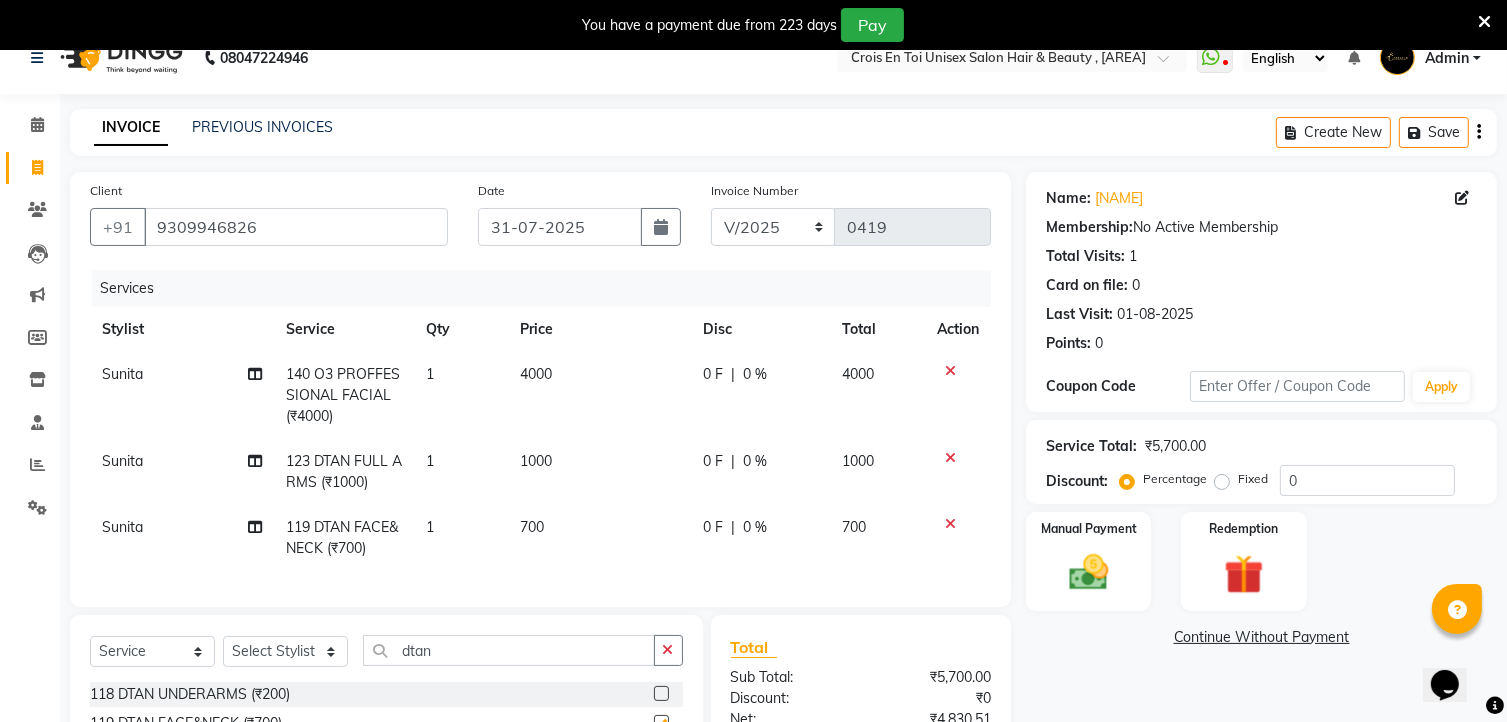 checkbox on "false" 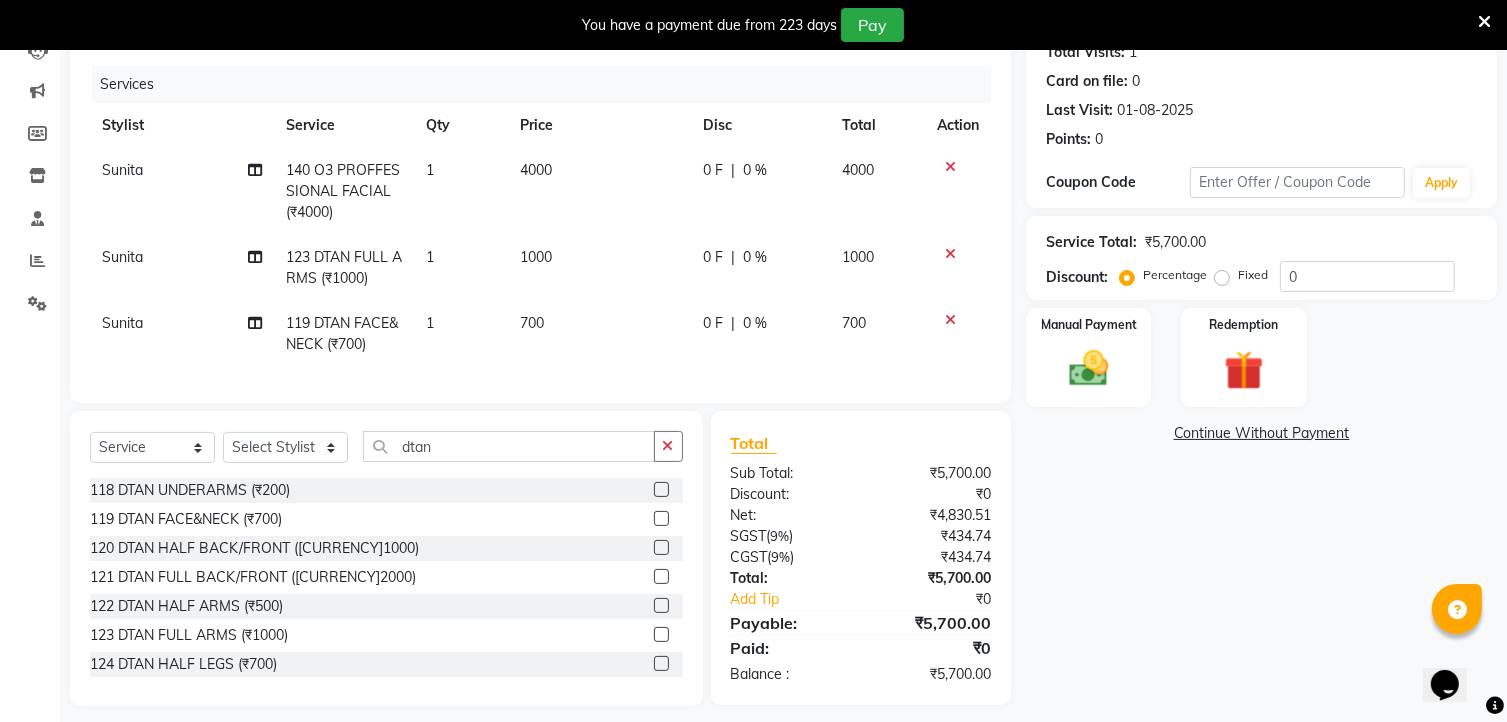 scroll, scrollTop: 242, scrollLeft: 0, axis: vertical 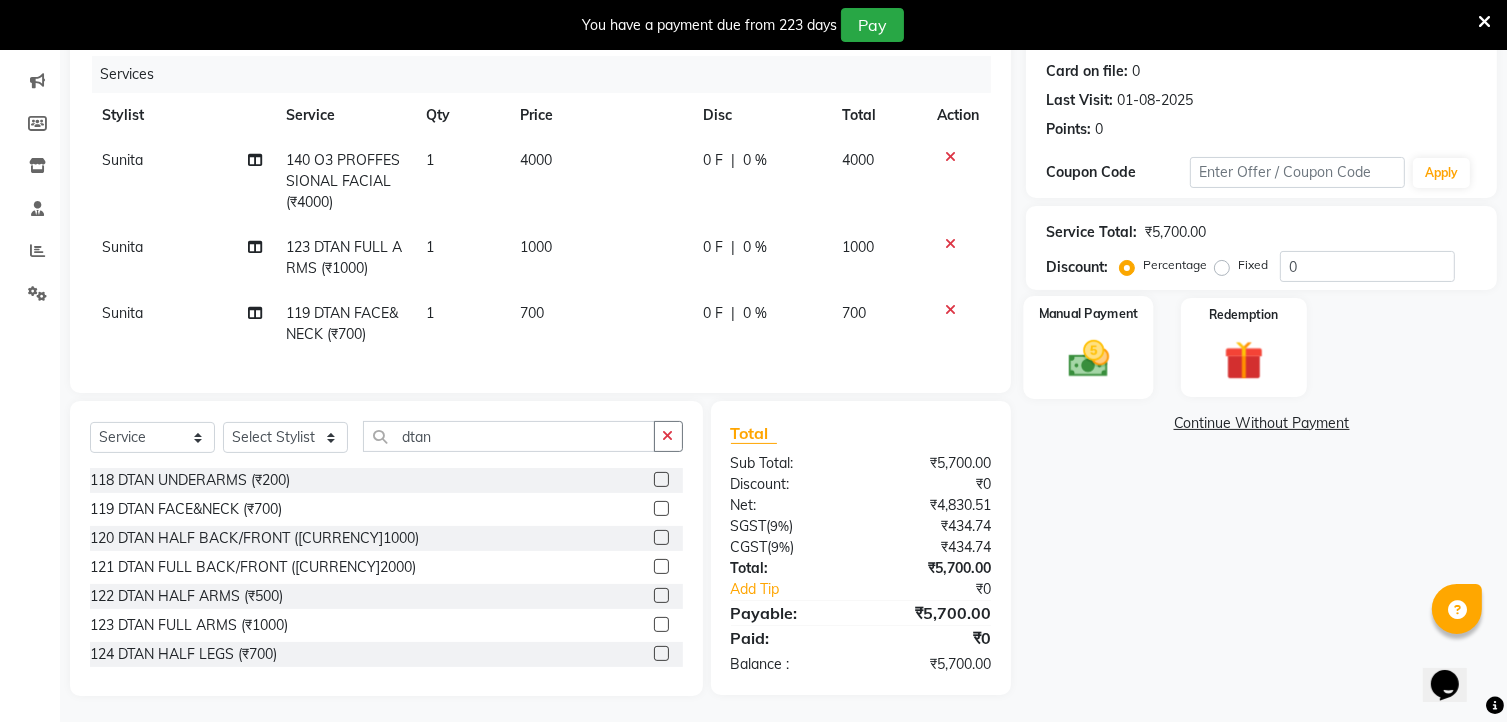 click on "Manual Payment" 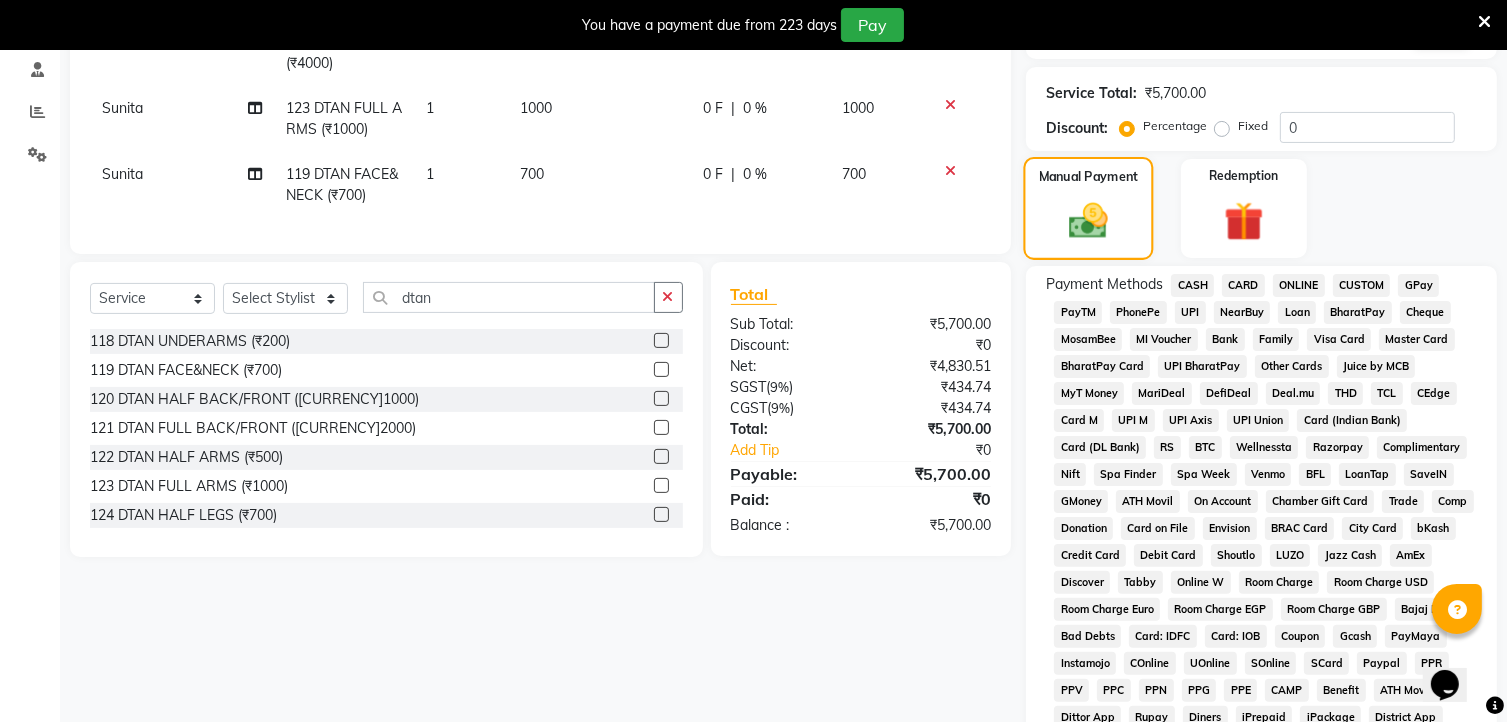 scroll, scrollTop: 387, scrollLeft: 0, axis: vertical 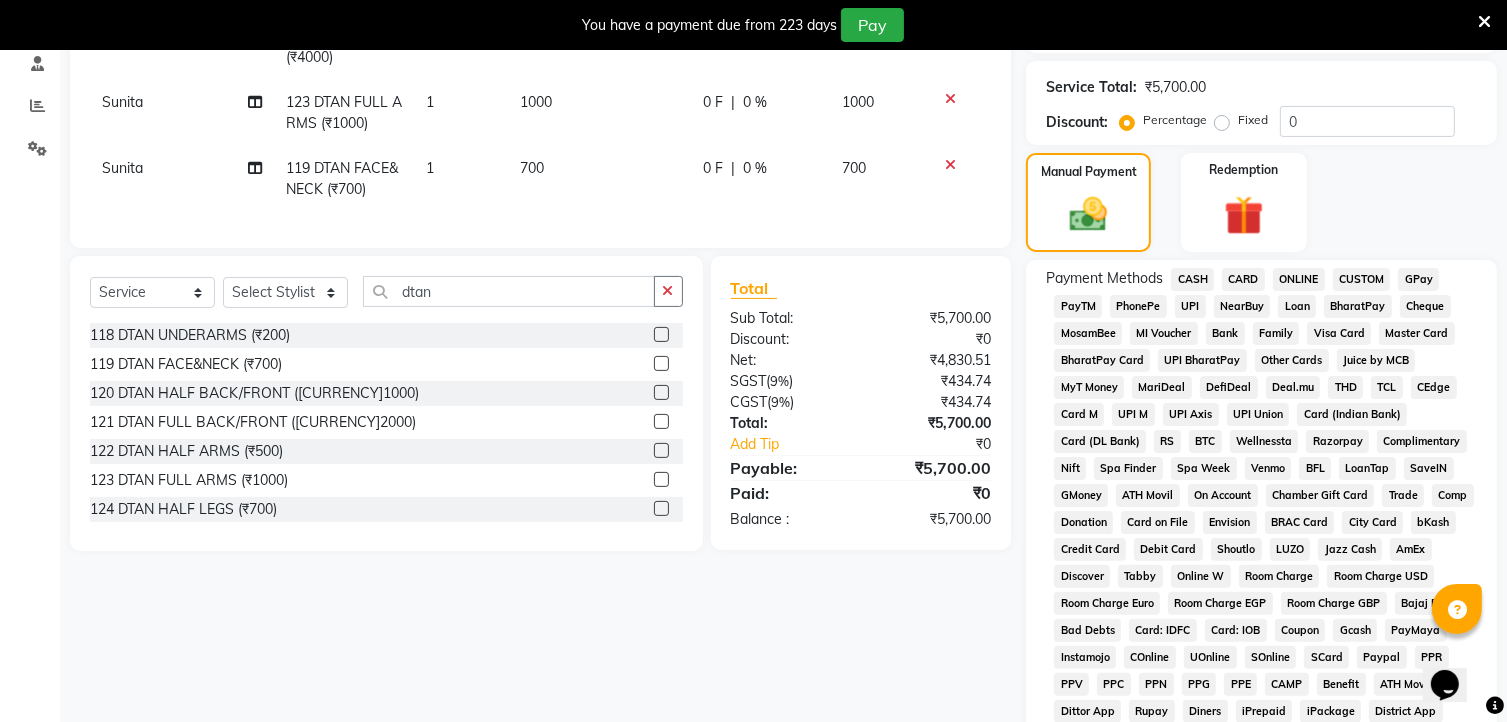 click on "PayTM" 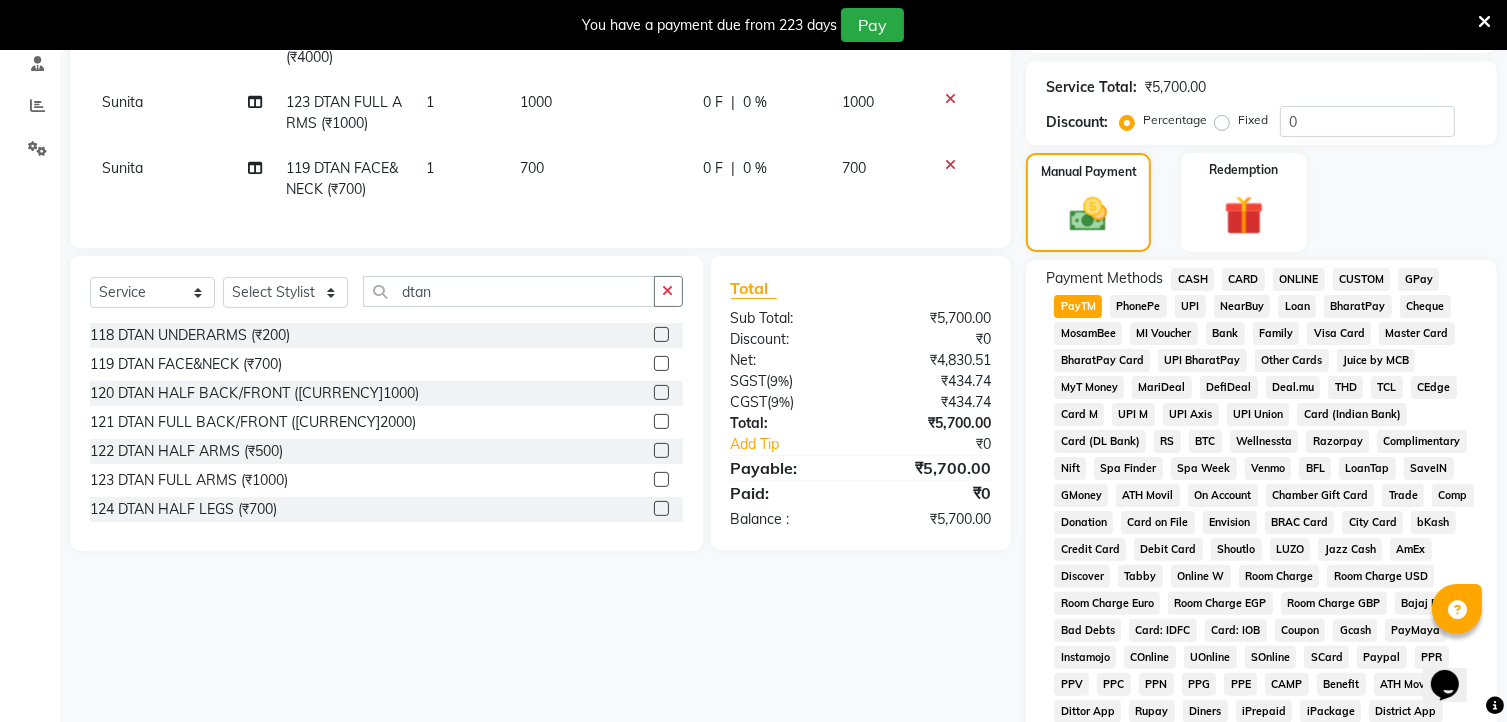 scroll, scrollTop: 750, scrollLeft: 0, axis: vertical 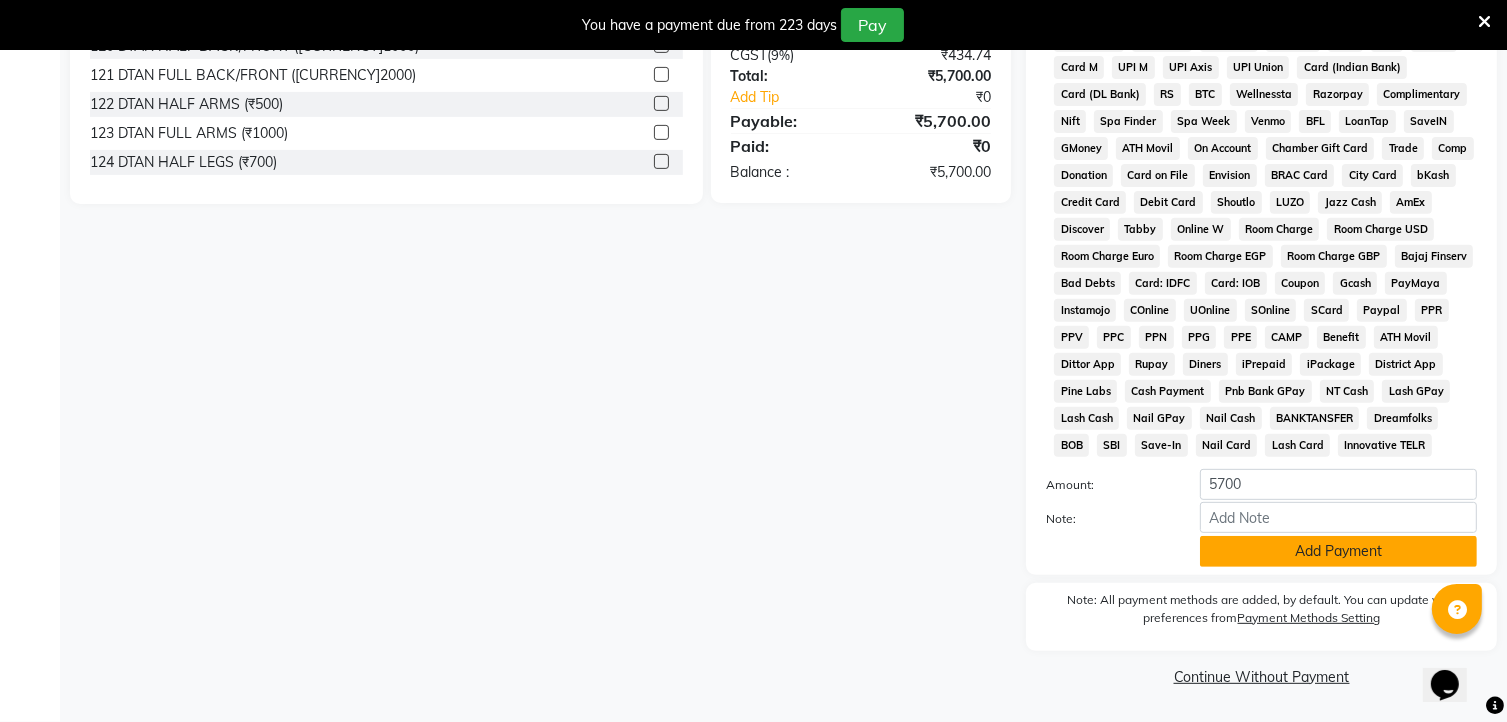 click on "Add Payment" 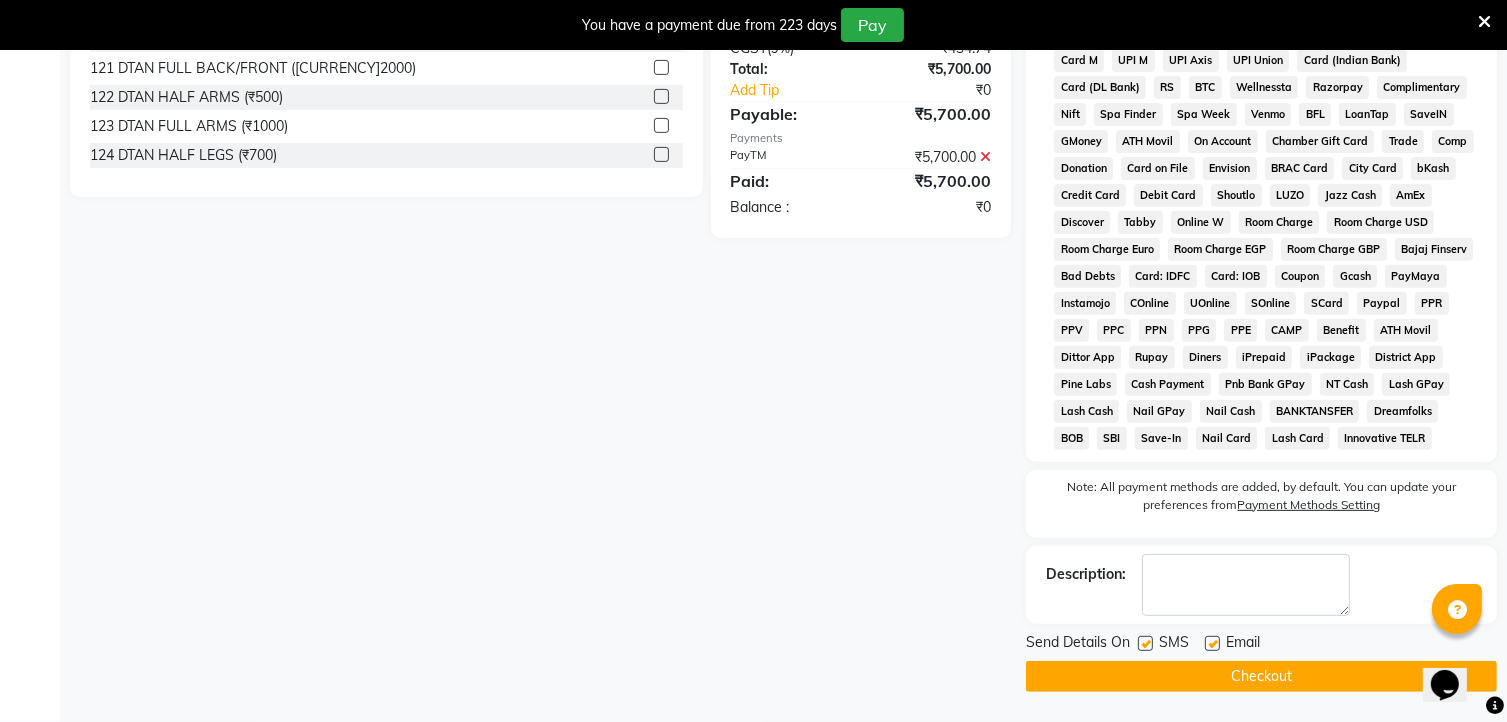 click on "Checkout" 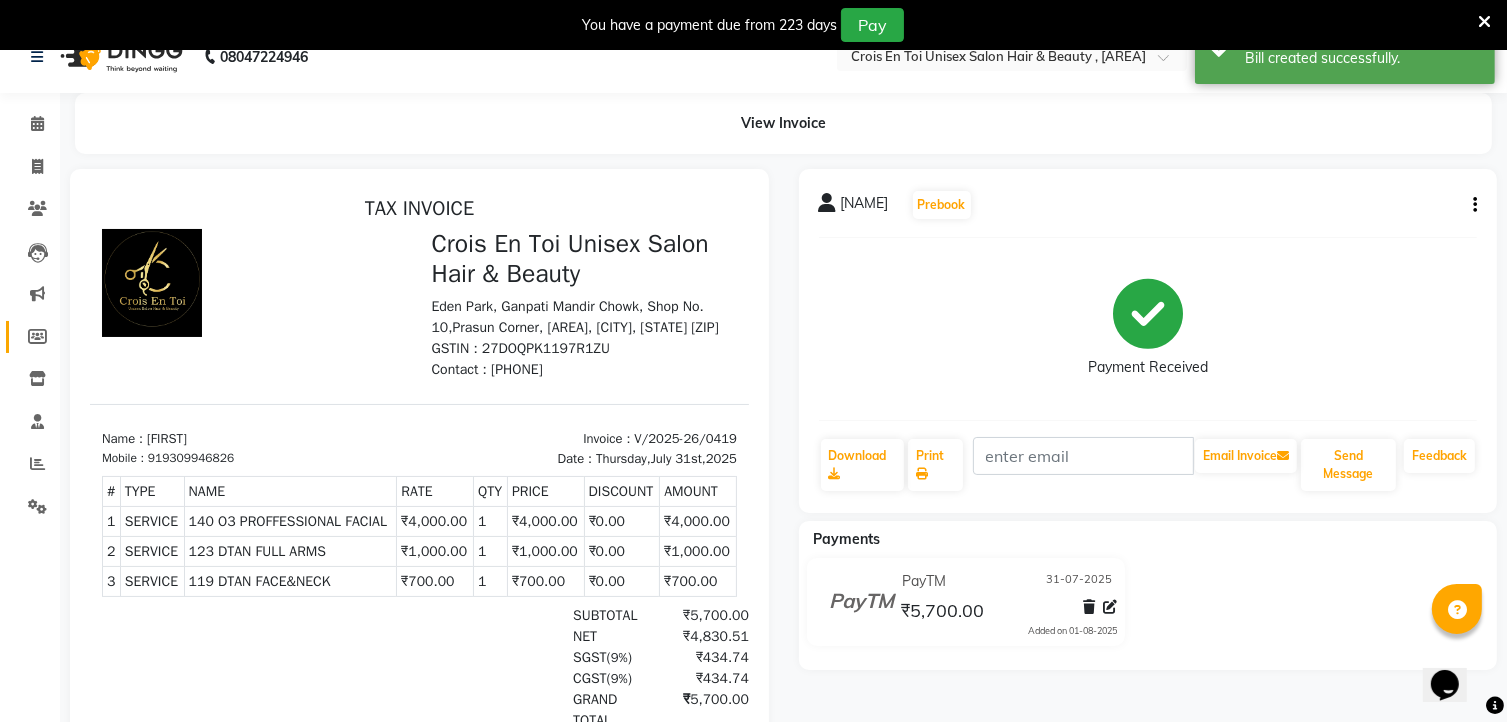 scroll, scrollTop: 27, scrollLeft: 0, axis: vertical 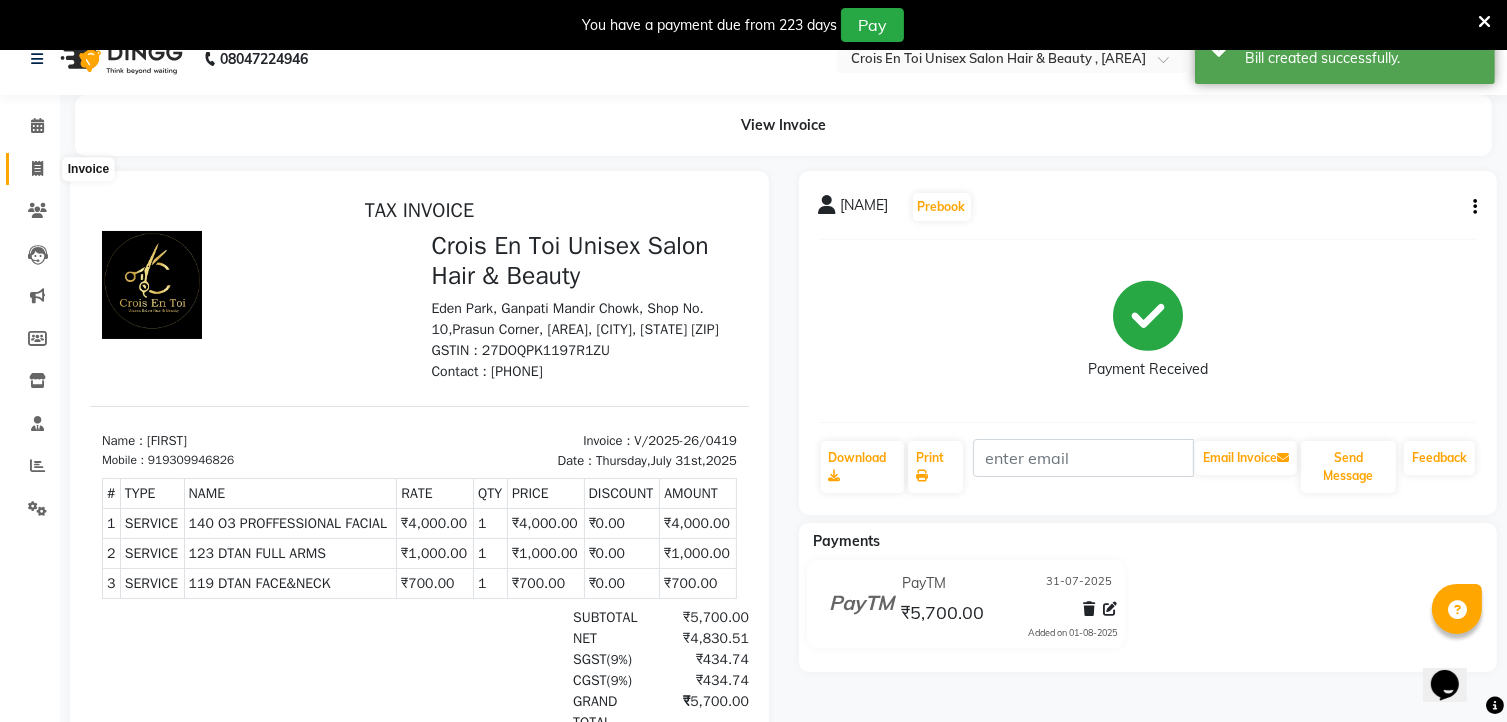 click 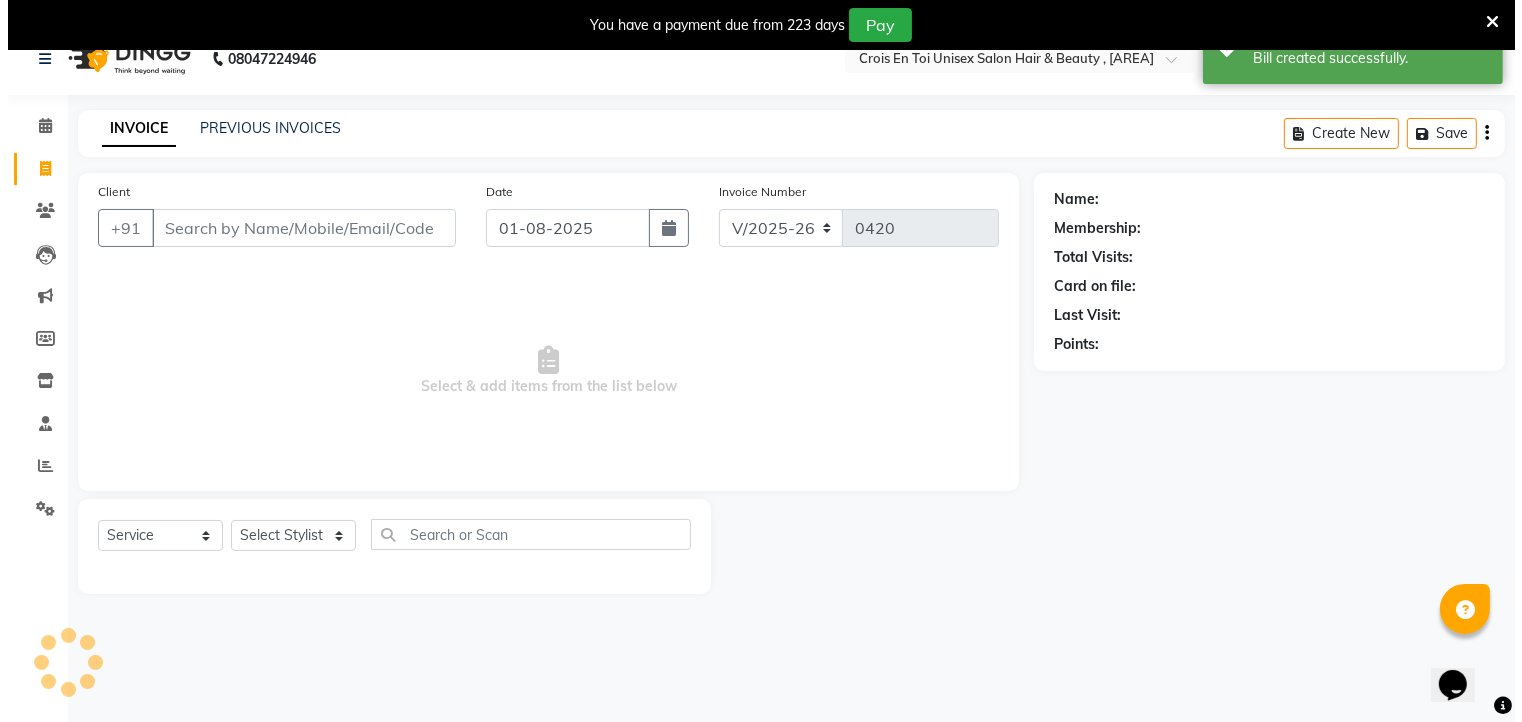 scroll, scrollTop: 50, scrollLeft: 0, axis: vertical 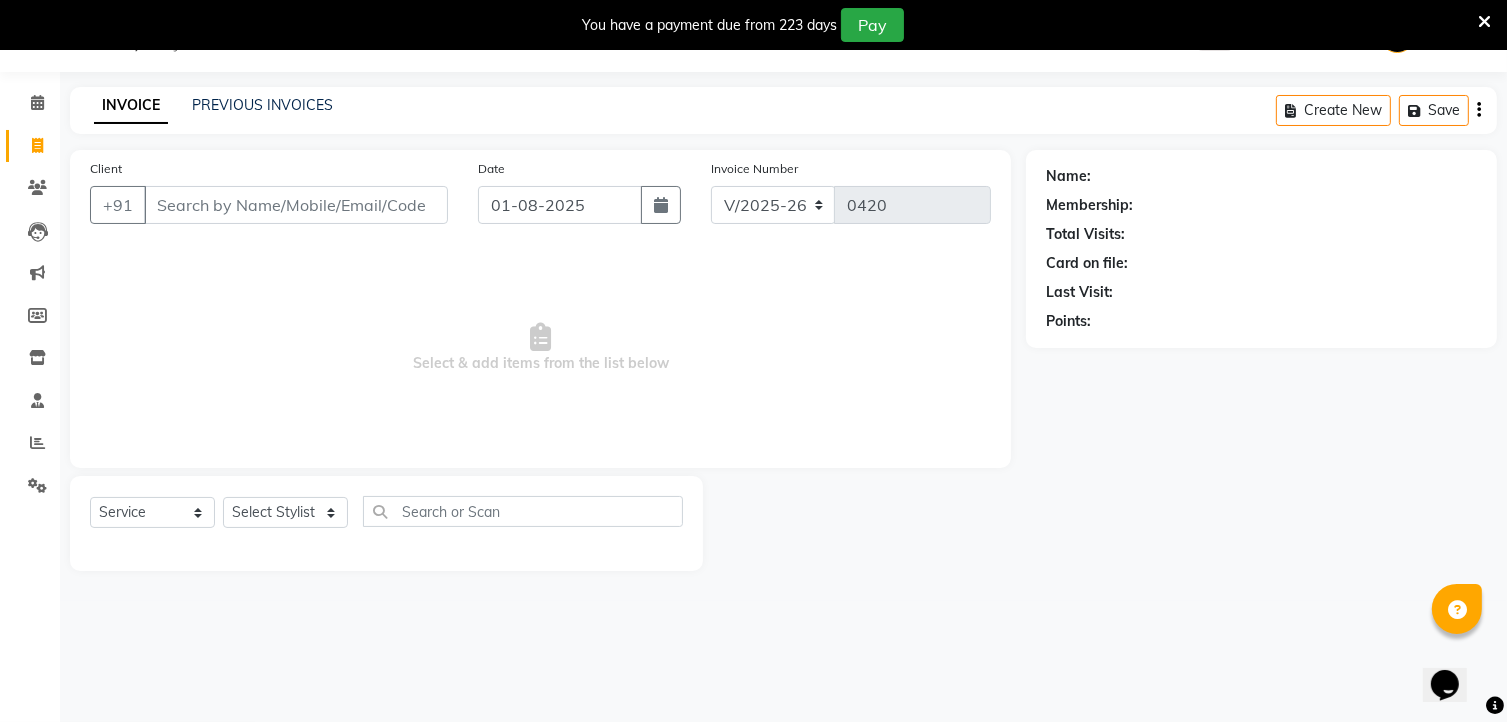 click on "Client" at bounding box center (296, 205) 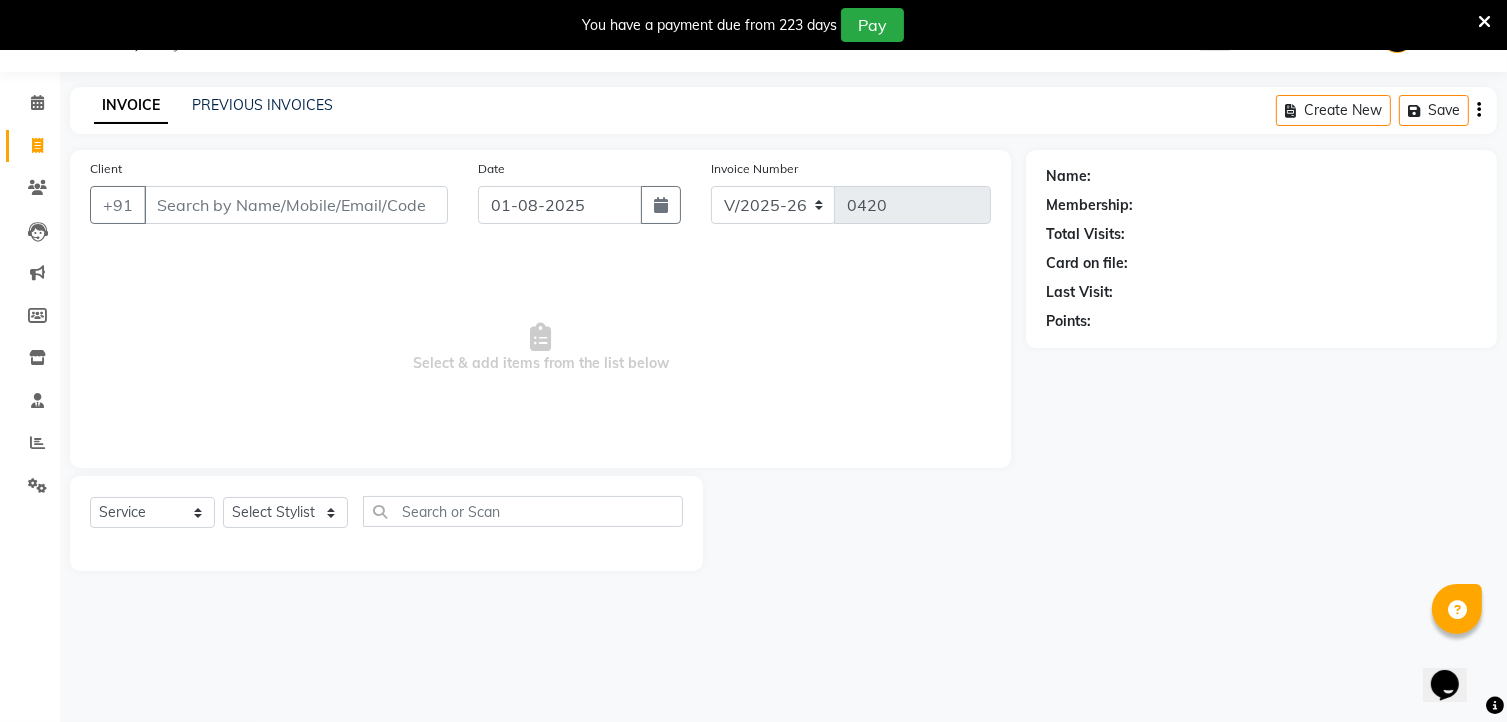 click on "Client" at bounding box center [296, 205] 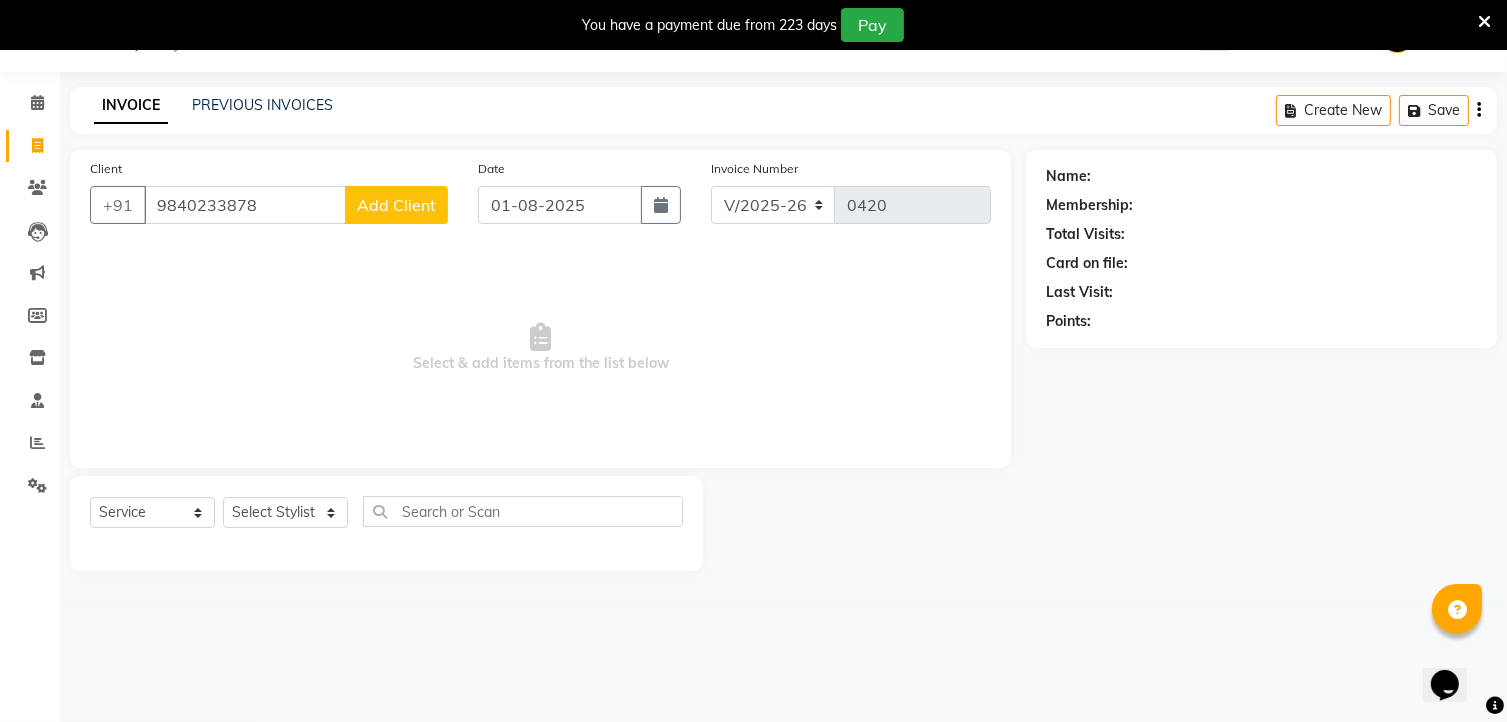 type on "9840233878" 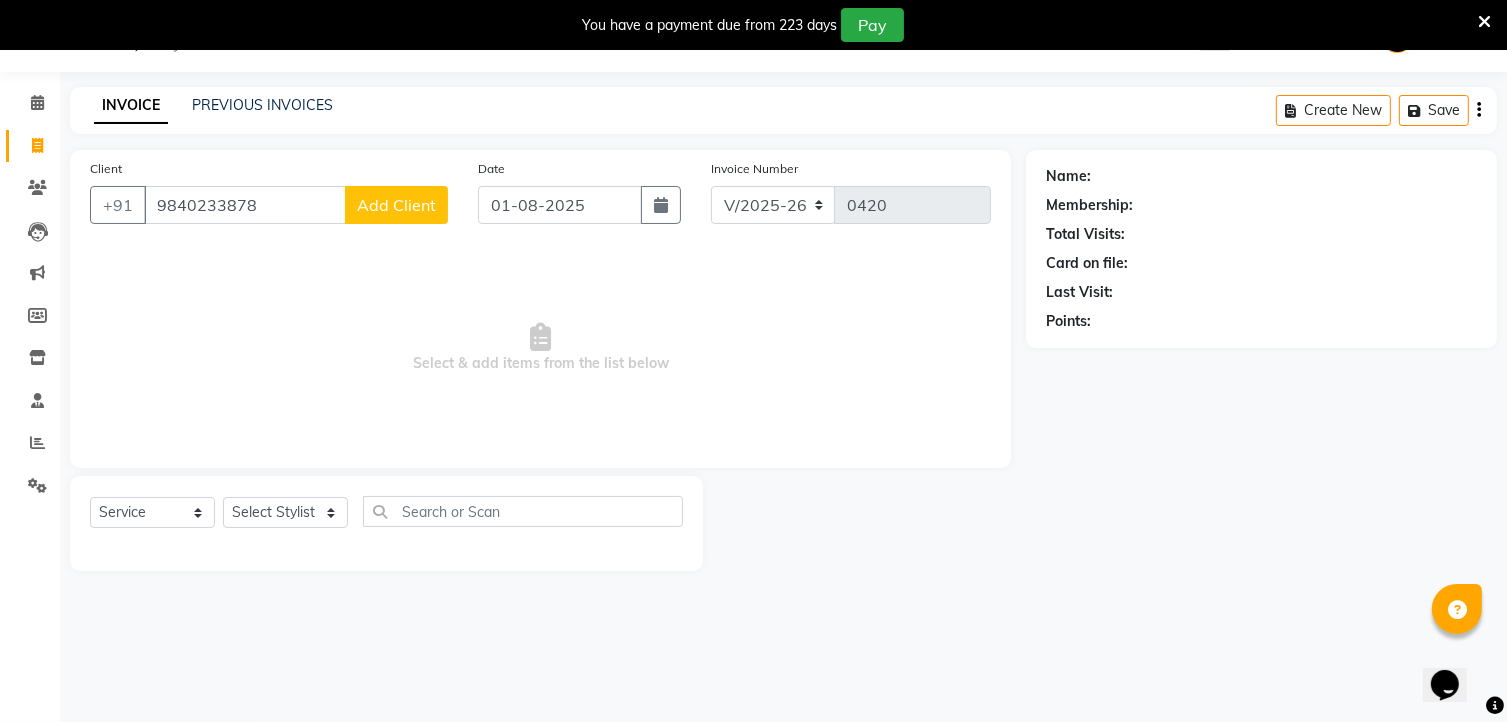 click on "Add Client" 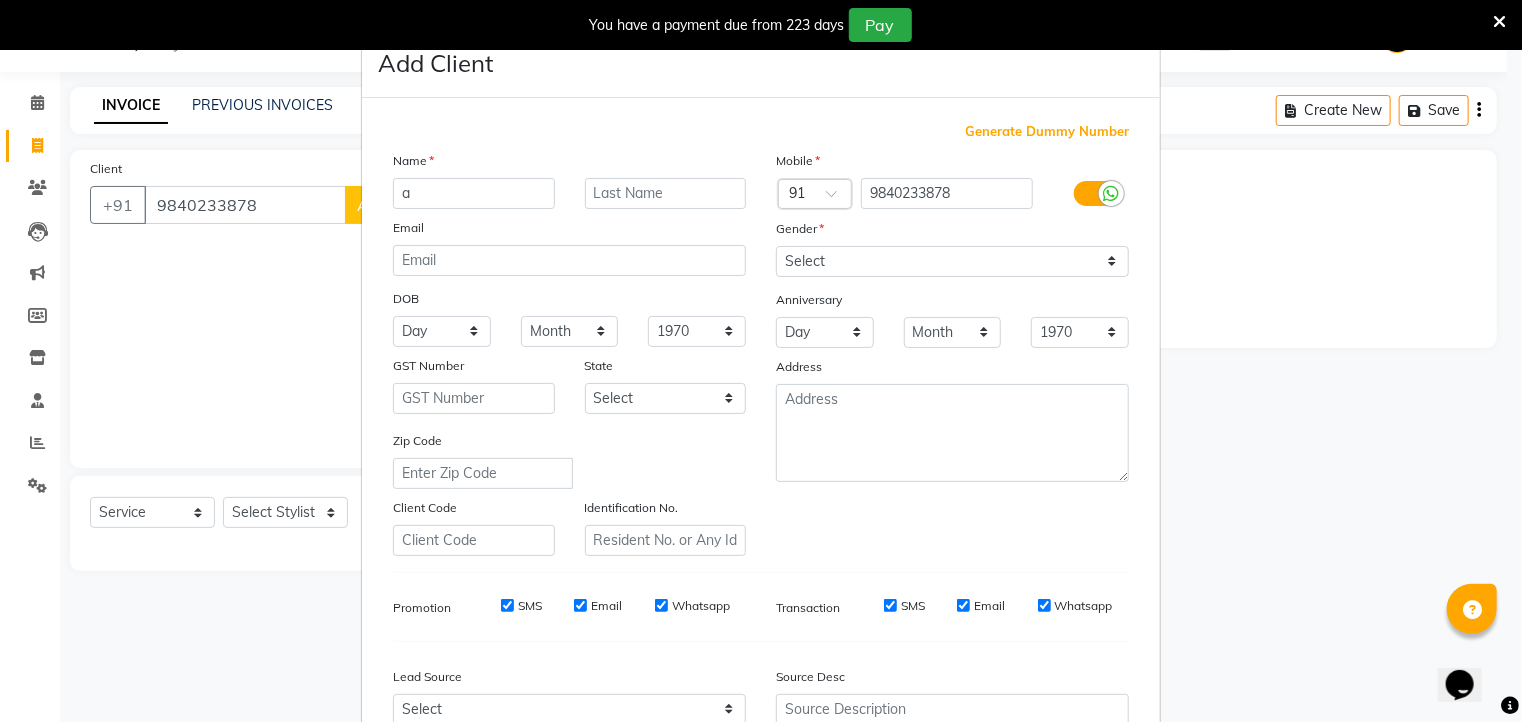 click on "a" at bounding box center [474, 193] 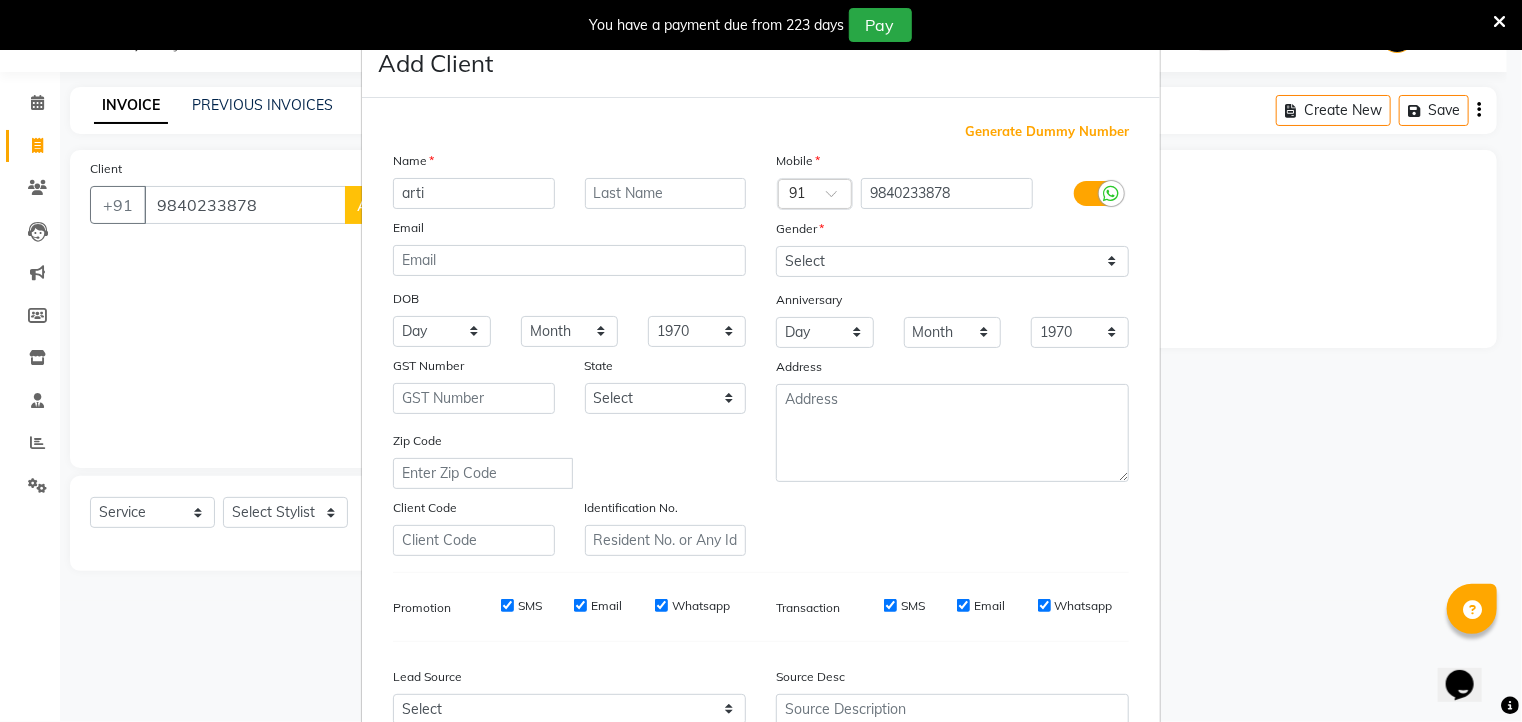type on "arti" 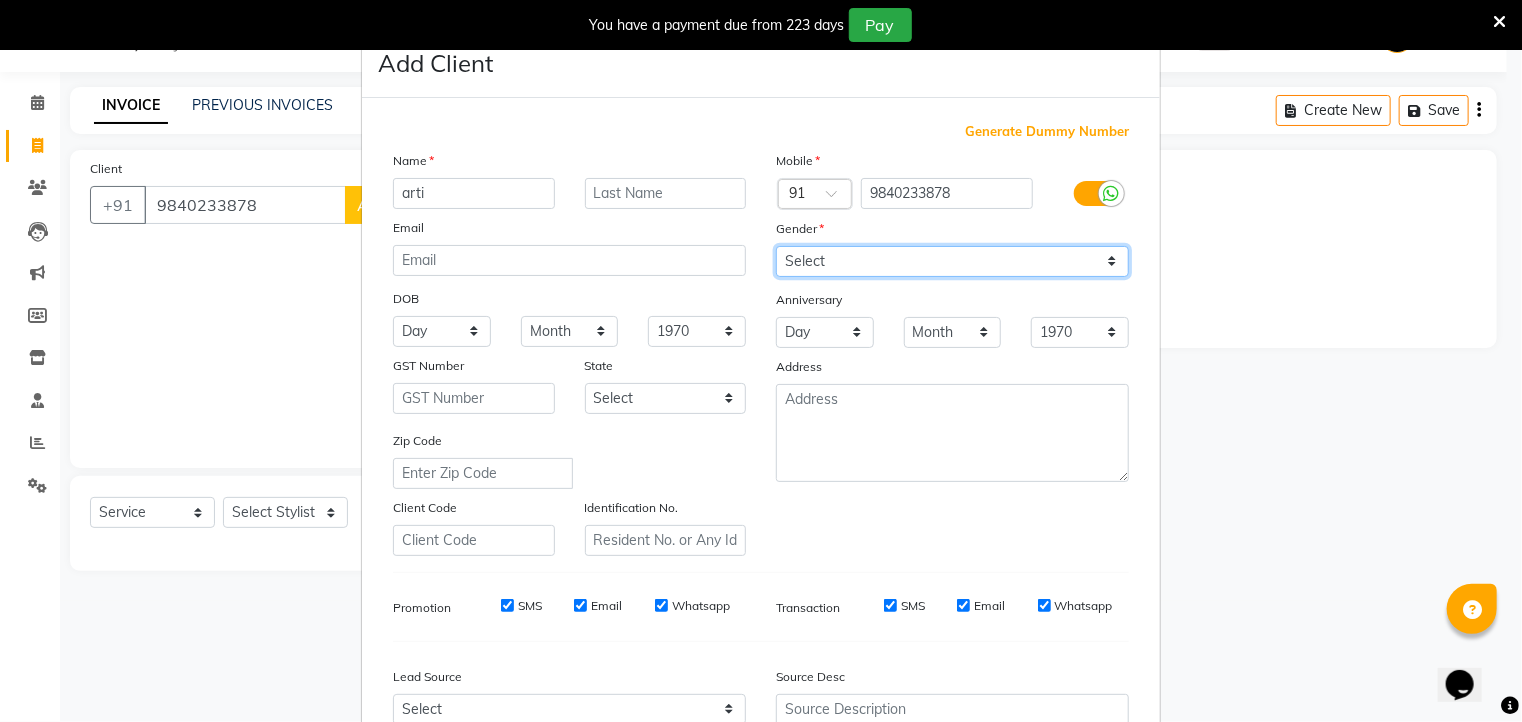 click on "Select Male Female Other Prefer Not To Say" at bounding box center (952, 261) 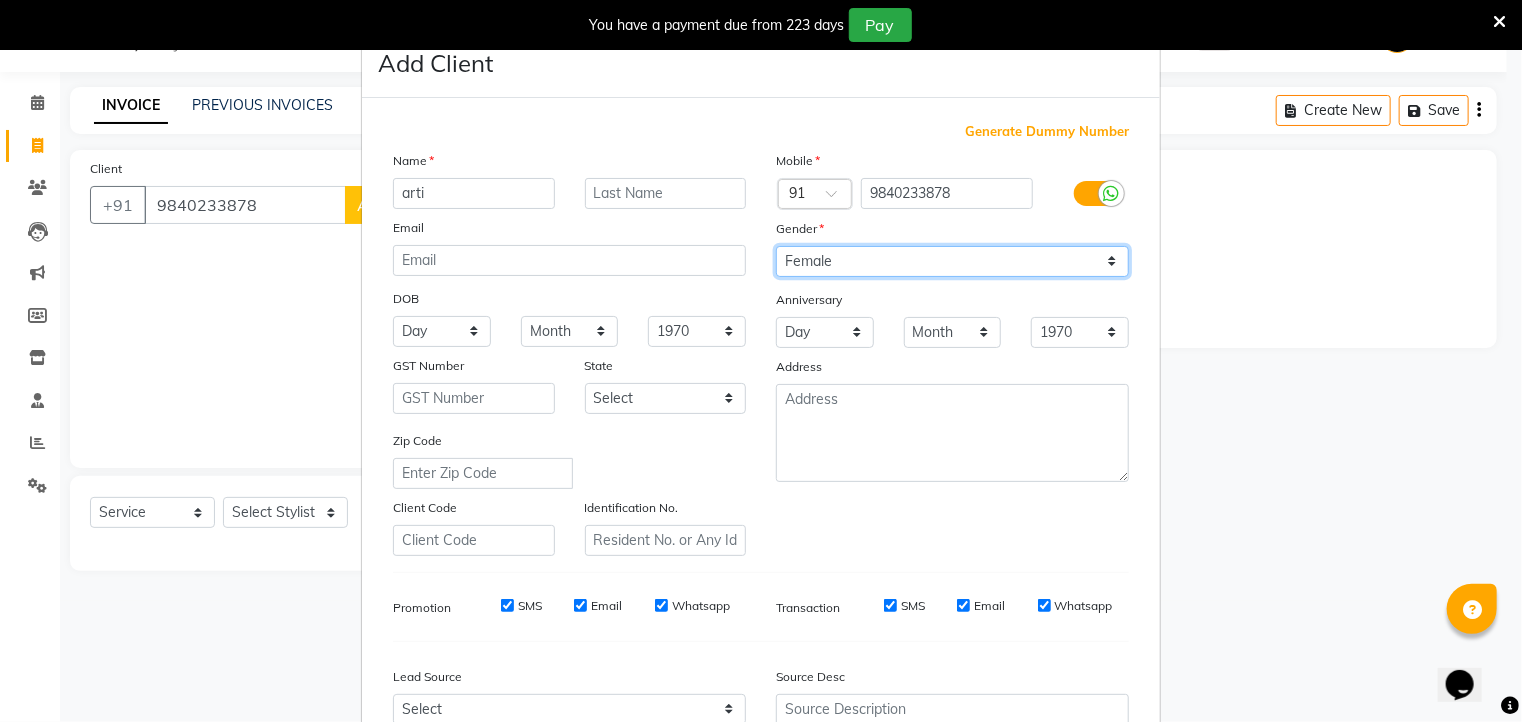 click on "Select Male Female Other Prefer Not To Say" at bounding box center [952, 261] 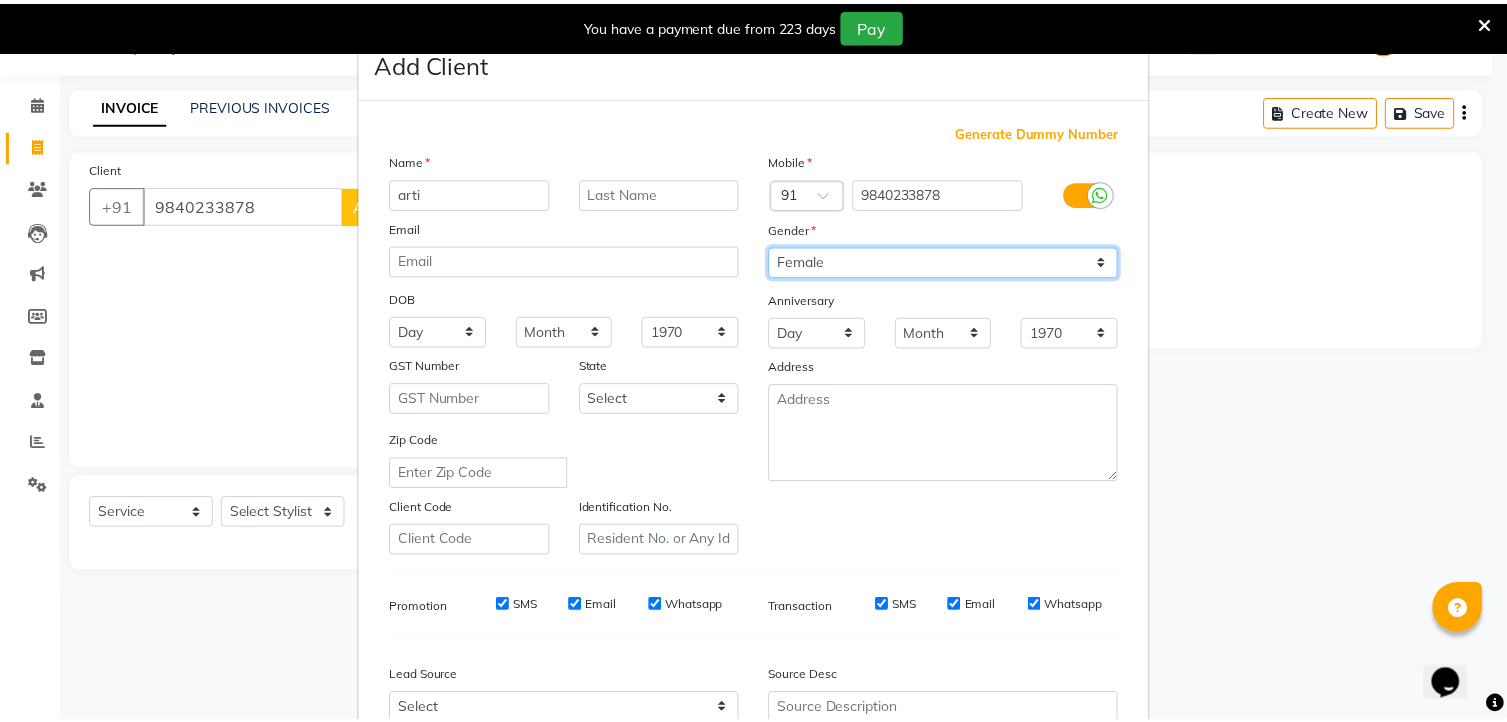 scroll, scrollTop: 210, scrollLeft: 0, axis: vertical 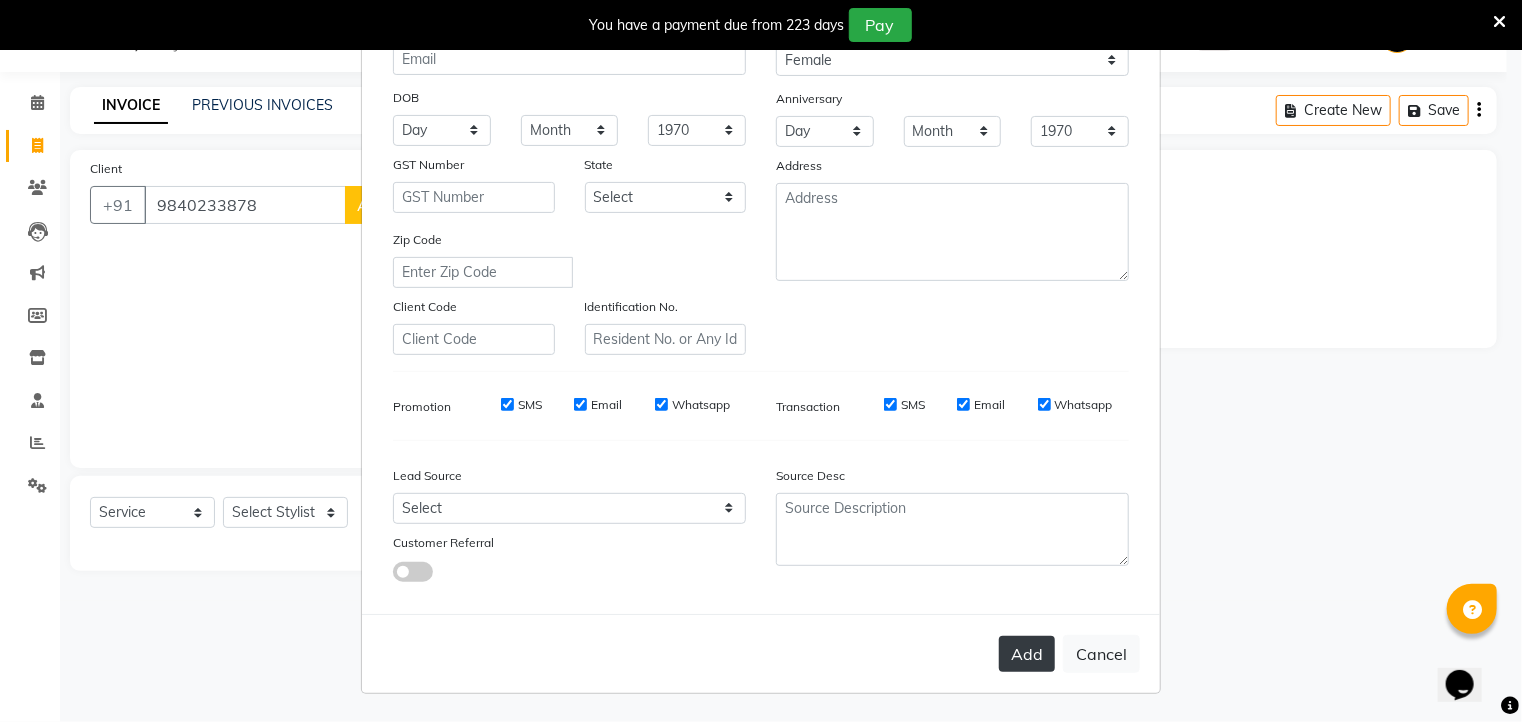 click on "Add" at bounding box center (1027, 654) 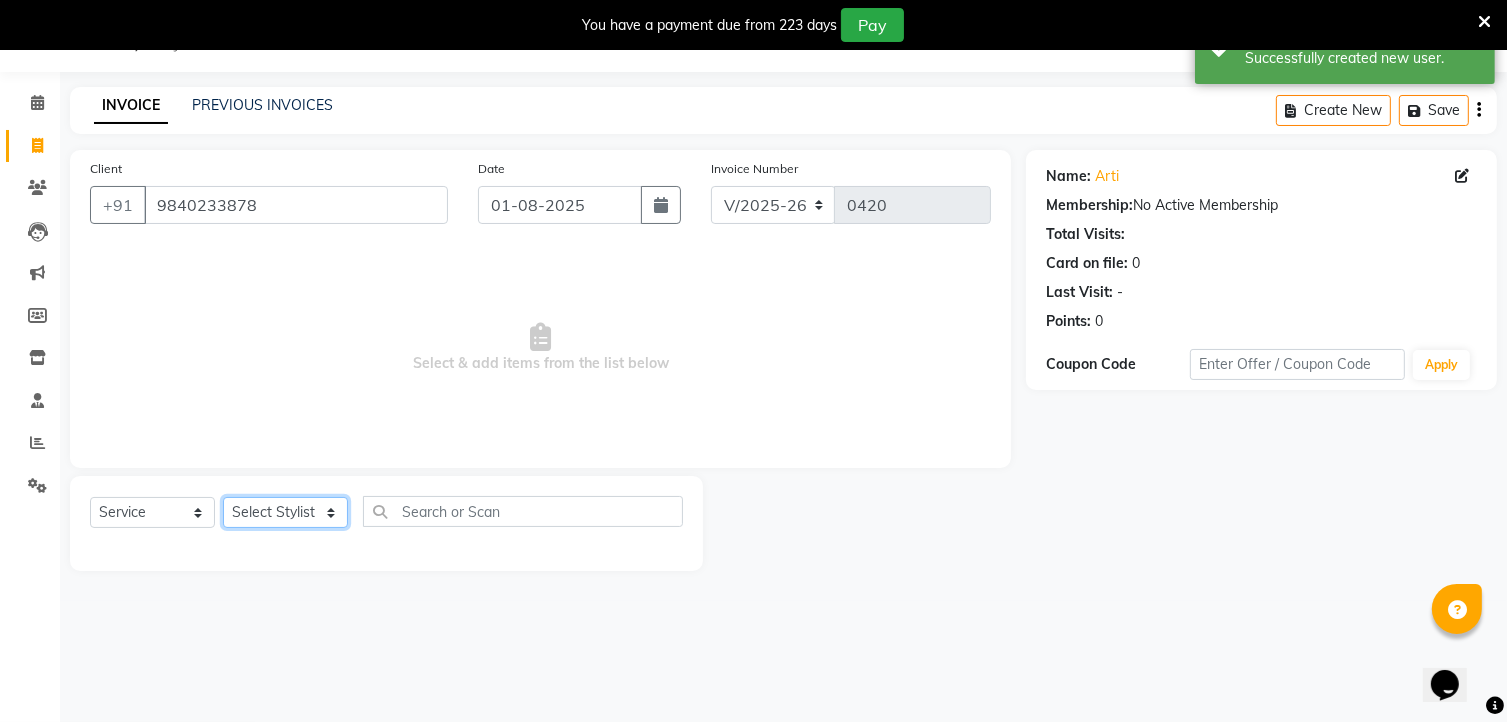 click on "Select Stylist [NAME] [NAME] [NAME] Manager [NAME] [NAME] [NAME] [NAME]" 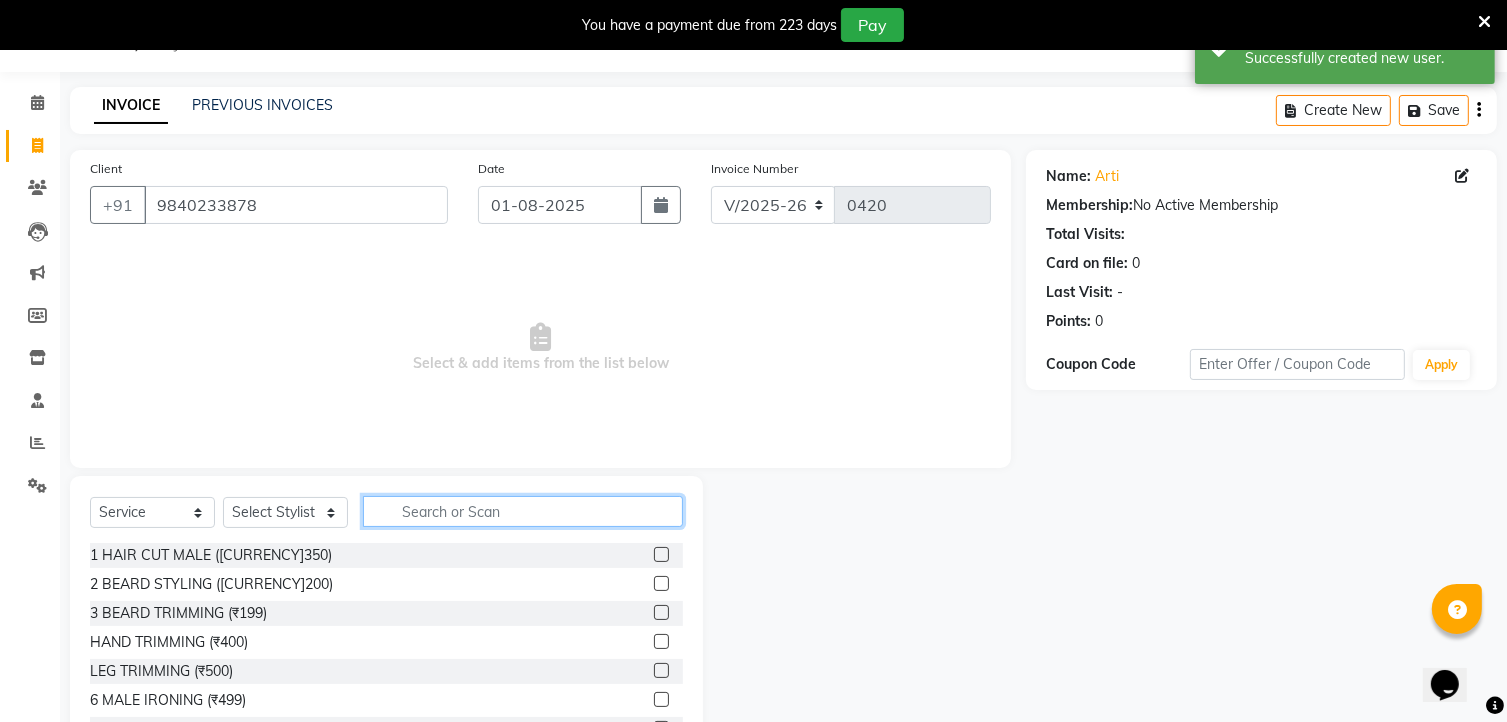 click 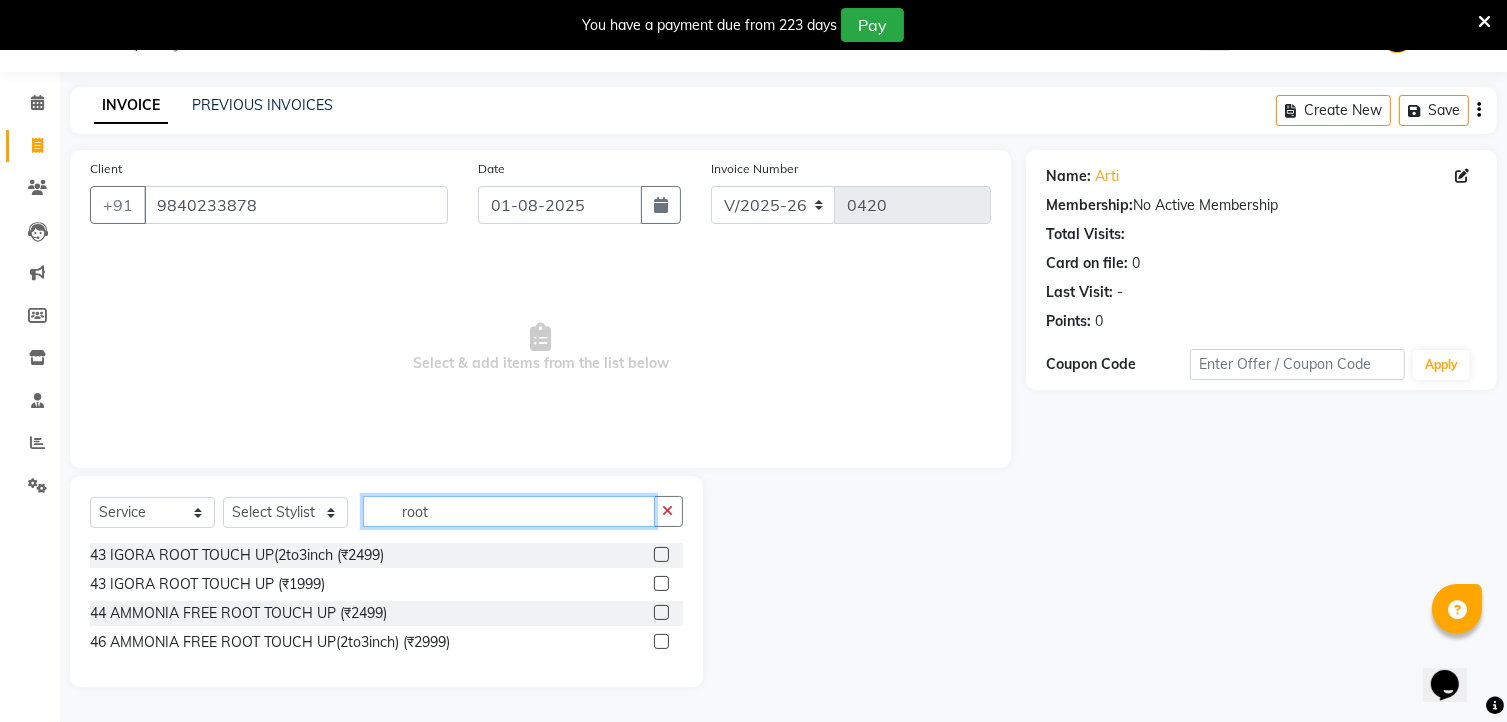 type on "root" 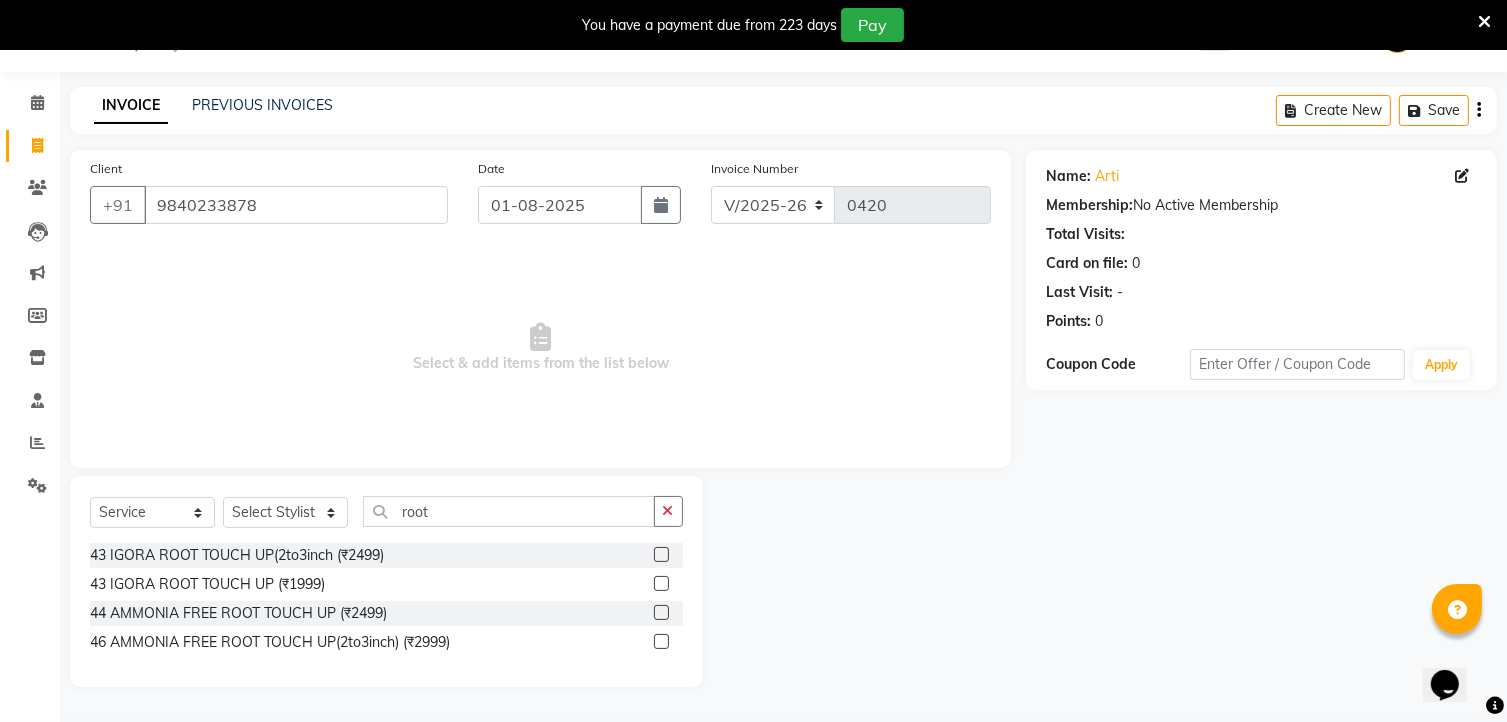 click 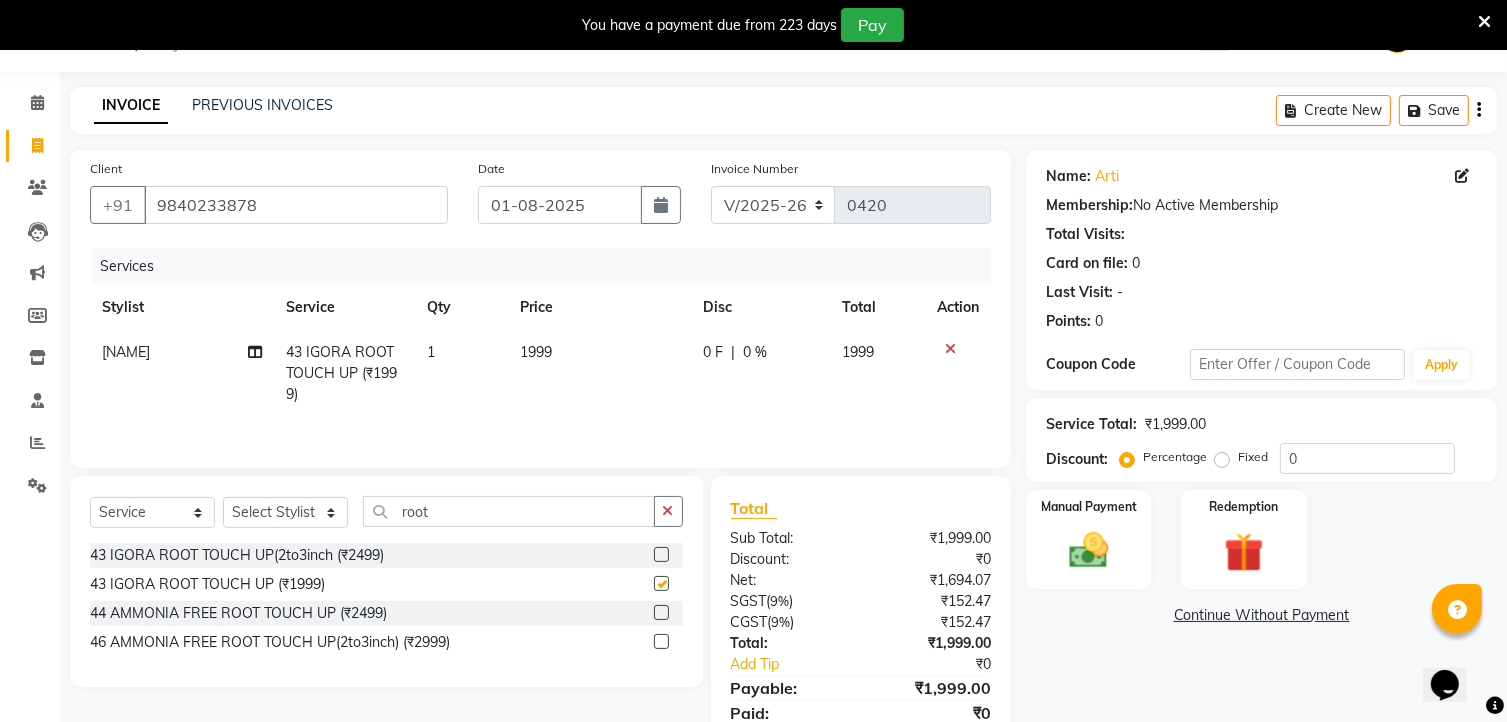 checkbox on "false" 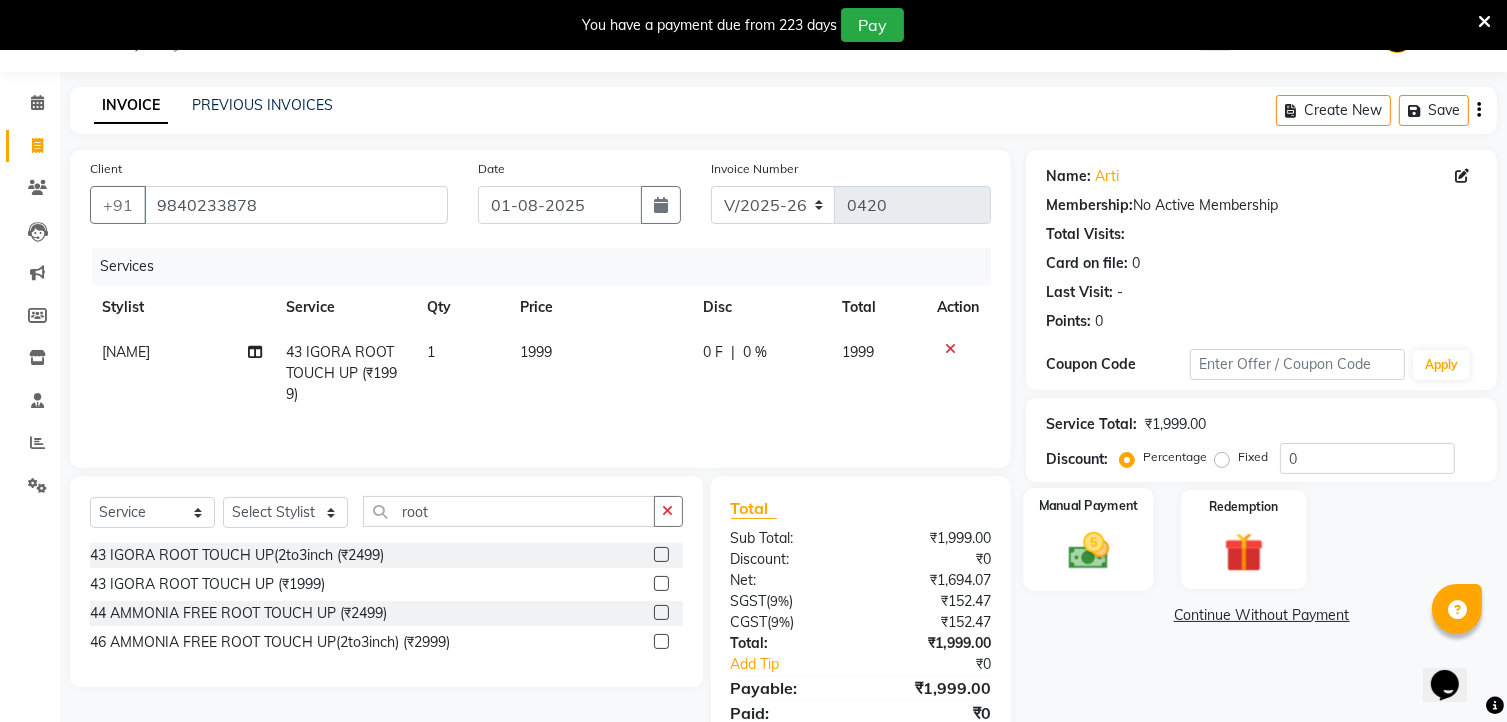 click on "Manual Payment" 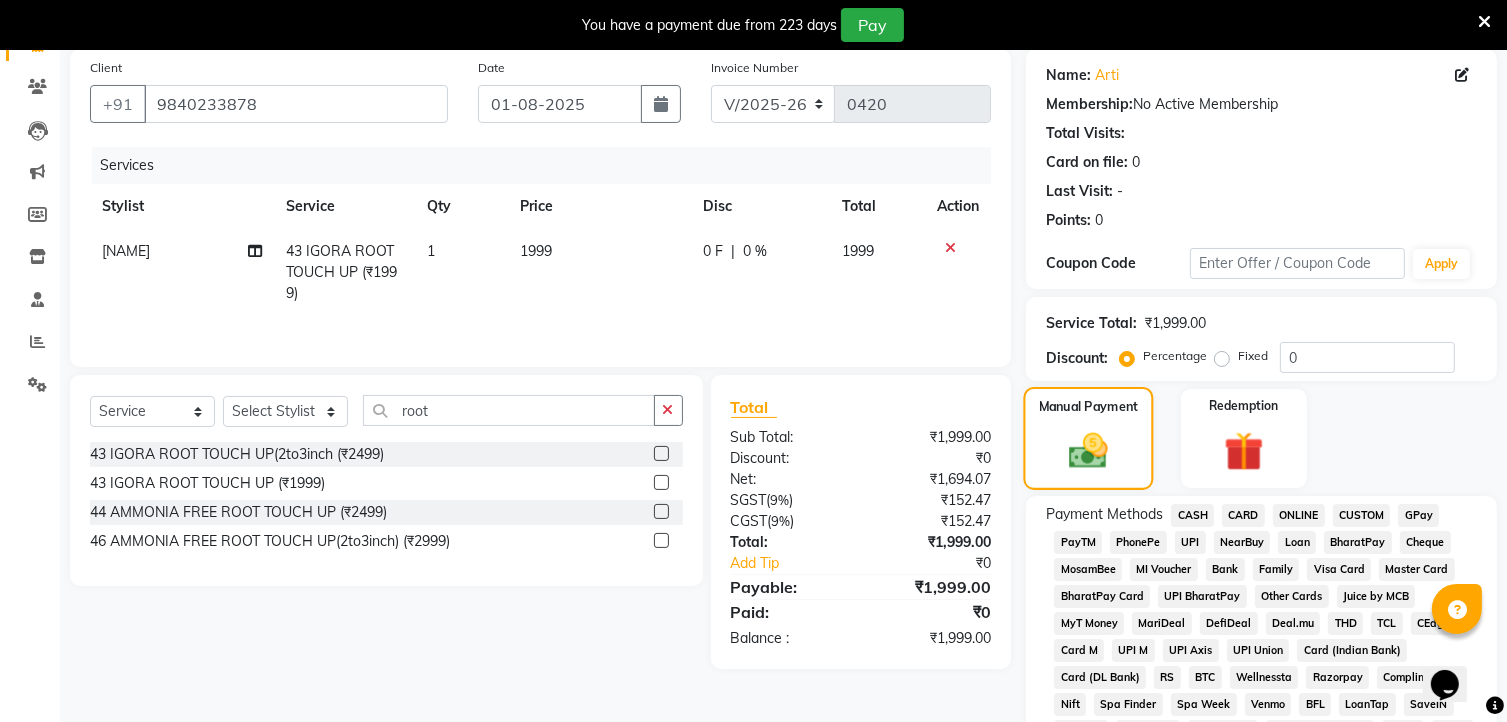 scroll, scrollTop: 161, scrollLeft: 0, axis: vertical 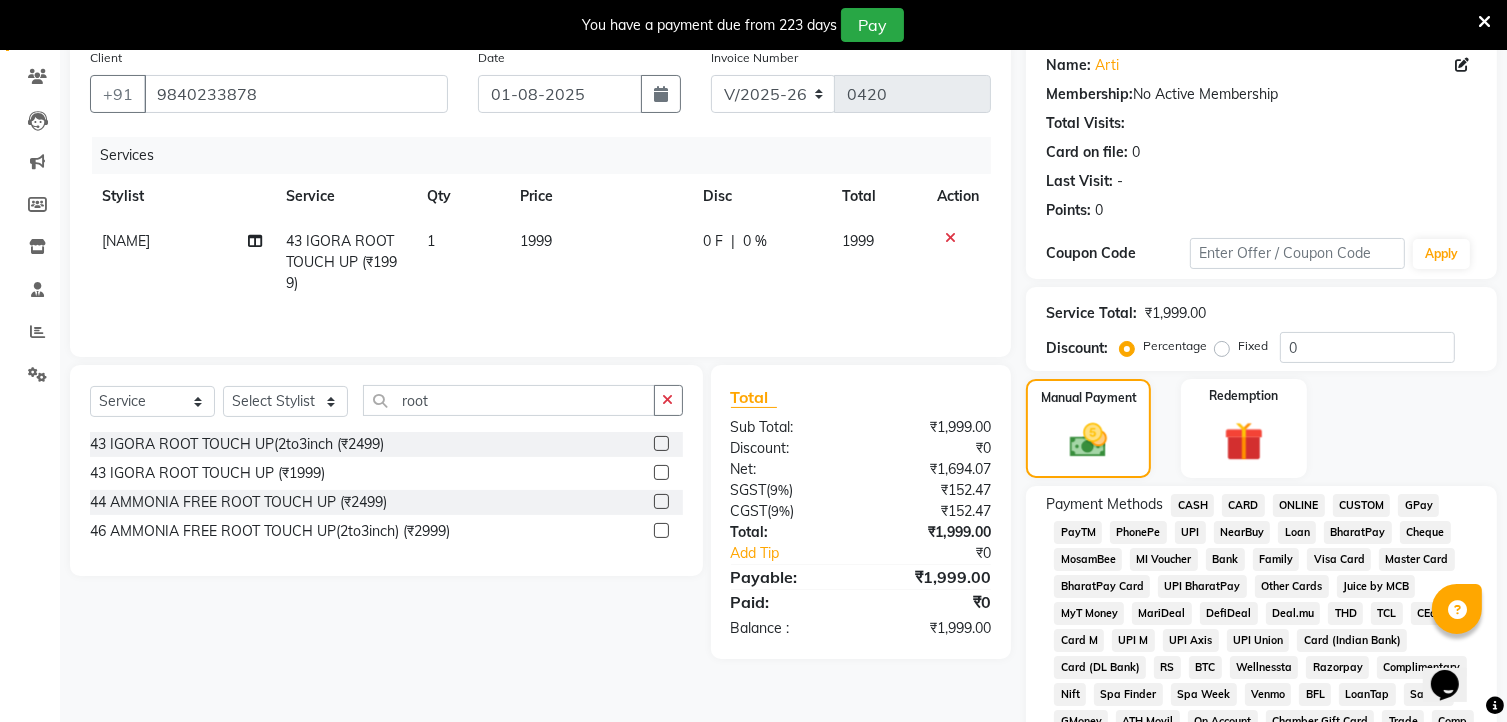 click on "PayTM" 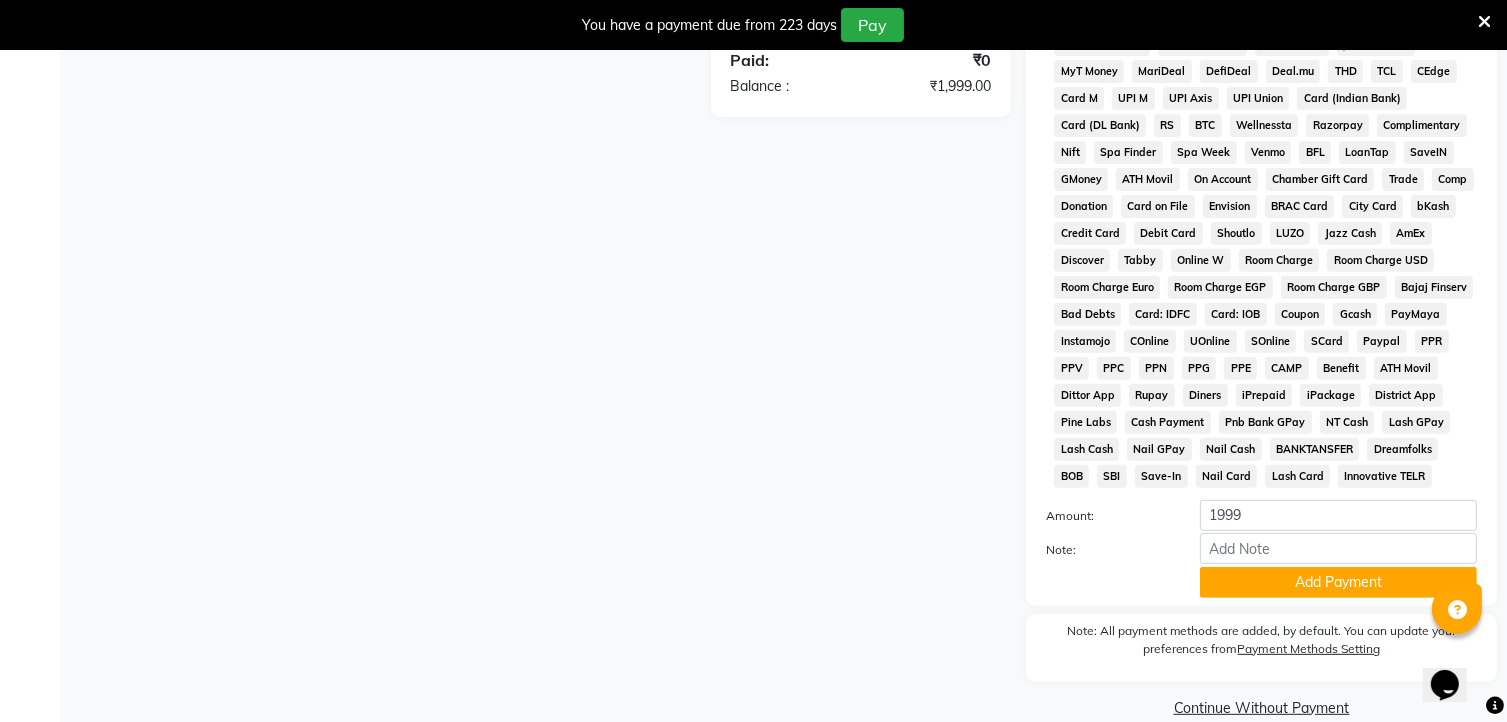 scroll, scrollTop: 704, scrollLeft: 0, axis: vertical 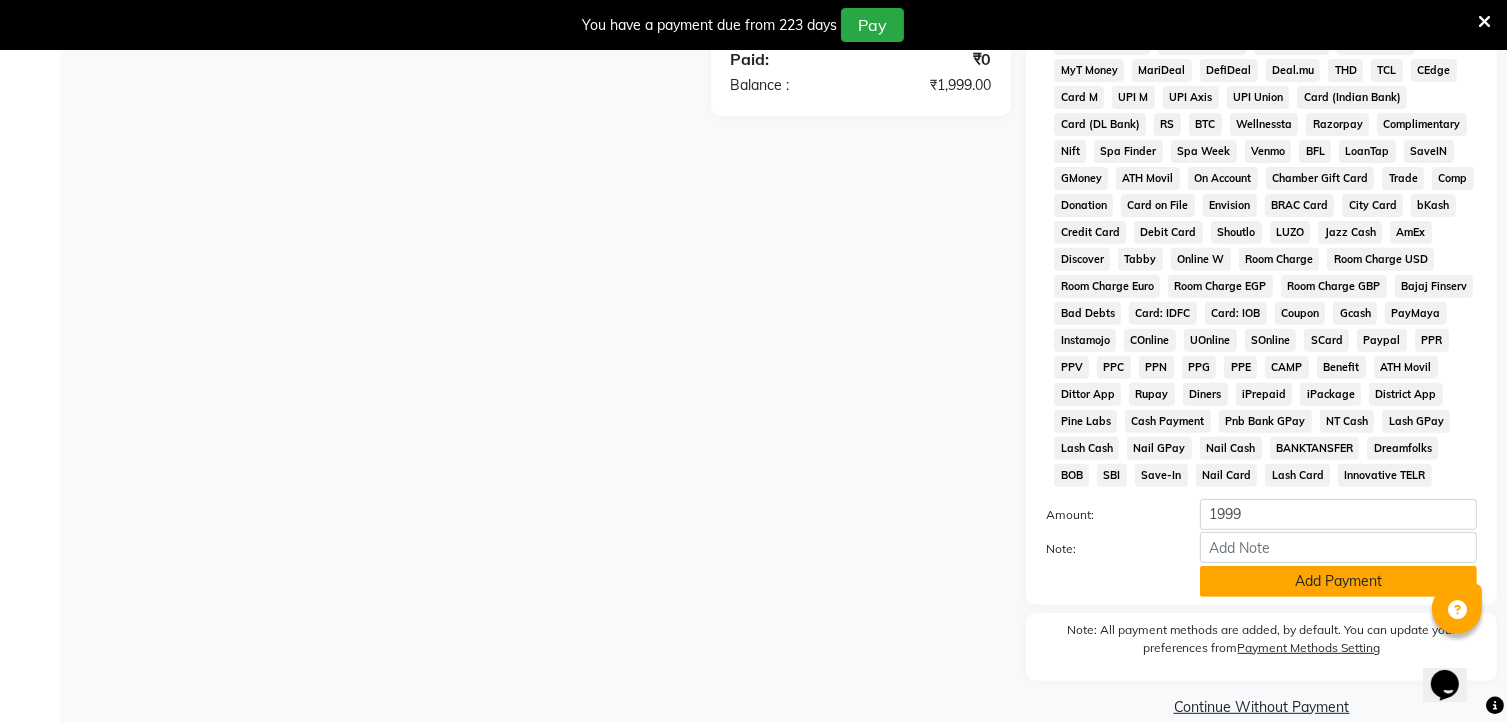 click on "Add Payment" 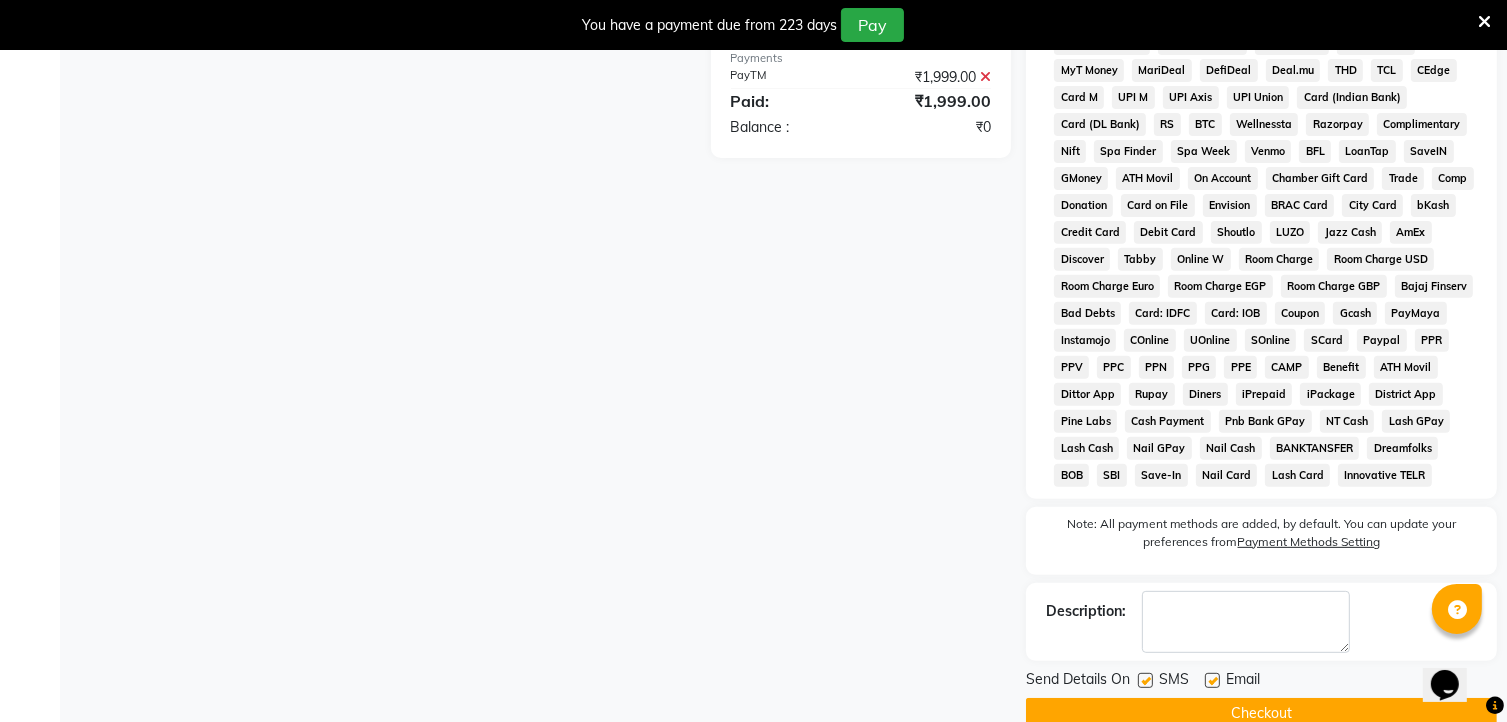 scroll, scrollTop: 755, scrollLeft: 0, axis: vertical 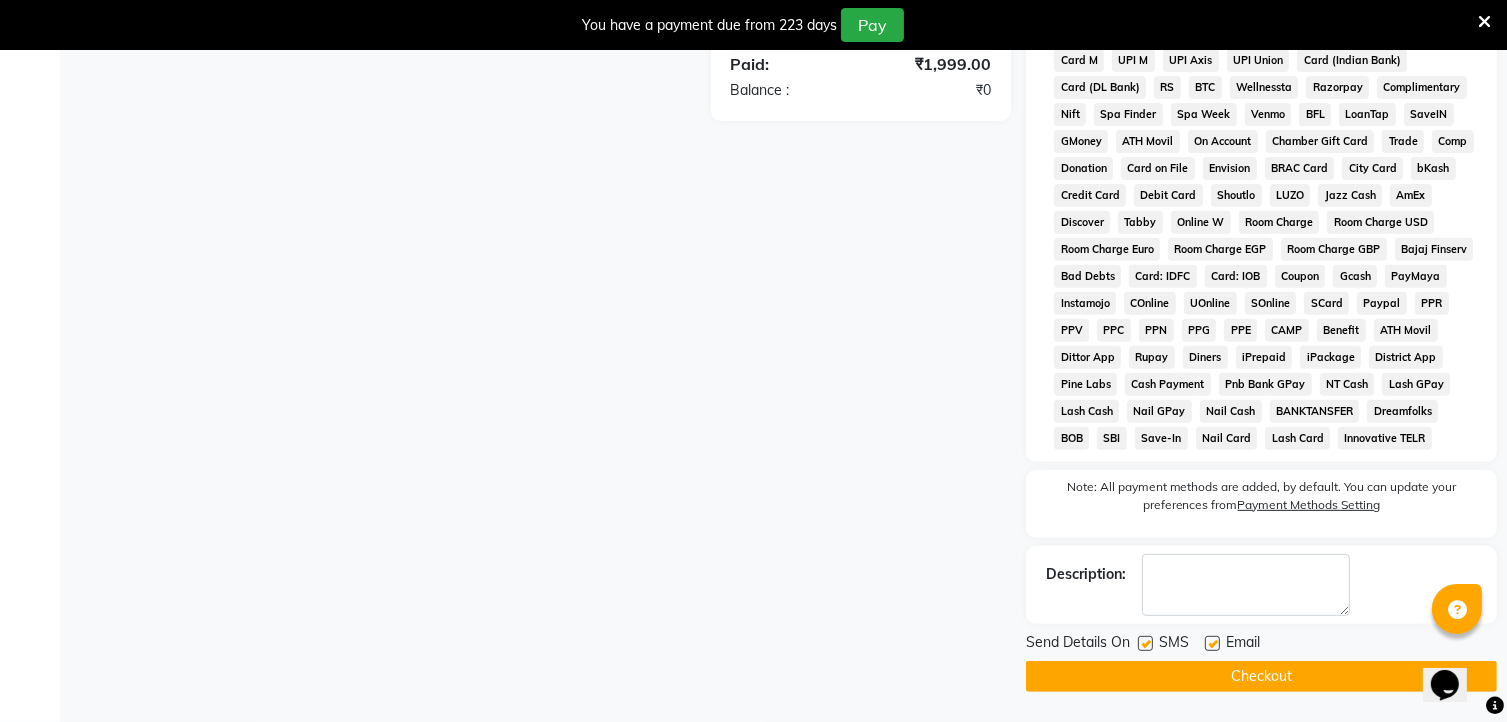 click on "Checkout" 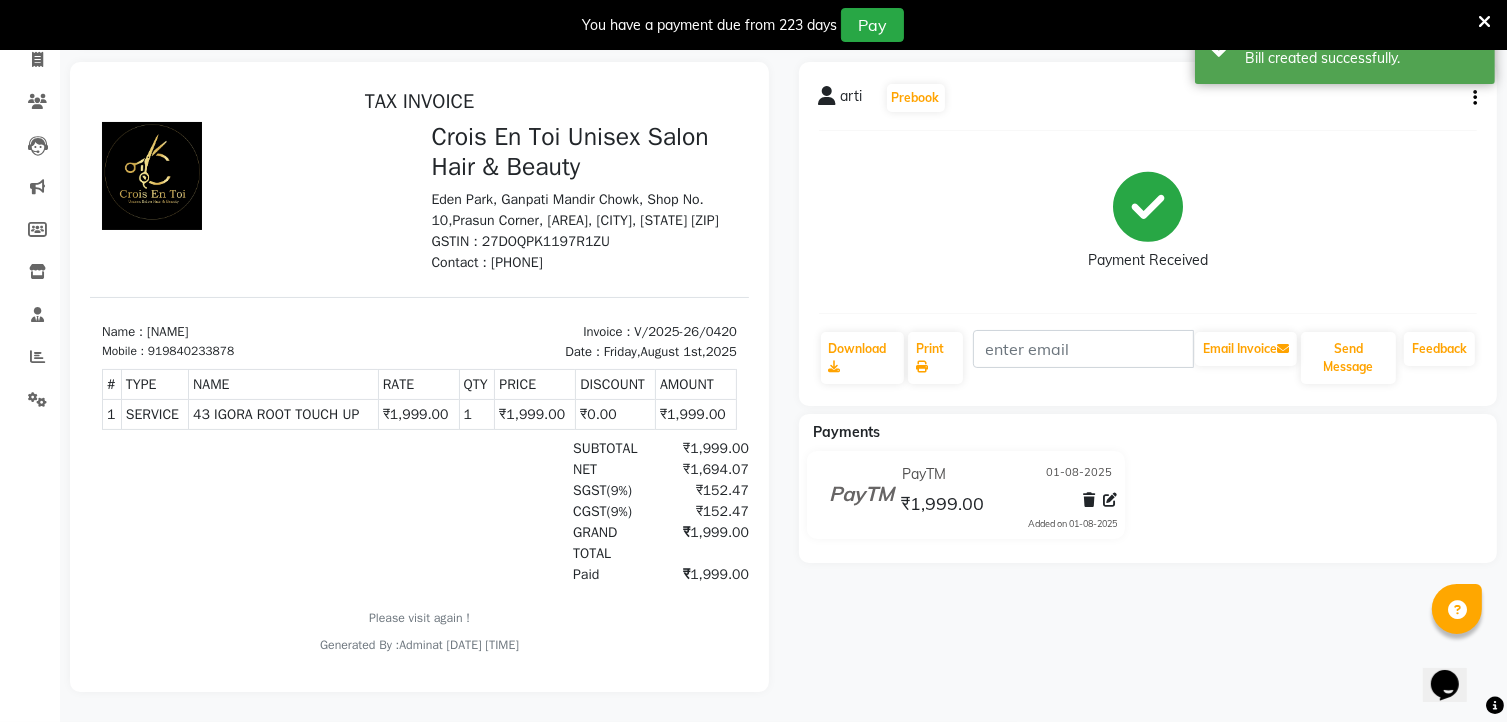scroll, scrollTop: 0, scrollLeft: 0, axis: both 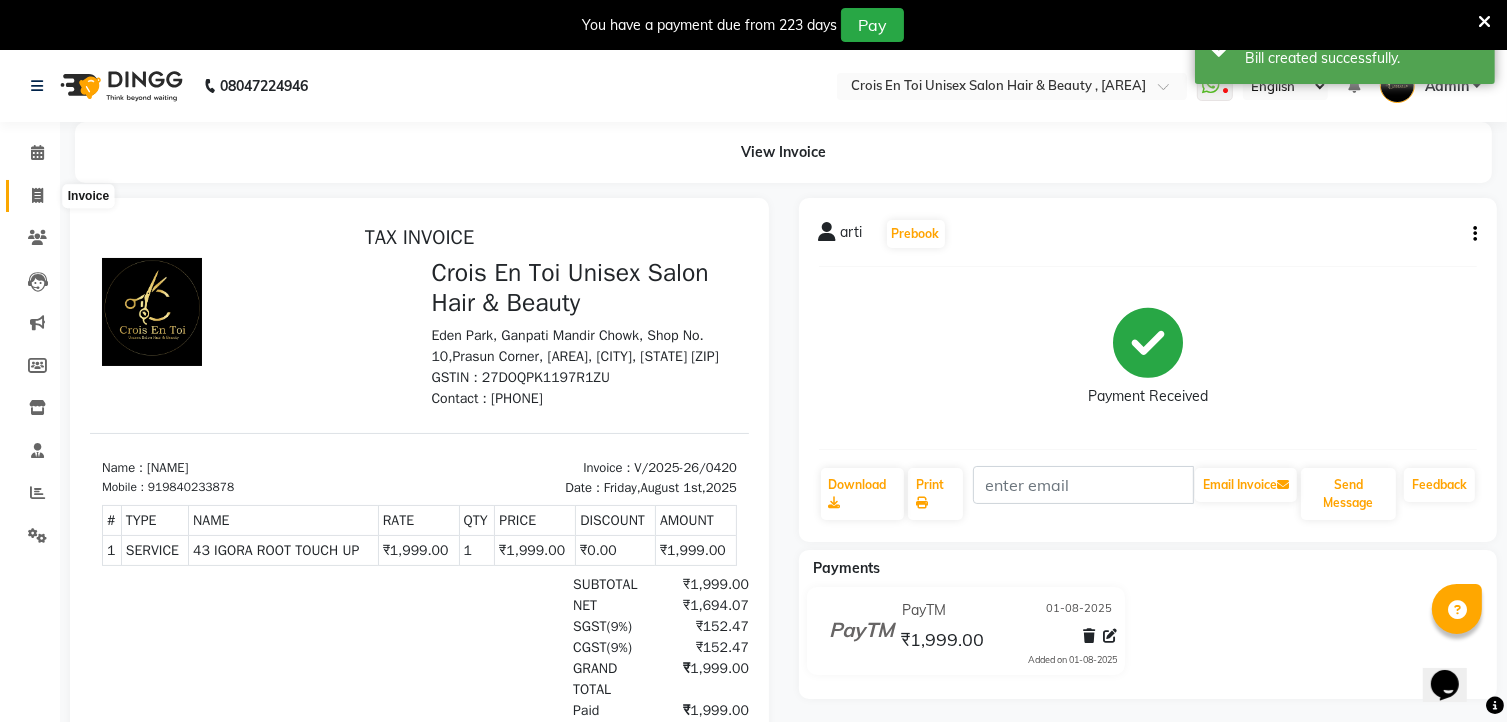 click 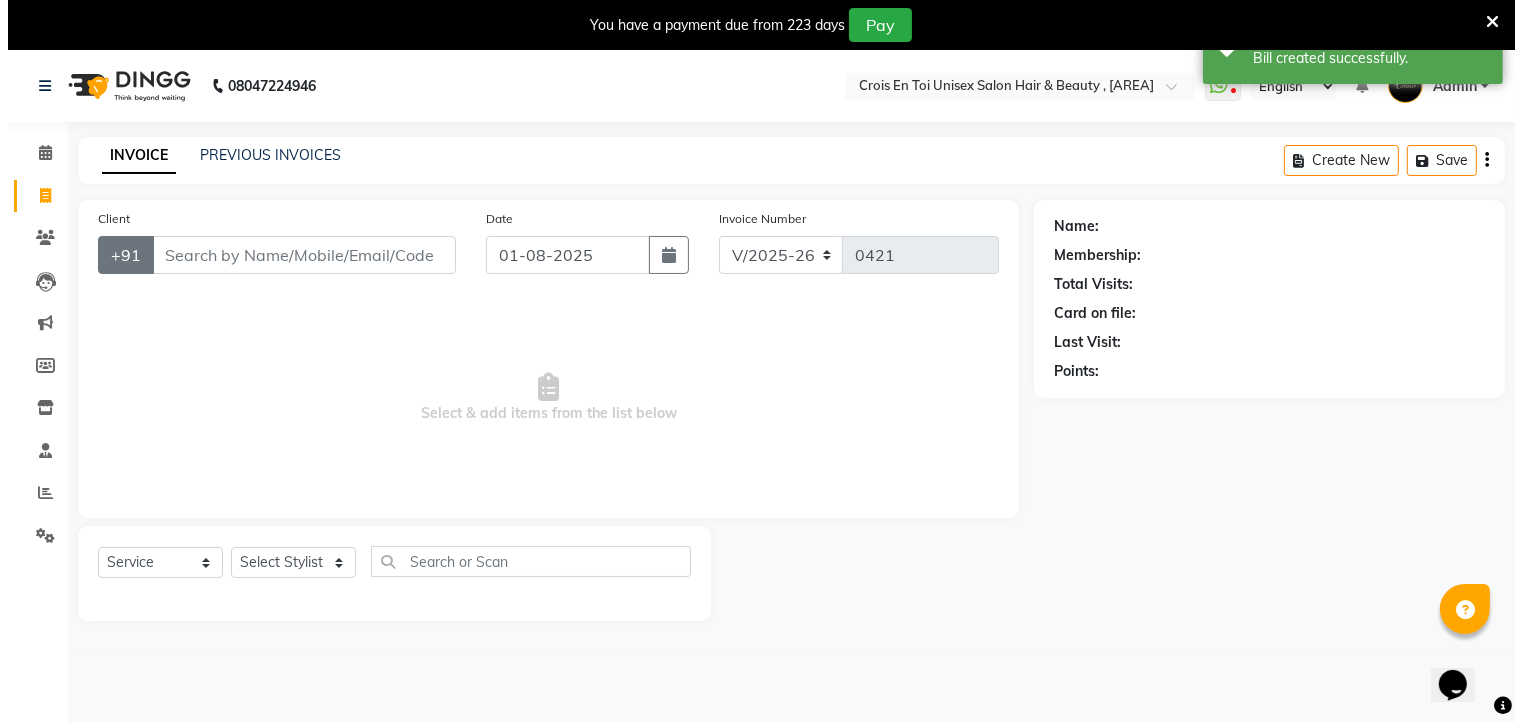 scroll, scrollTop: 50, scrollLeft: 0, axis: vertical 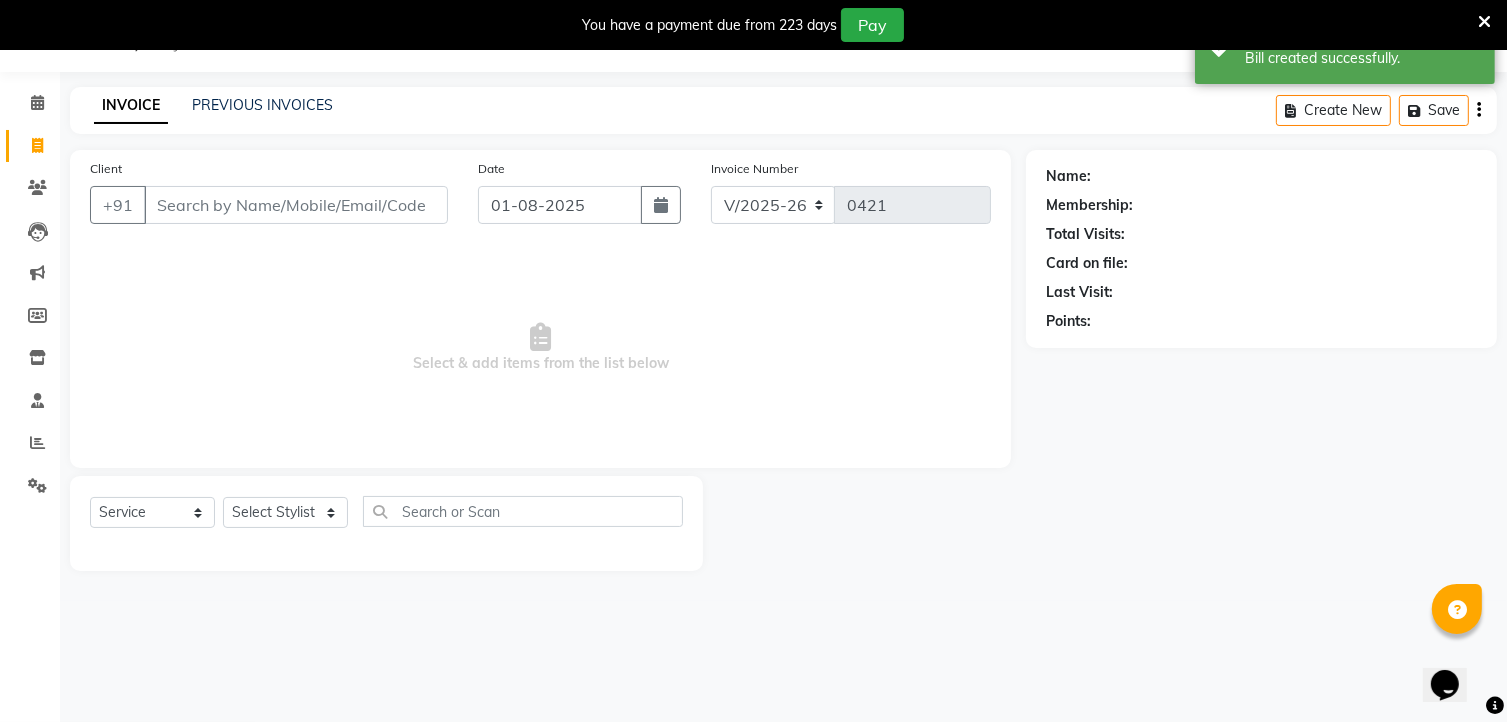 click on "Client" at bounding box center [296, 205] 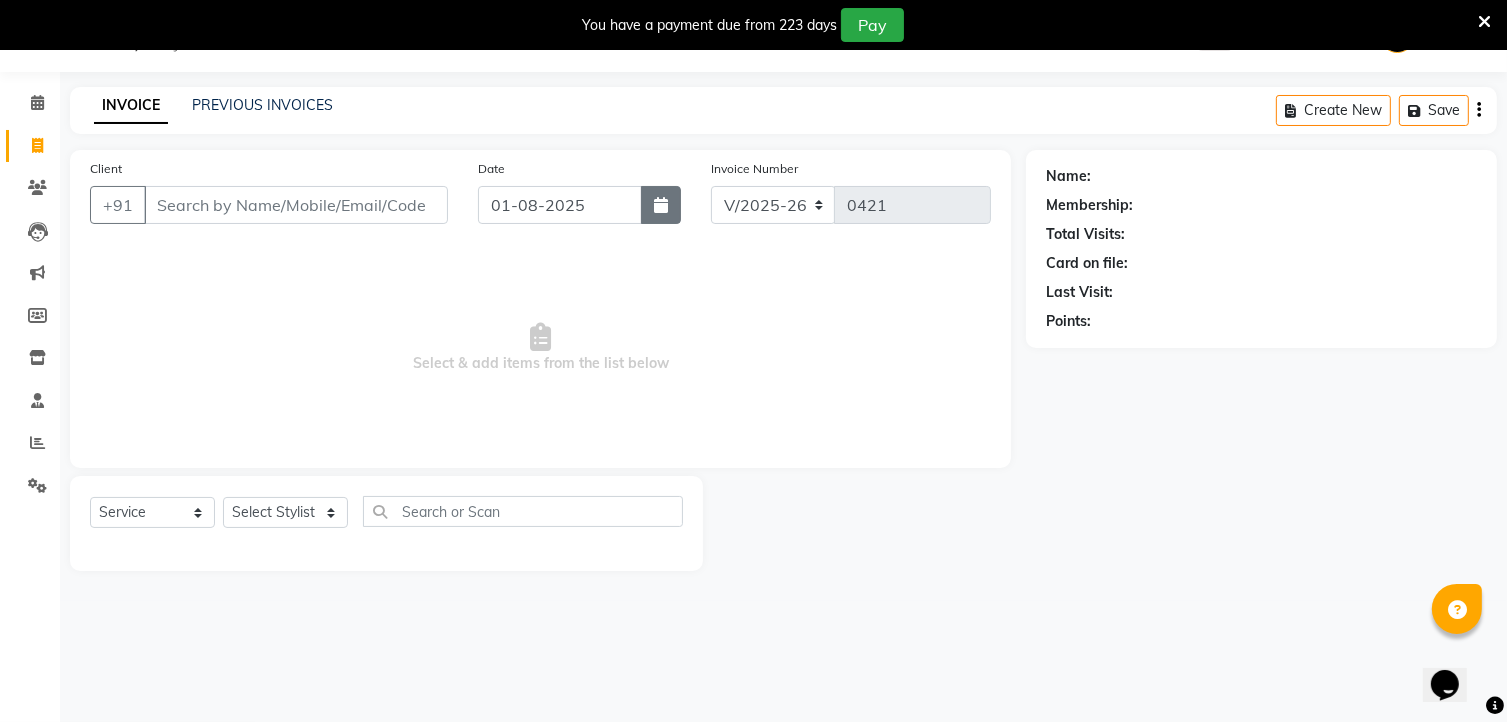 click 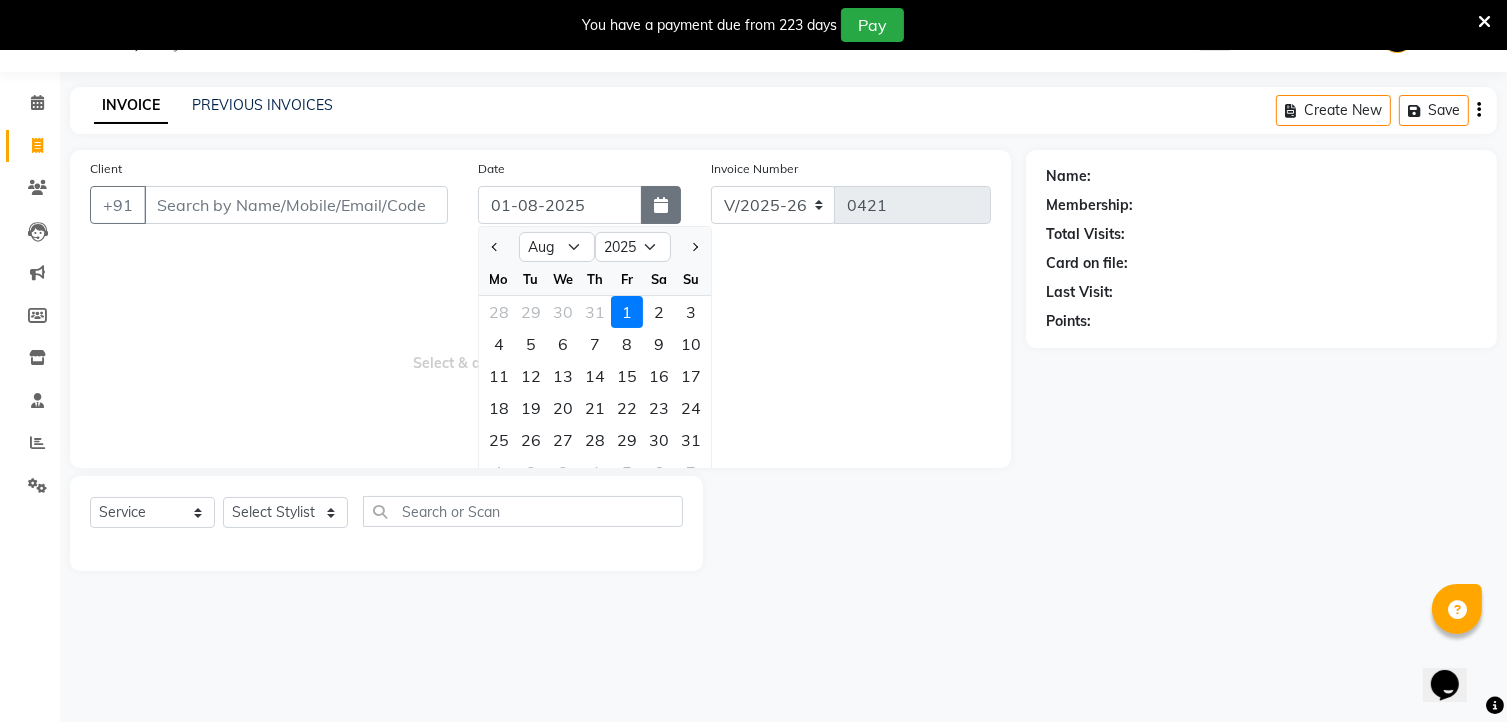 click 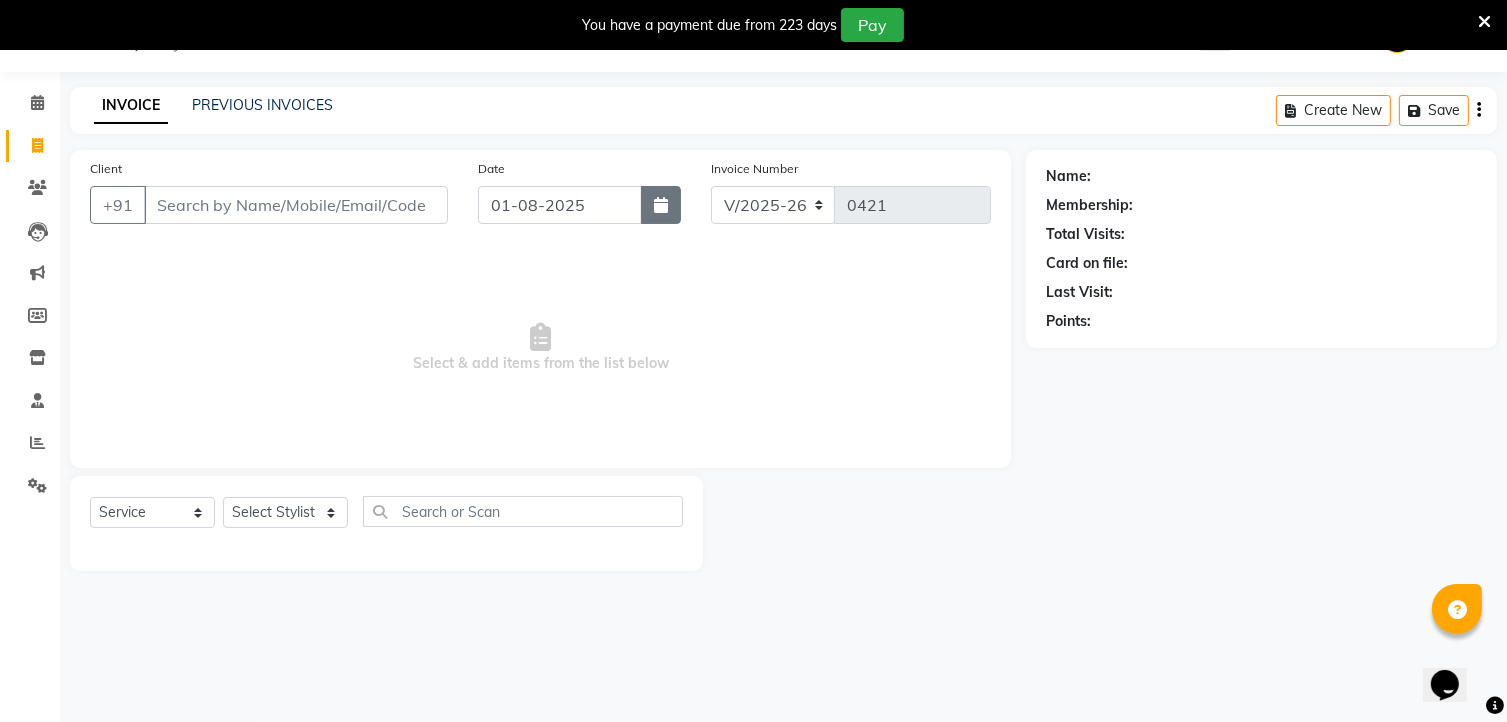 click 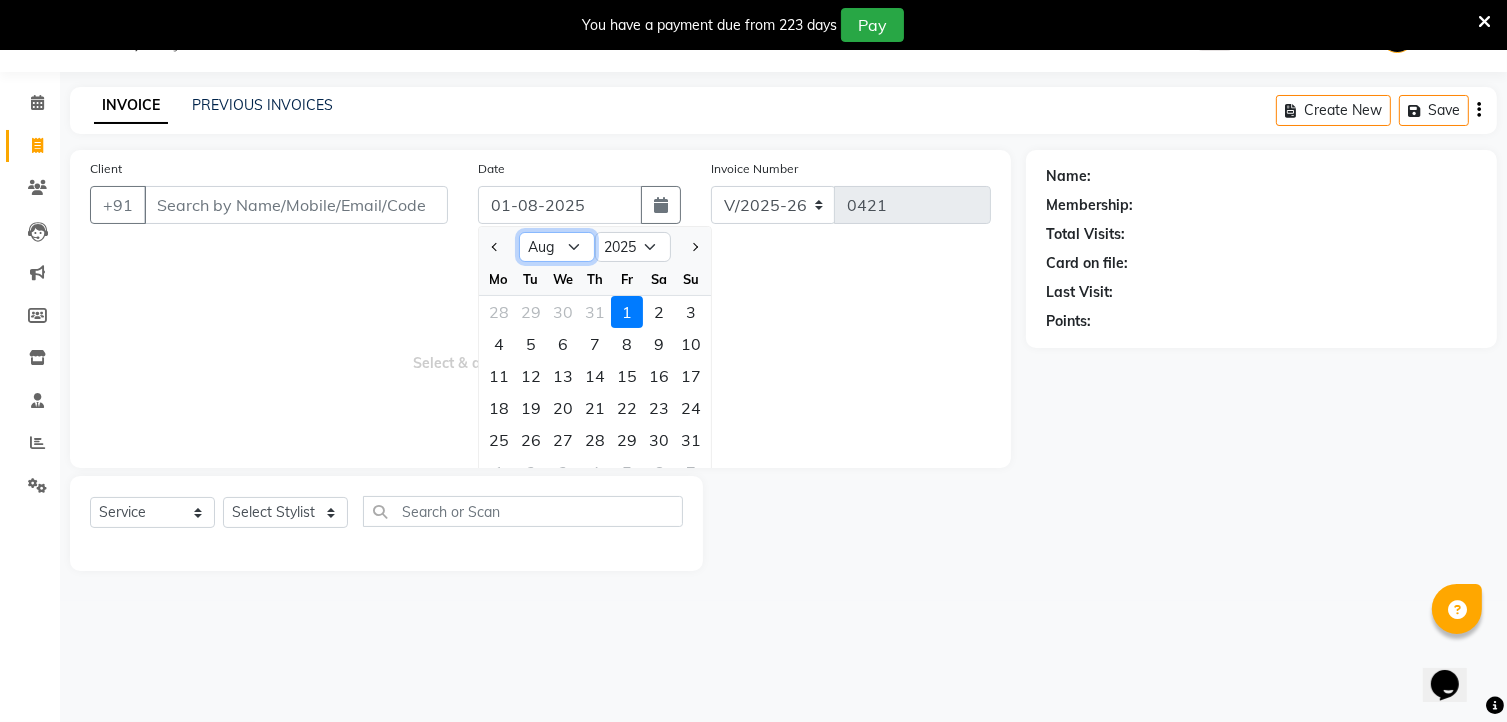 click on "Jan Feb Mar Apr May Jun Jul Aug Sep Oct Nov Dec" 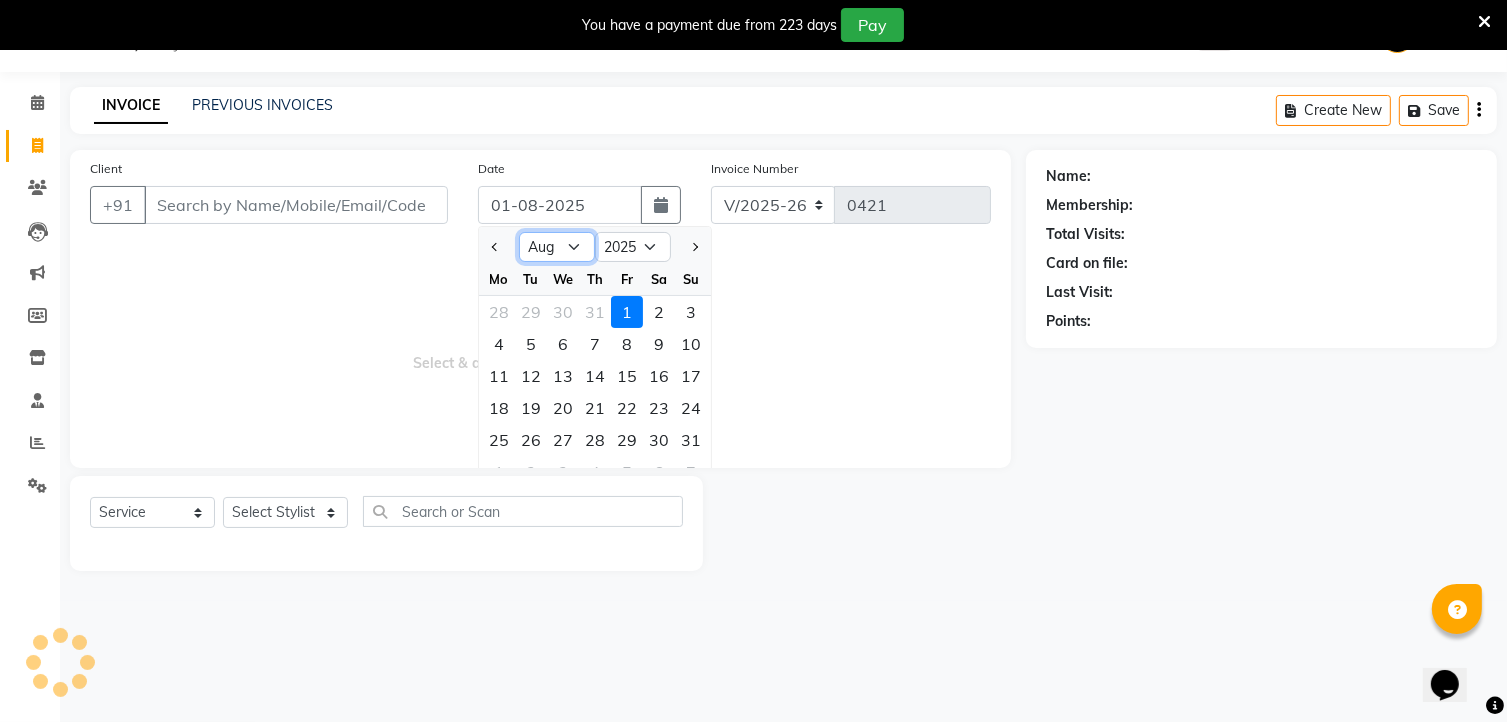 select on "7" 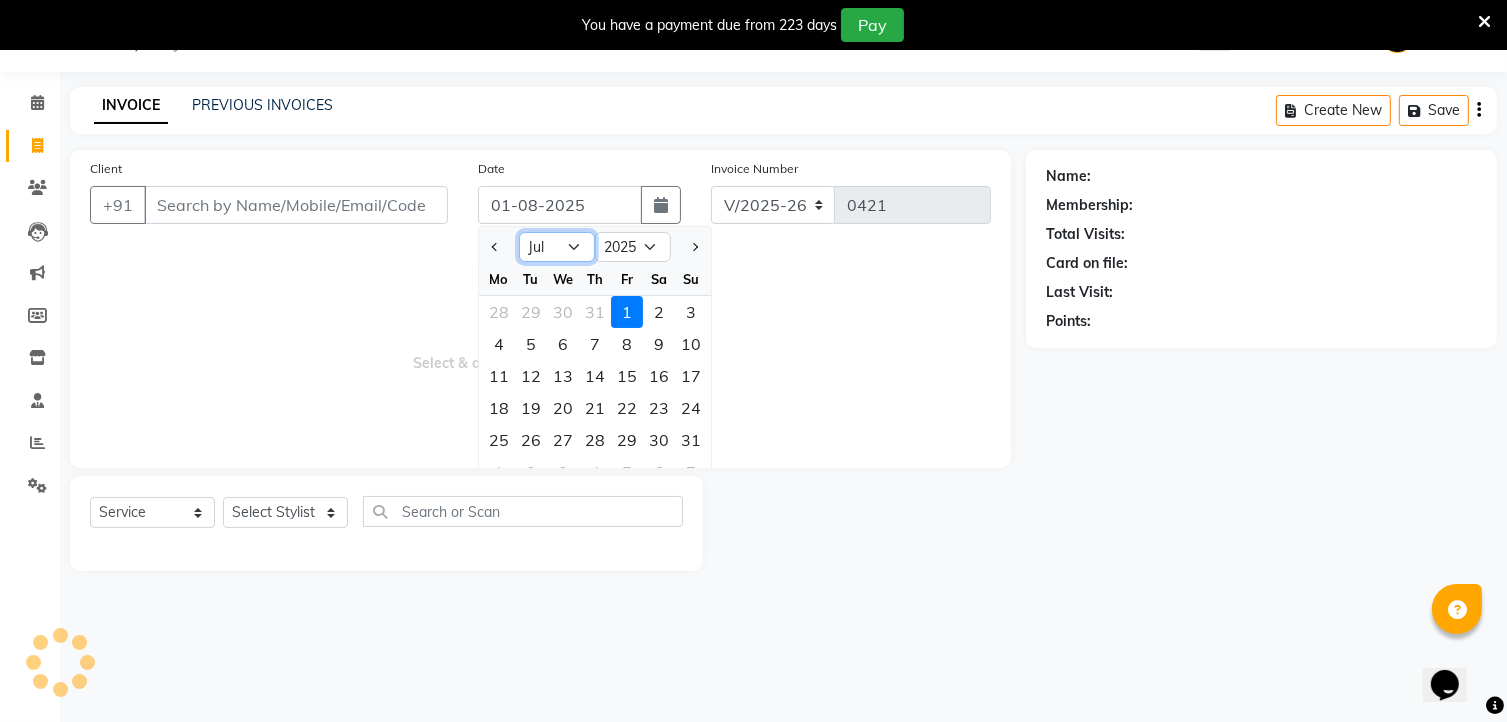 click on "Jan Feb Mar Apr May Jun Jul Aug Sep Oct Nov Dec" 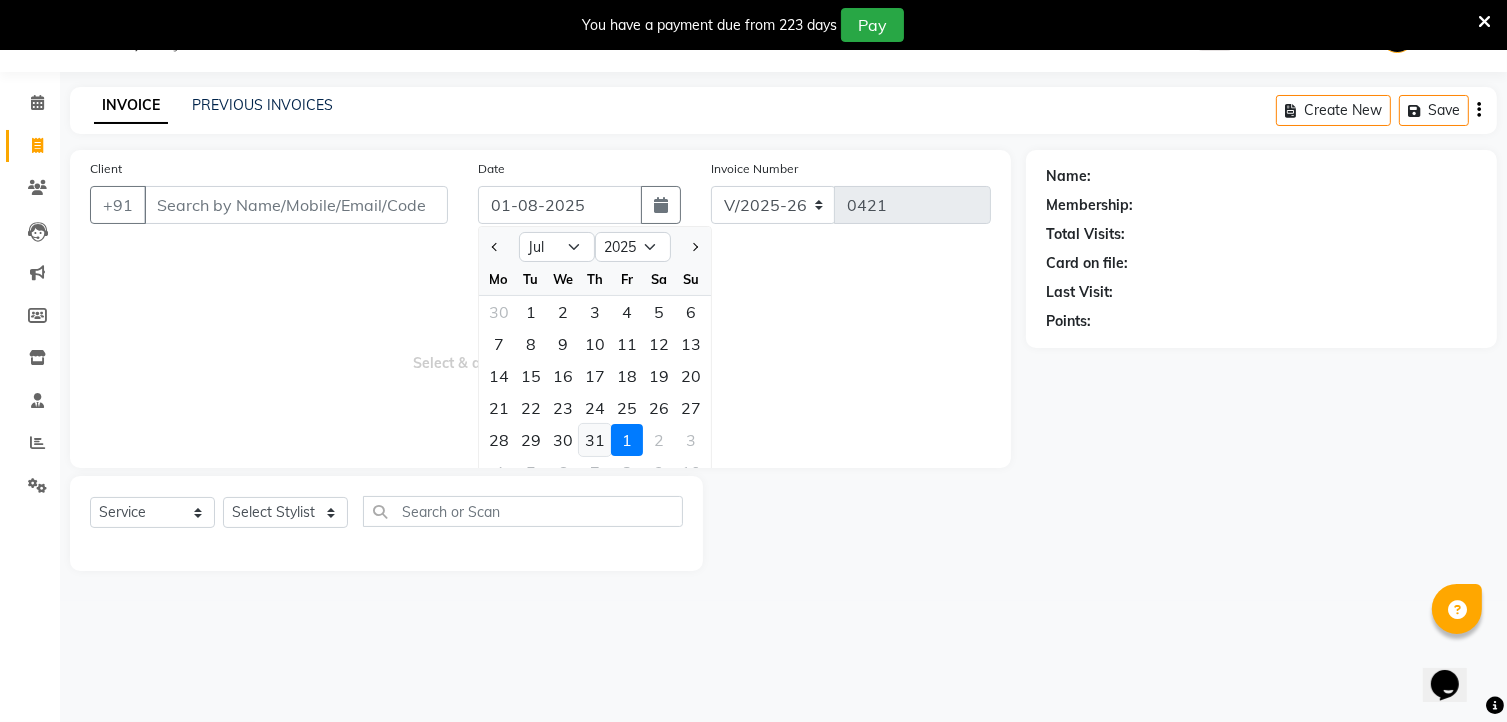 click on "31" 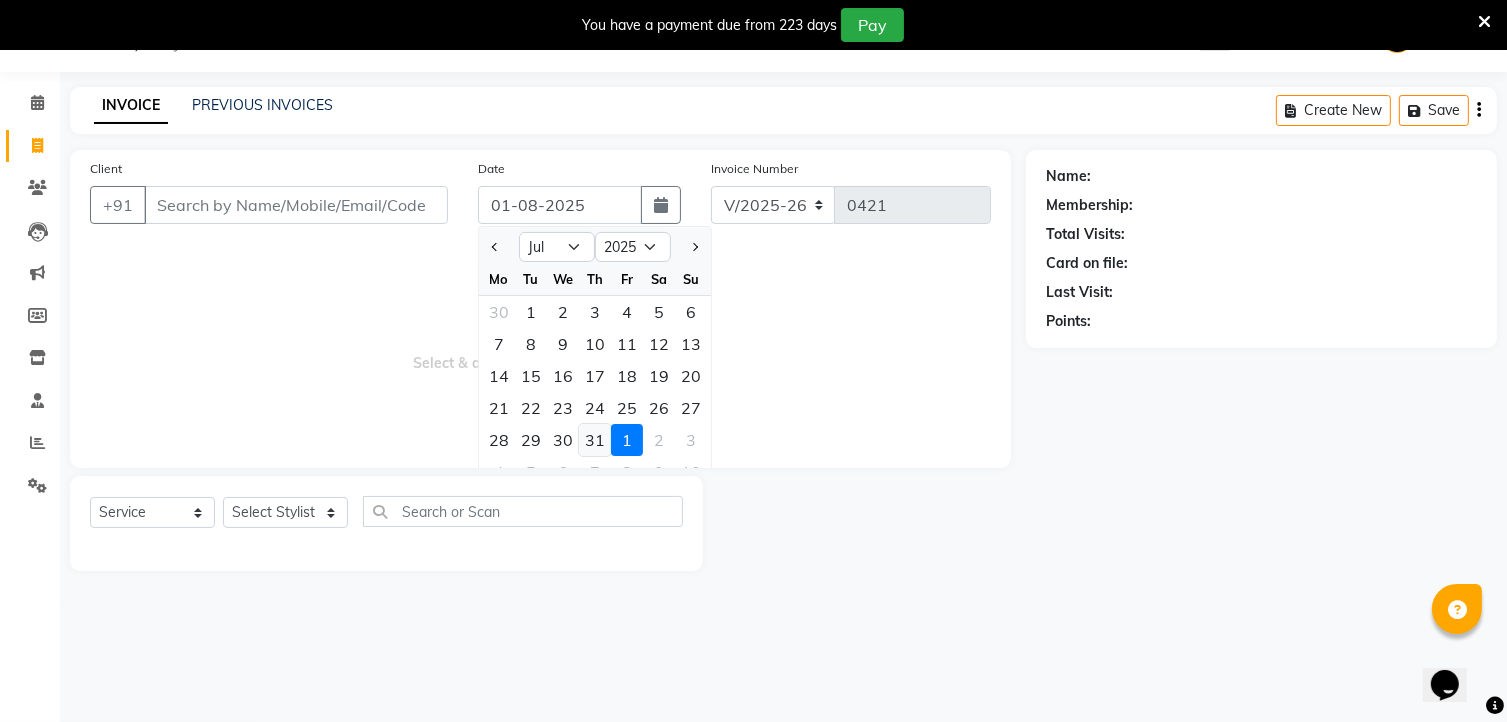 type on "31-07-2025" 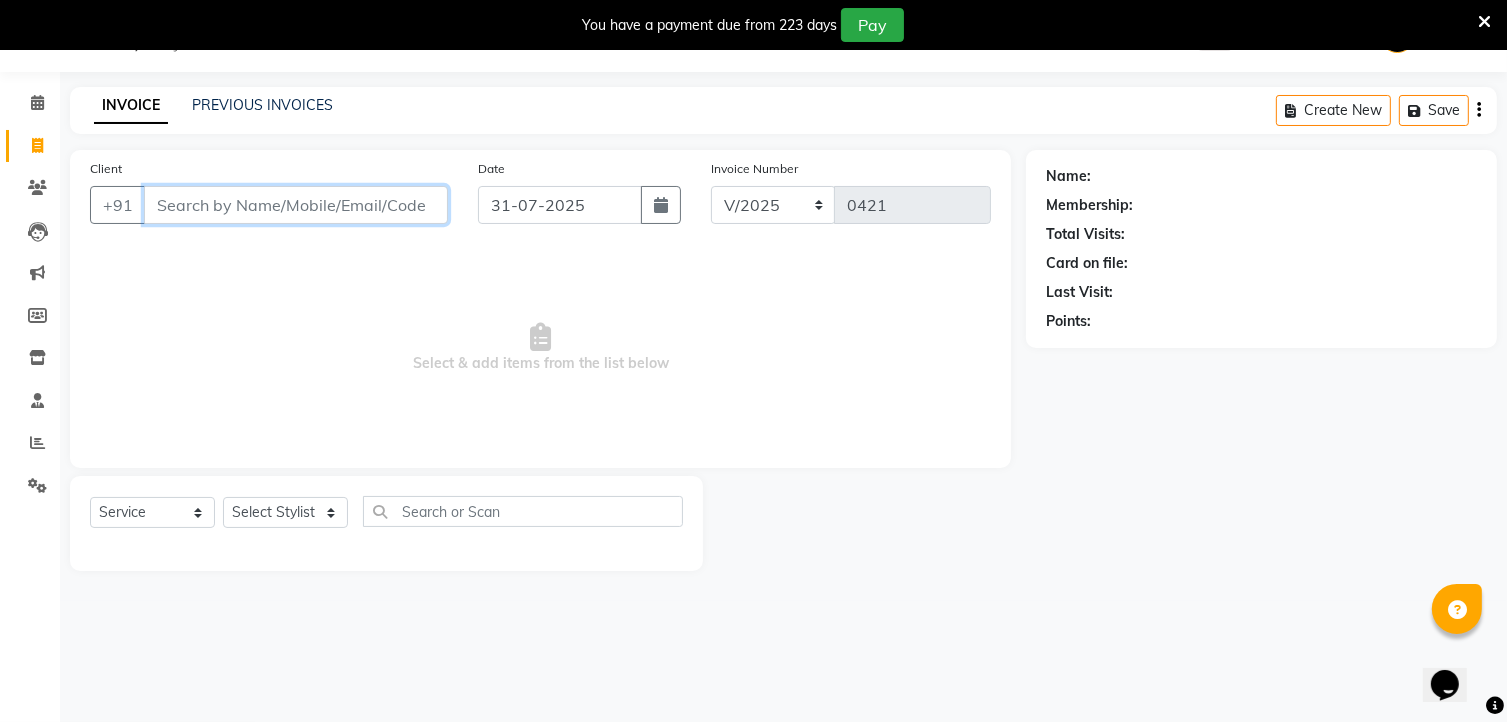 click on "Client" at bounding box center [296, 205] 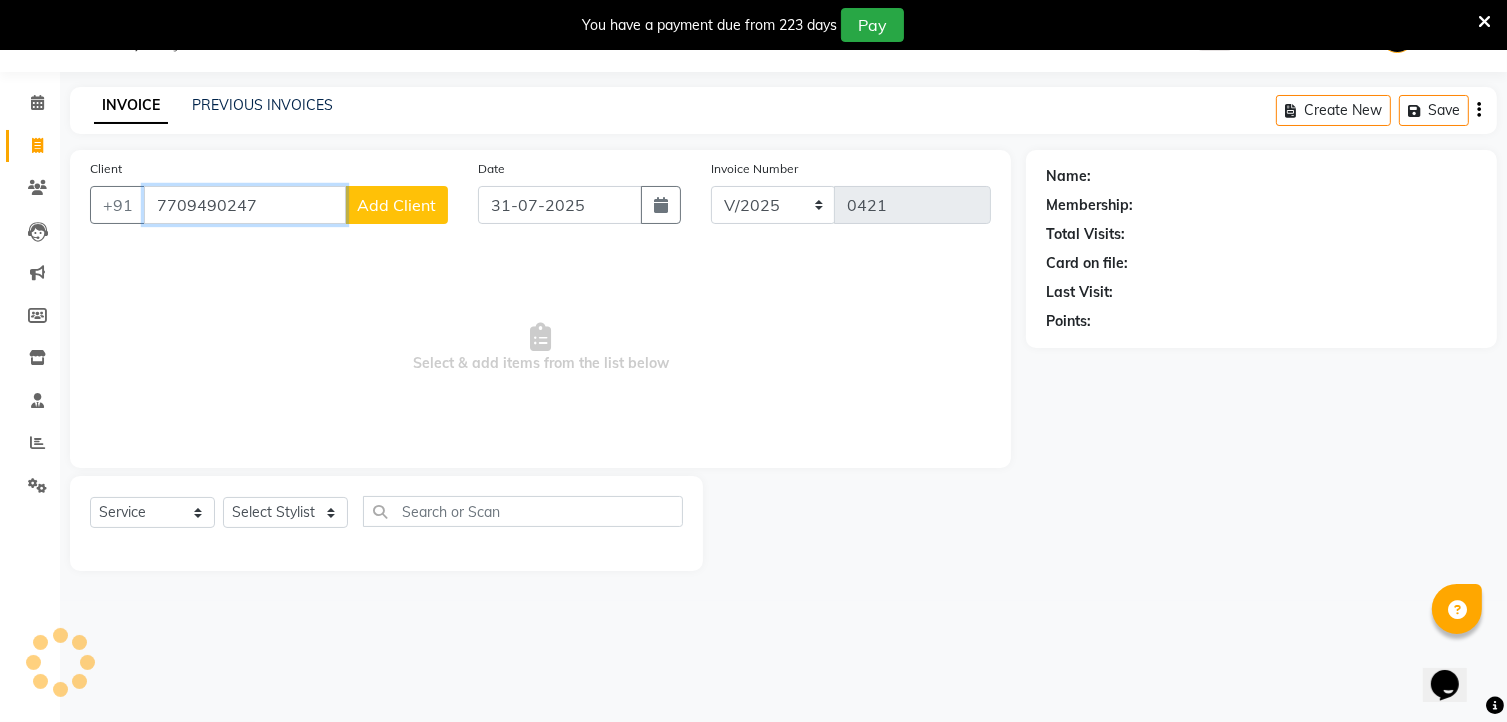 type on "7709490247" 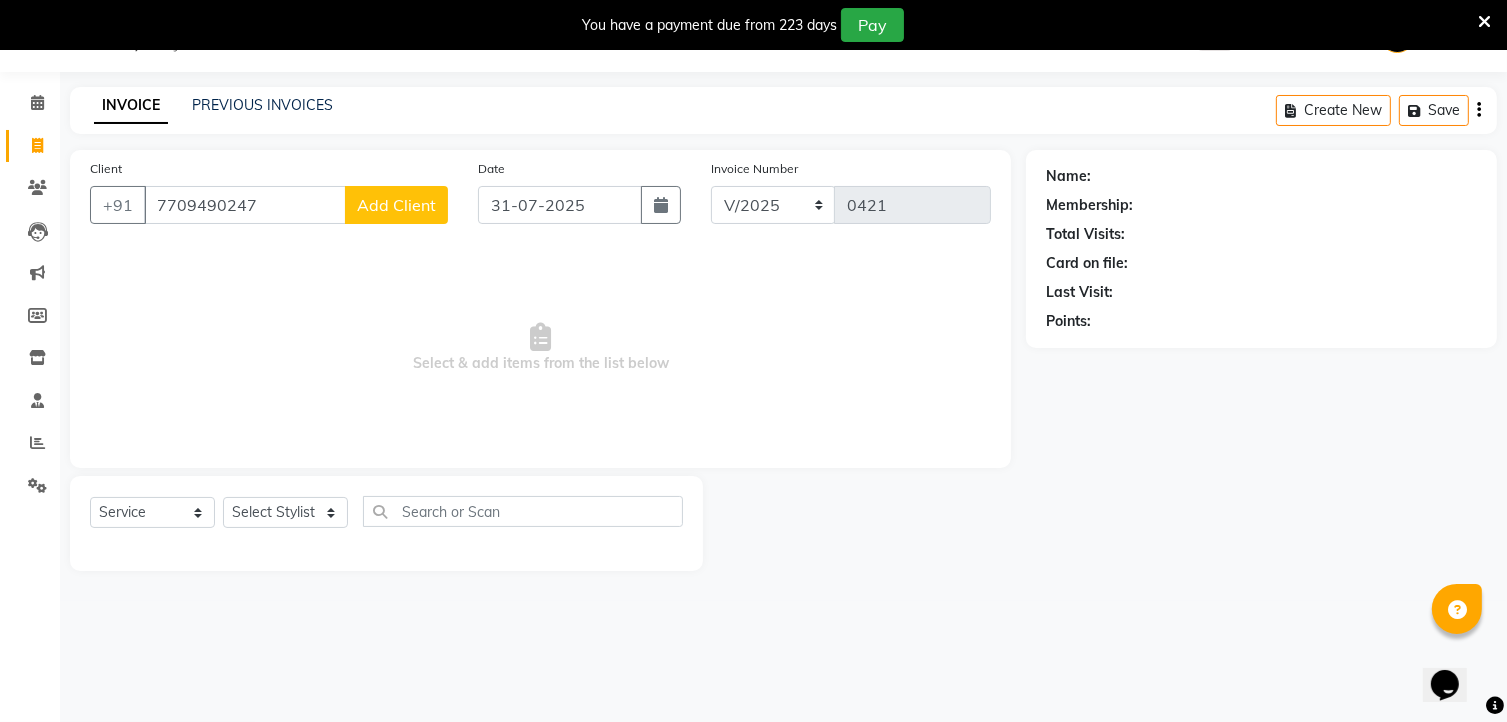 click on "Add Client" 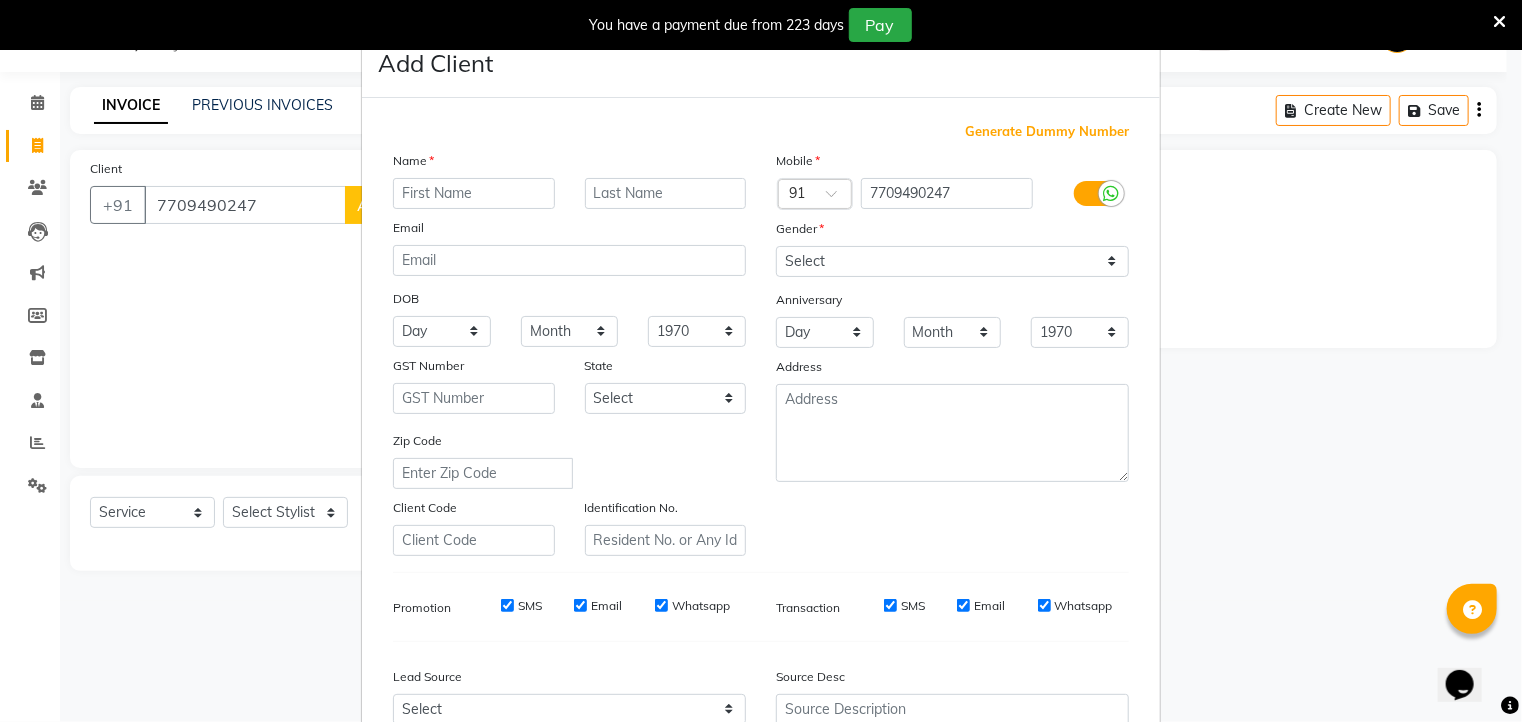 click at bounding box center [474, 193] 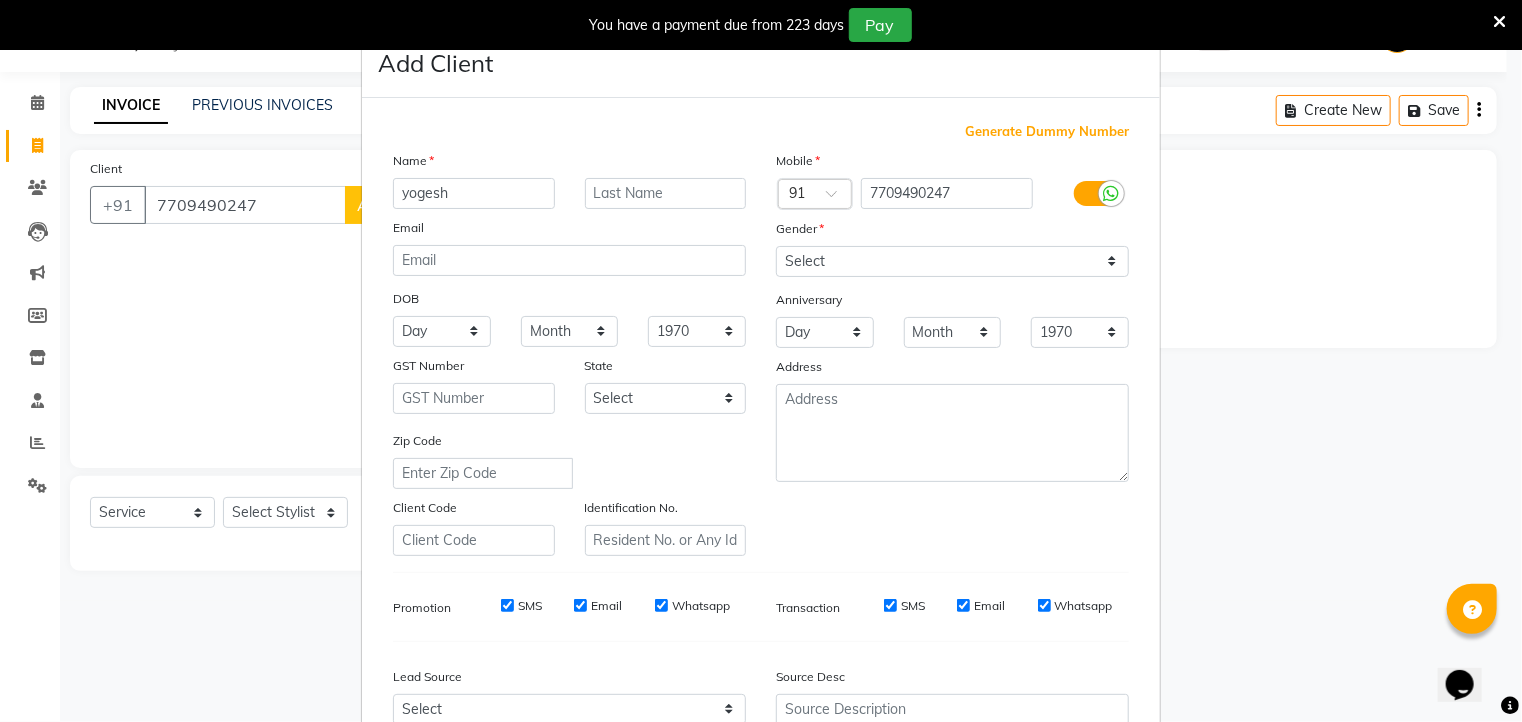 type on "yogesh" 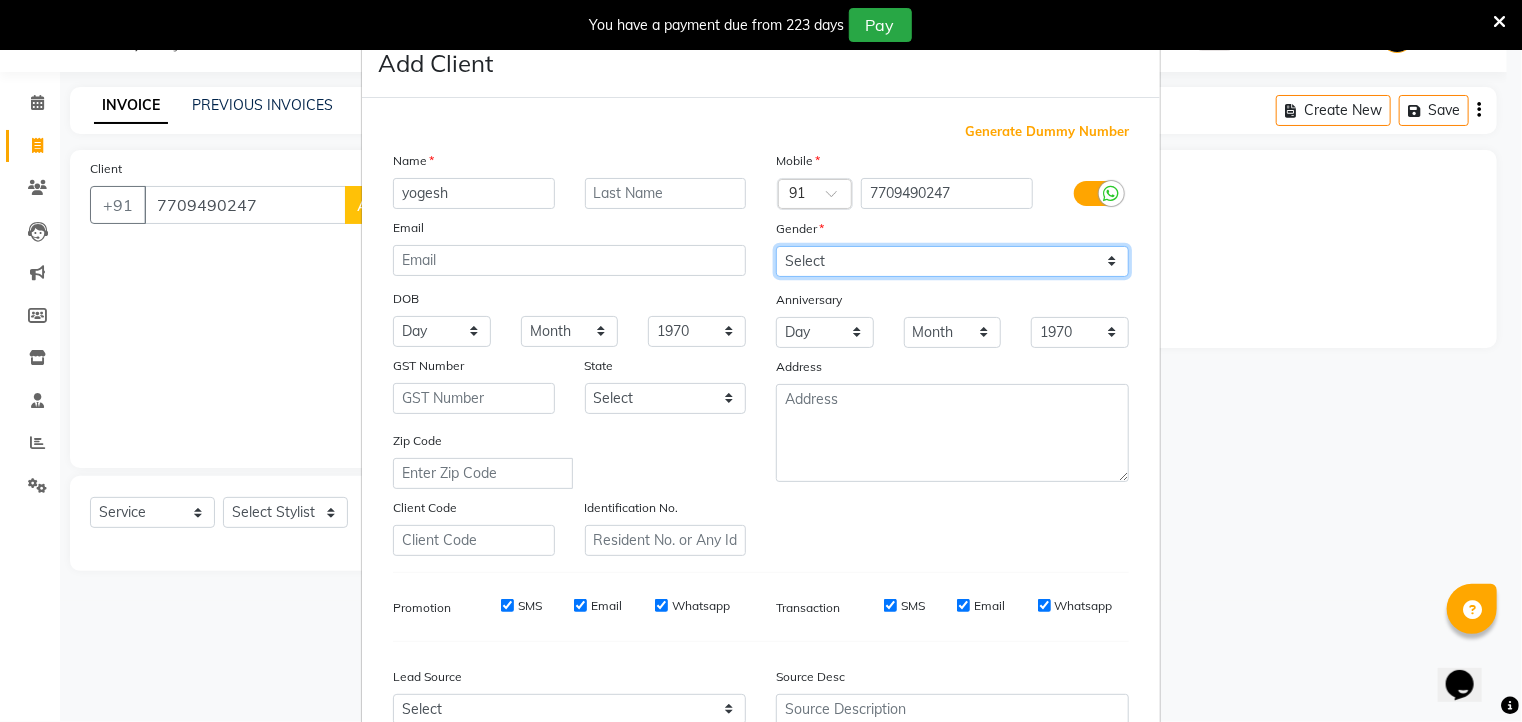 click on "Select Male Female Other Prefer Not To Say" at bounding box center [952, 261] 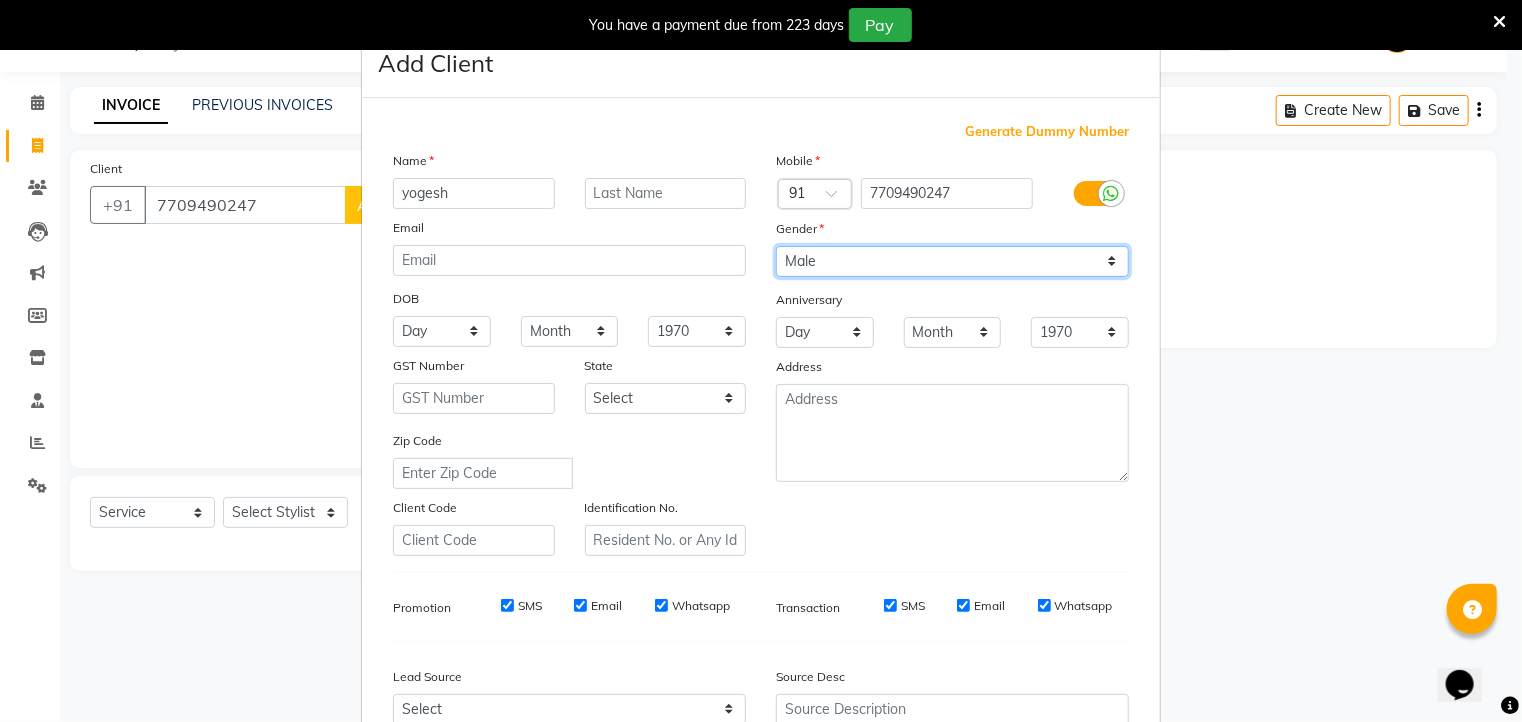 click on "Select Male Female Other Prefer Not To Say" at bounding box center (952, 261) 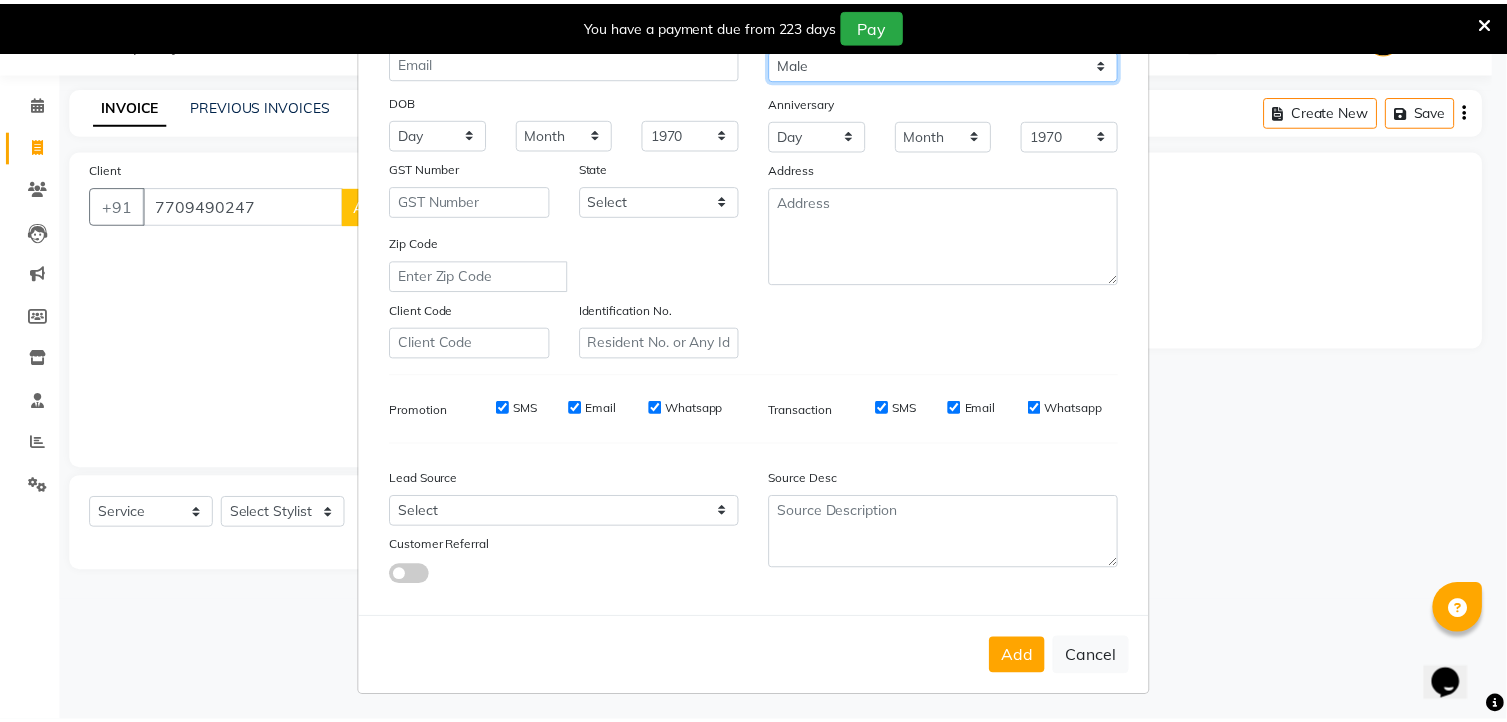 scroll, scrollTop: 210, scrollLeft: 0, axis: vertical 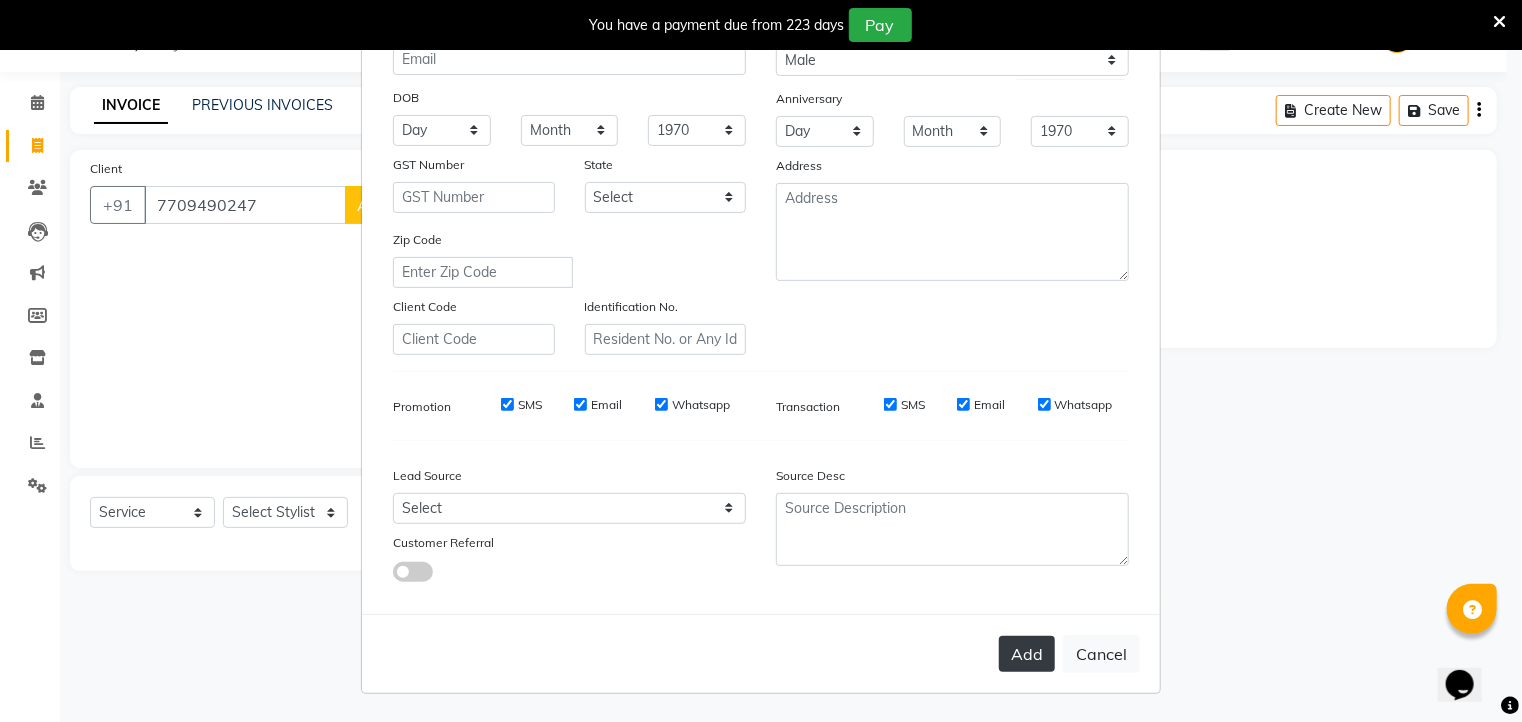 click on "Add" at bounding box center (1027, 654) 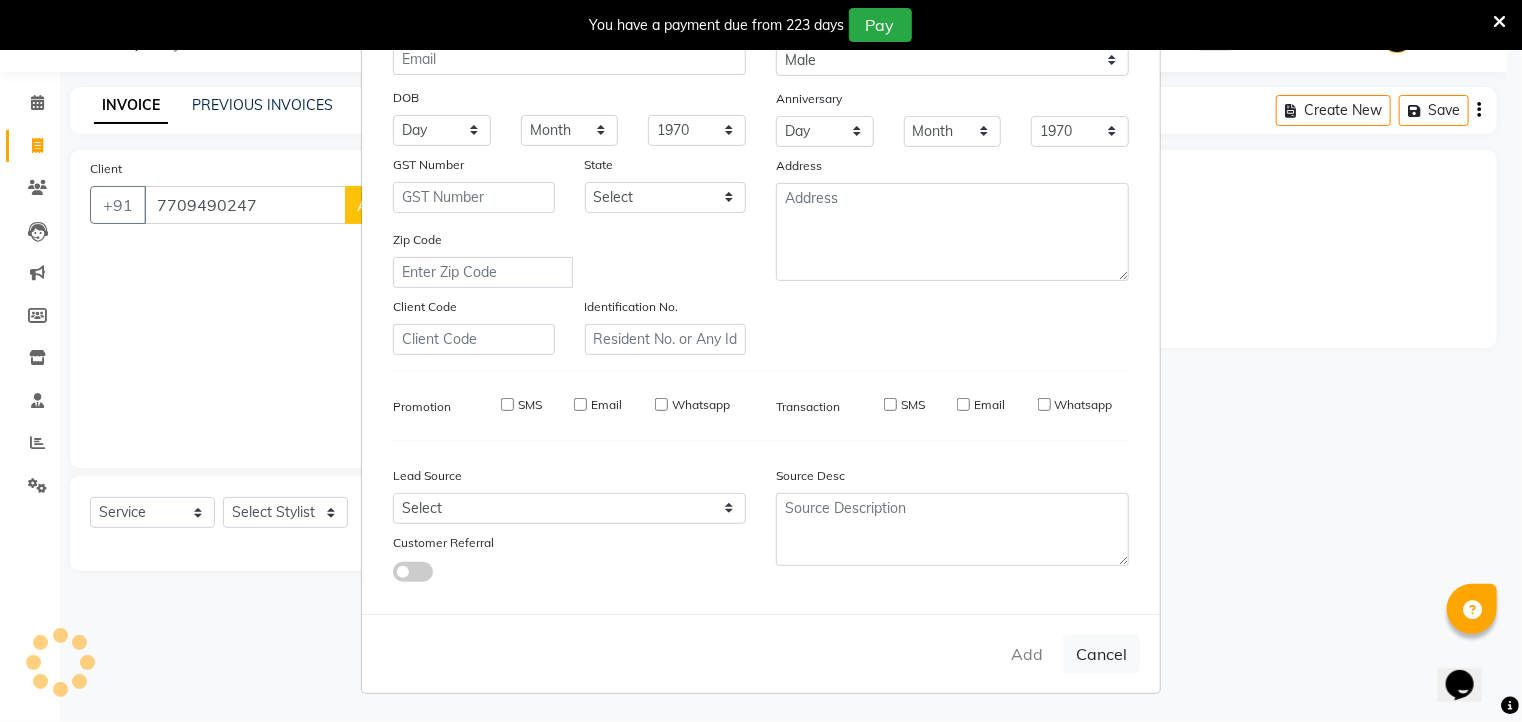 type 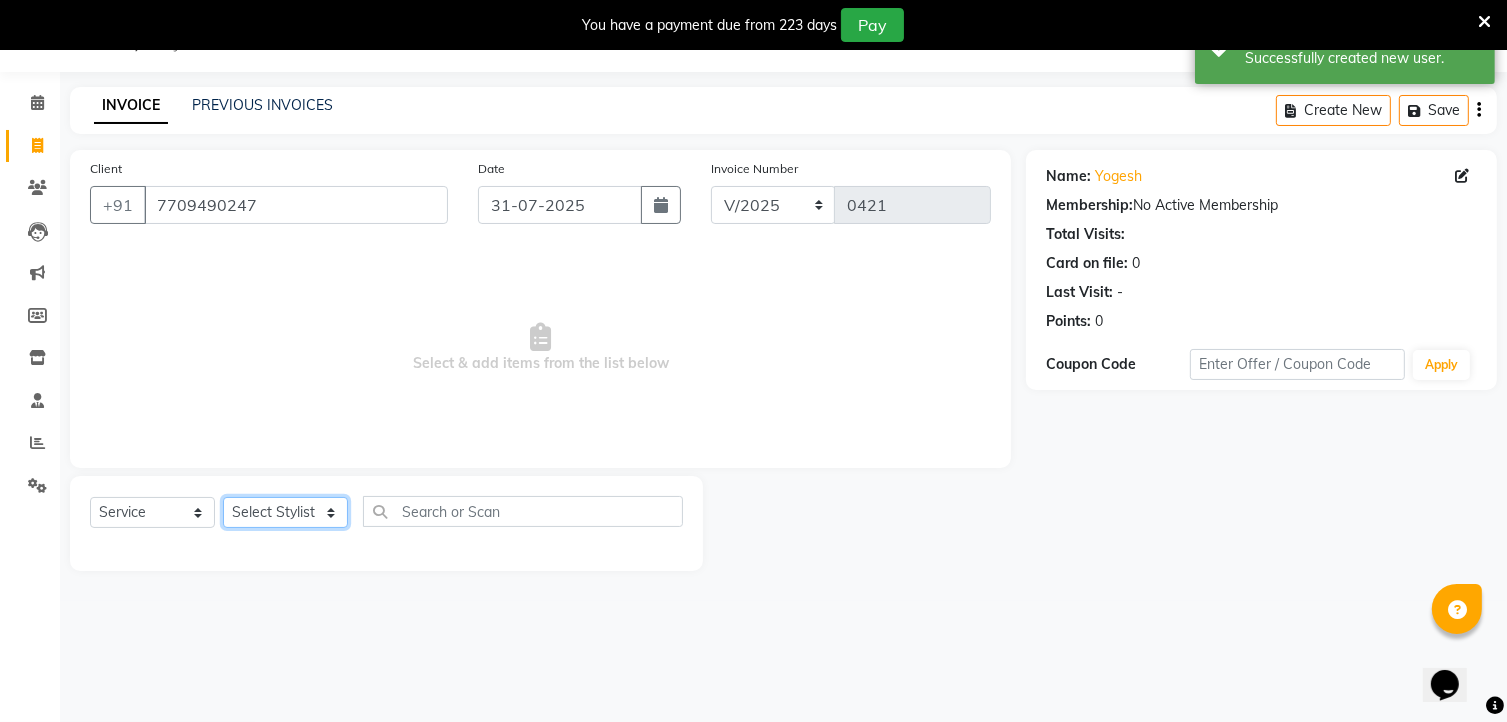 click on "Select Stylist [NAME] [NAME] [NAME] Manager [NAME] [NAME] [NAME] [NAME]" 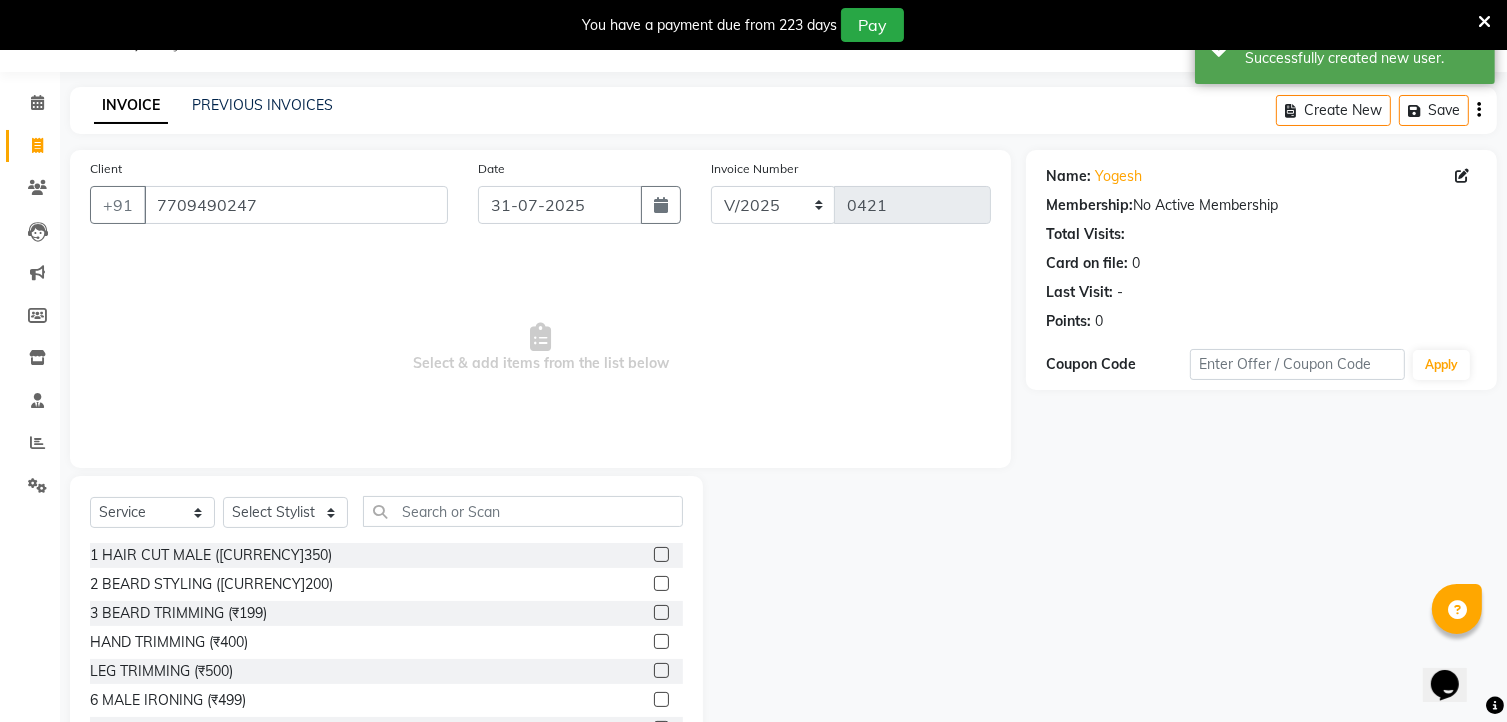 click 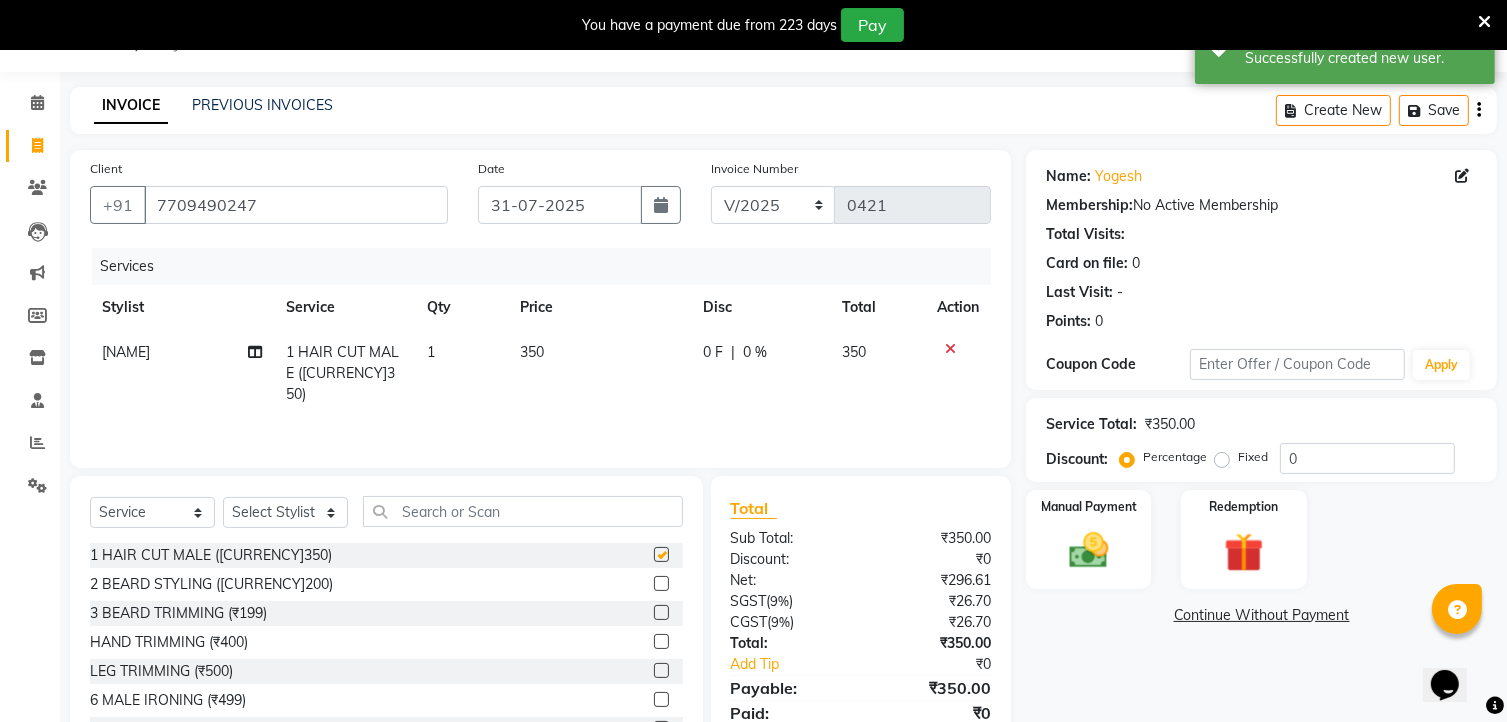 checkbox on "false" 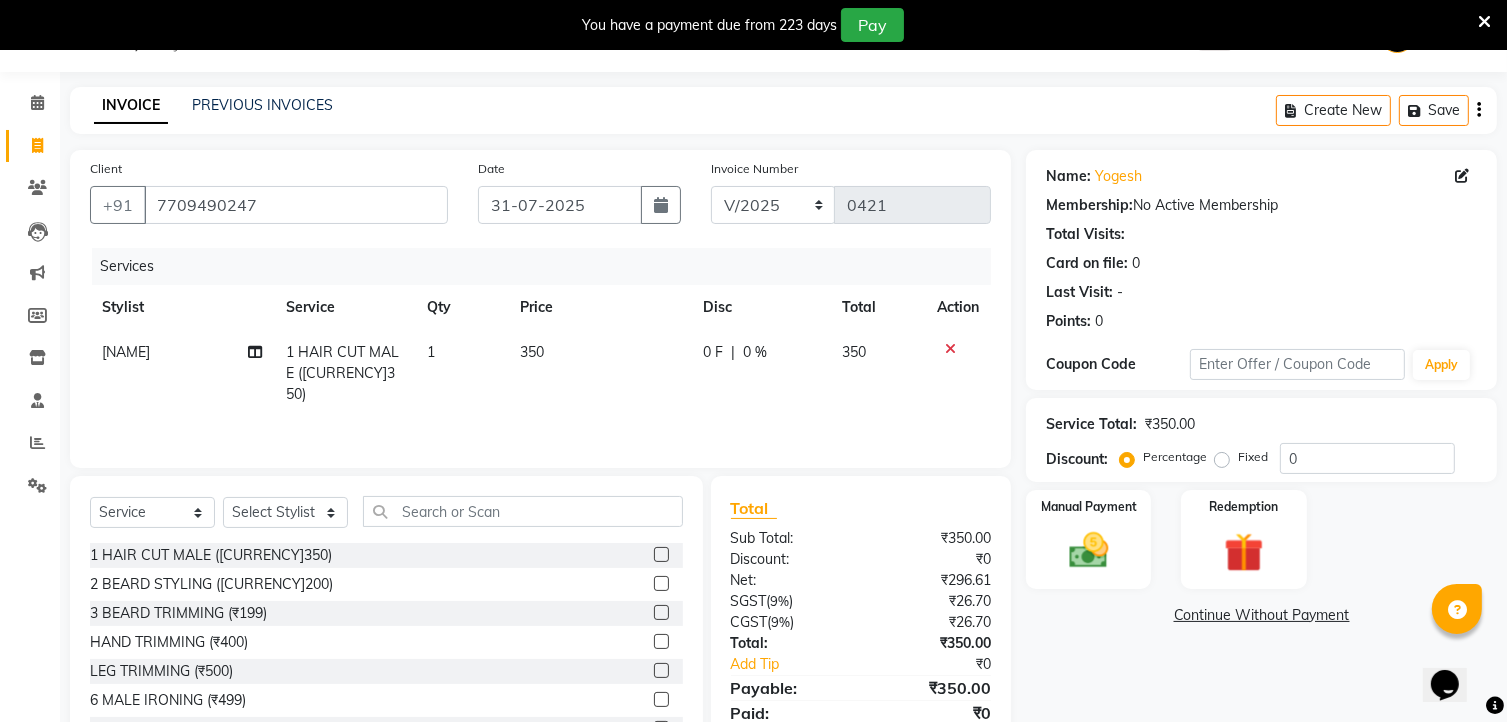 click on "350" 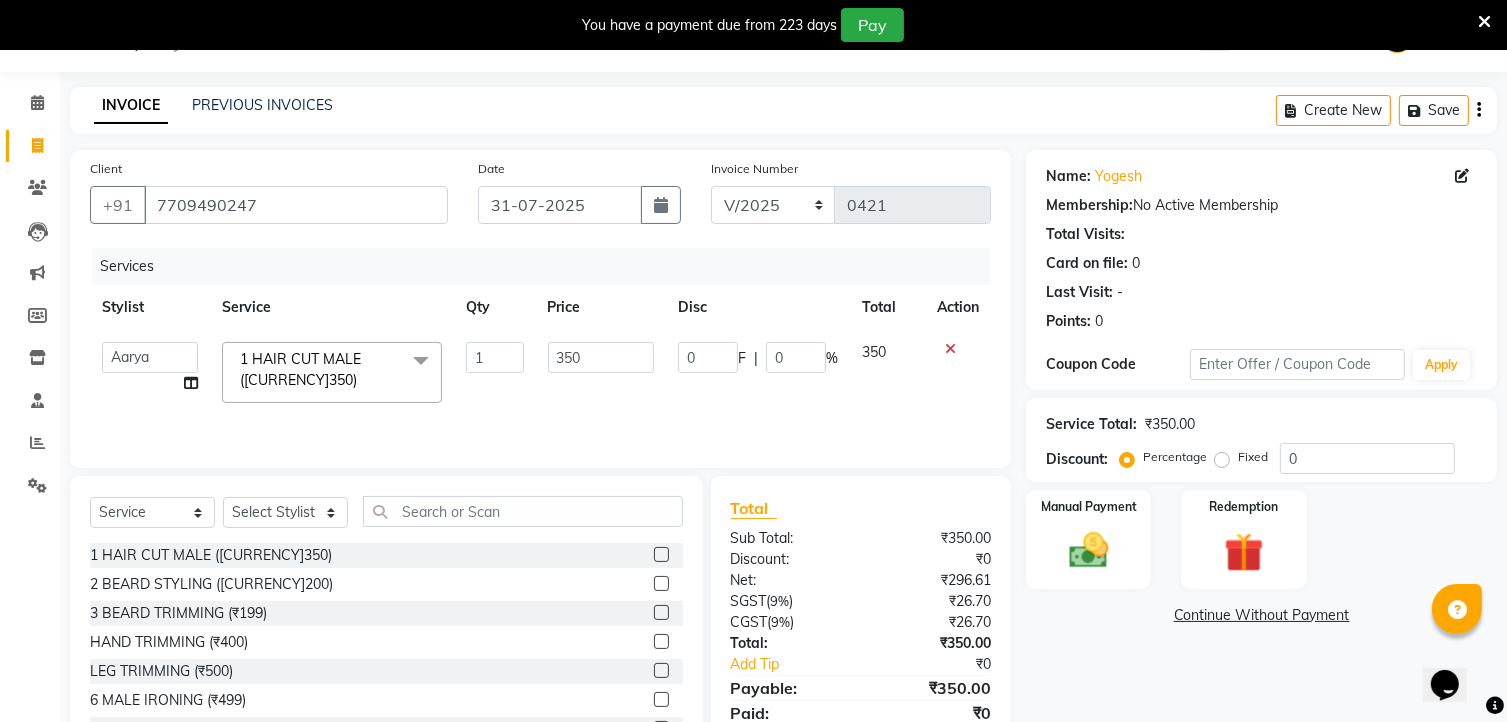 click on "350" 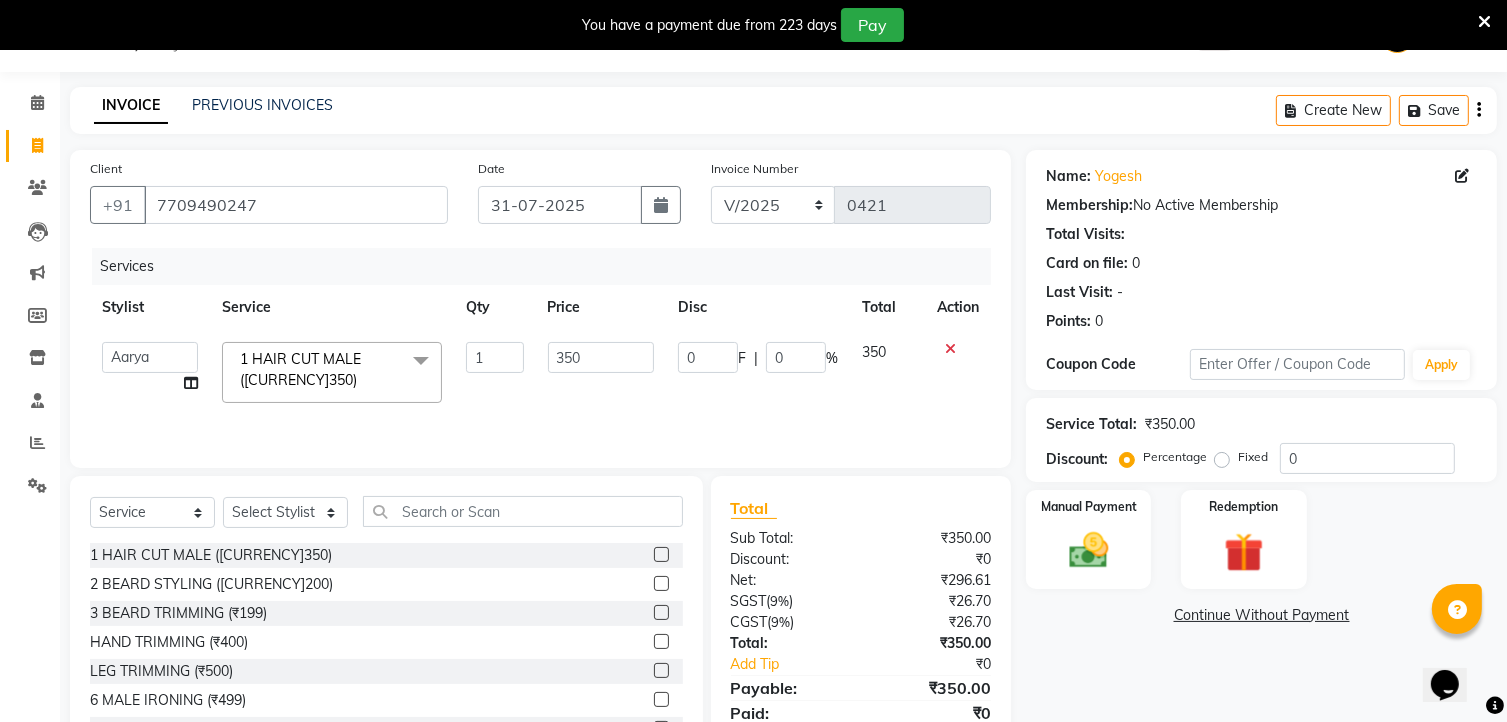 click on "1 HAIR CUT MALE ([CURRENCY]350)" 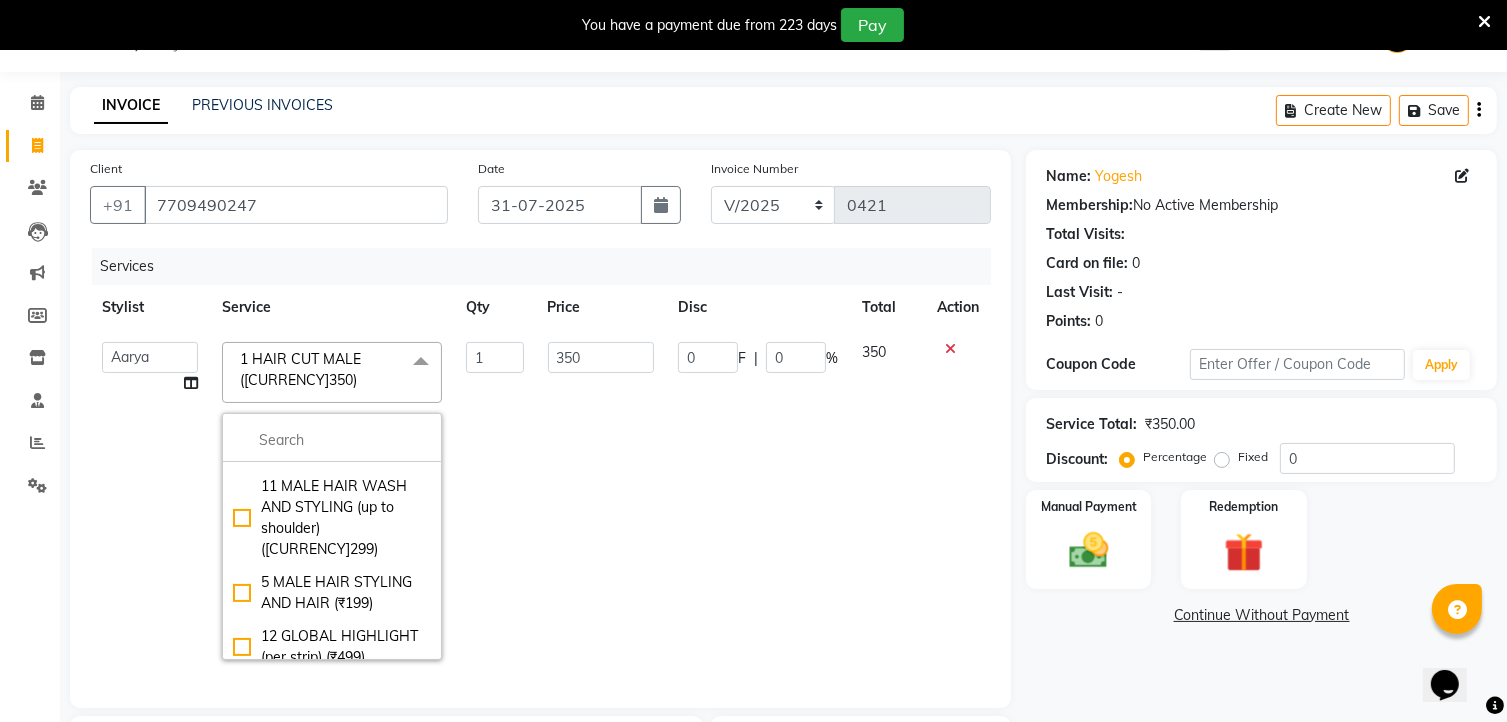 scroll, scrollTop: 480, scrollLeft: 0, axis: vertical 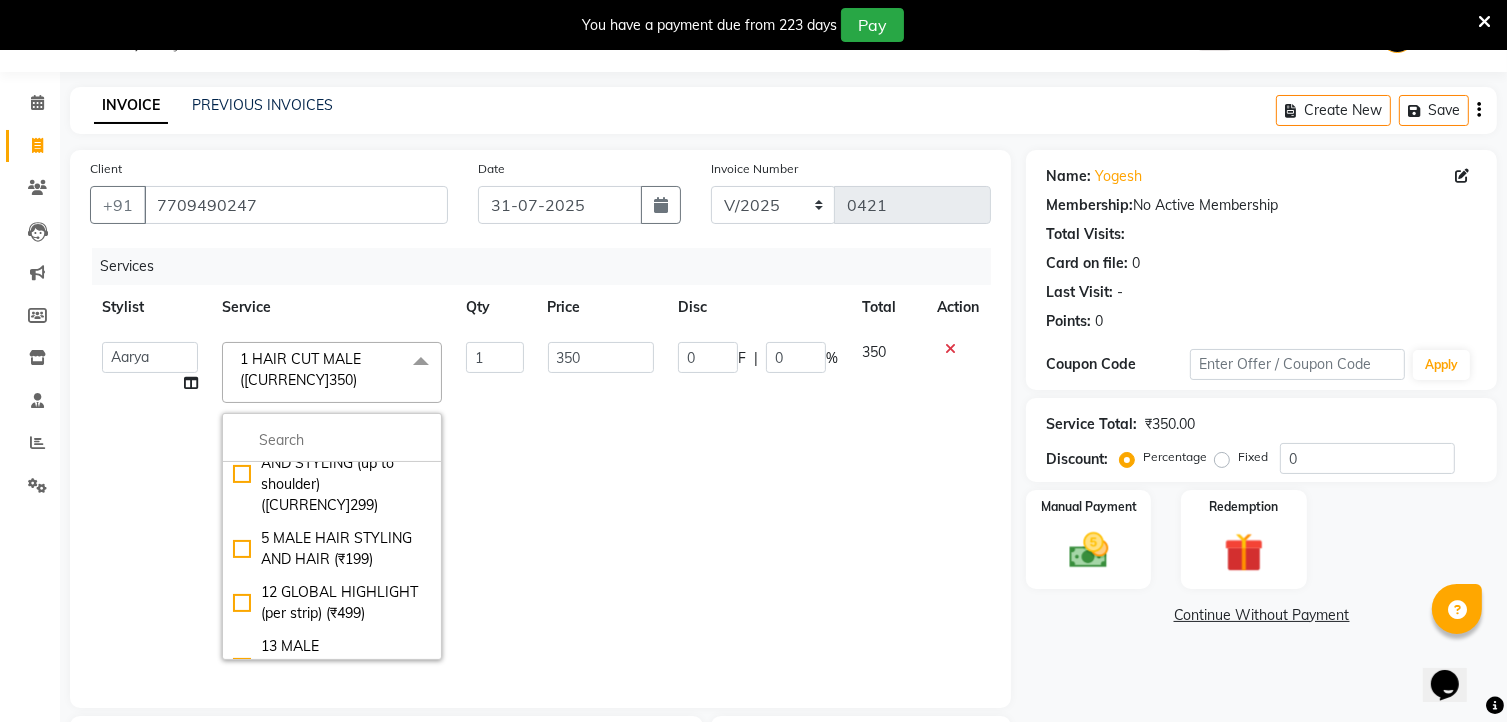 click on "12 GLOBAL HIGHLIGHT (per strip) (₹499)" 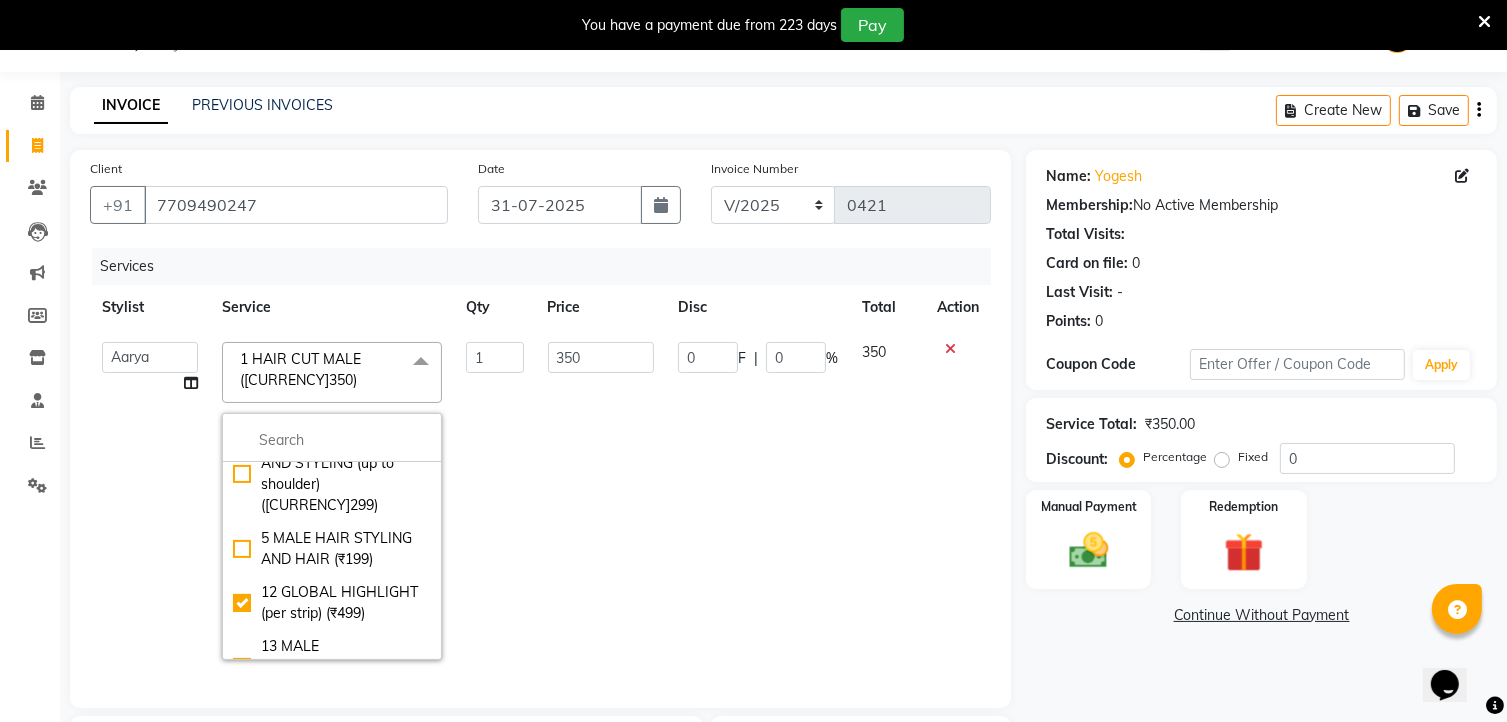 checkbox on "false" 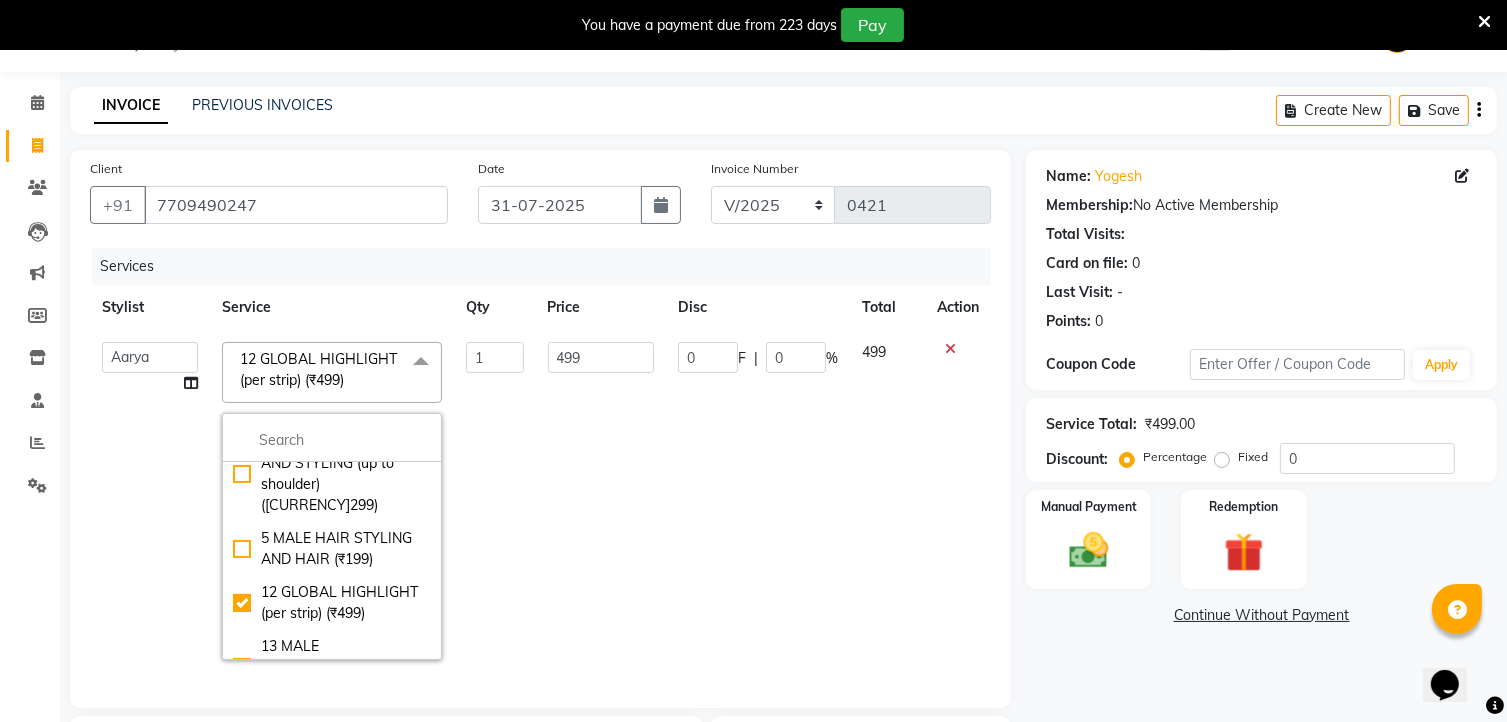 click on "0 F | 0 %" 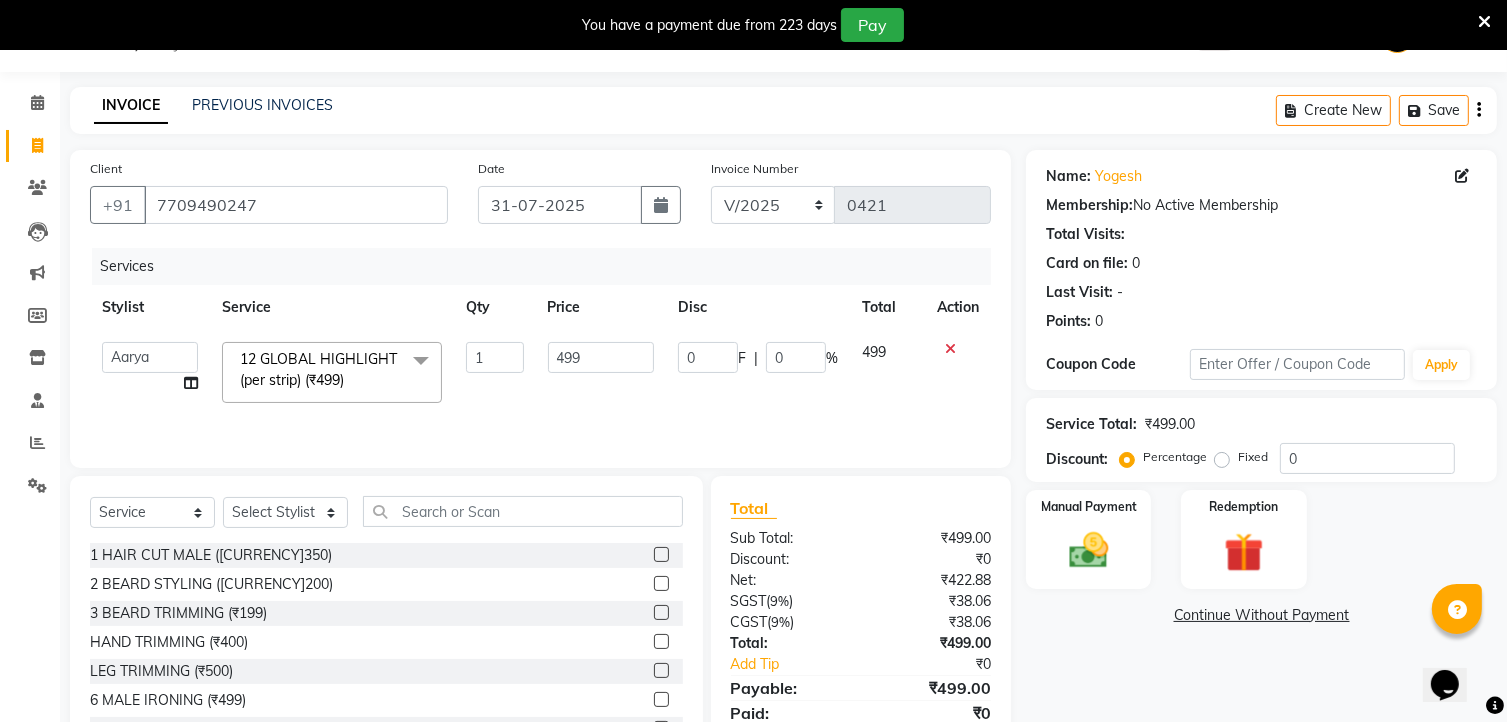 click 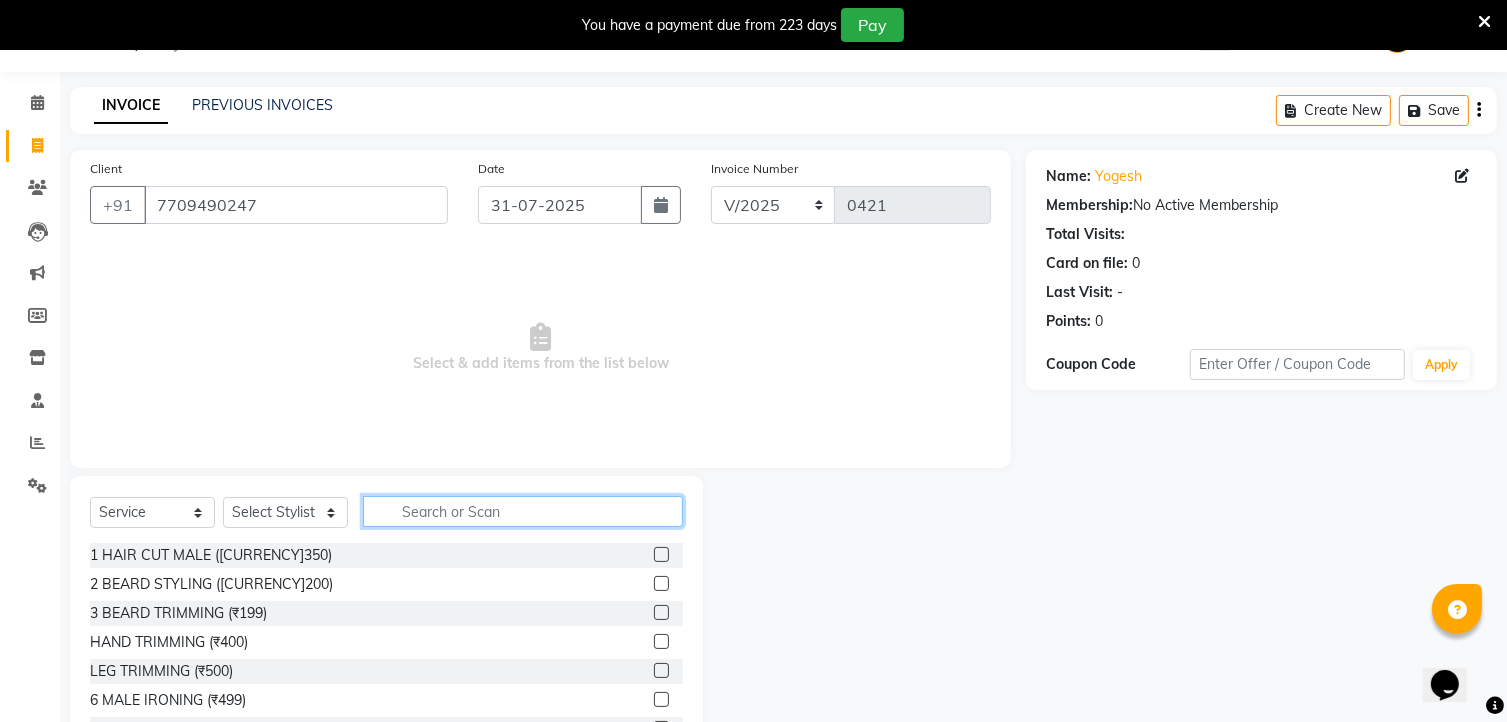 click 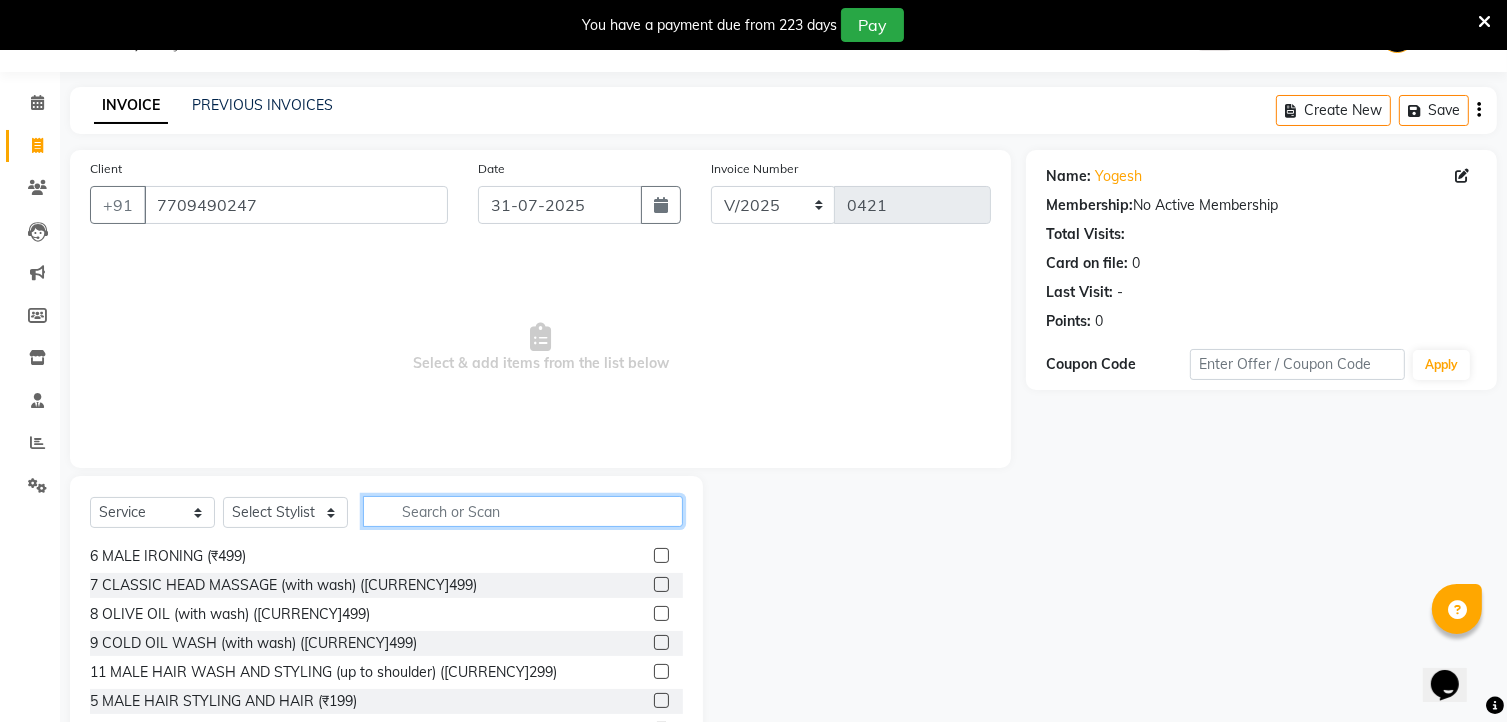 scroll, scrollTop: 0, scrollLeft: 0, axis: both 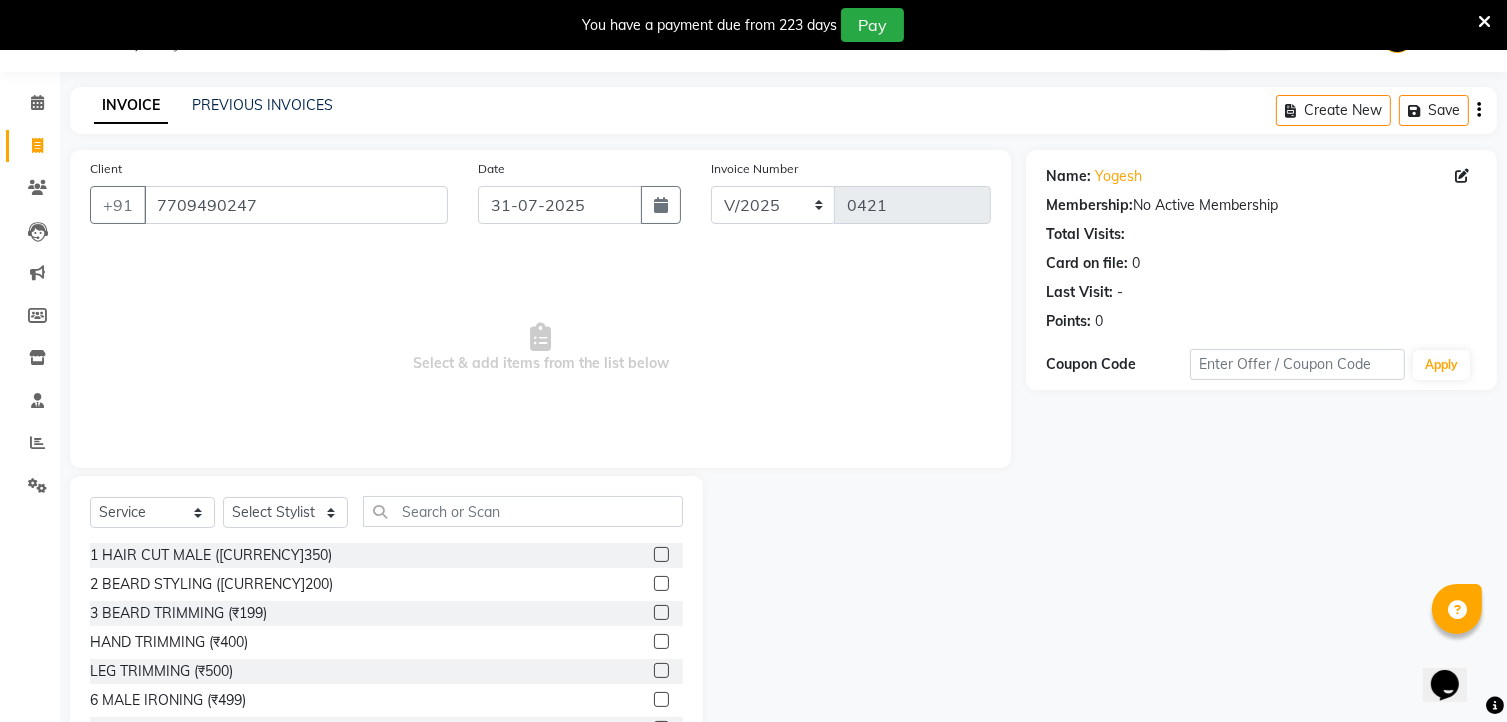 click 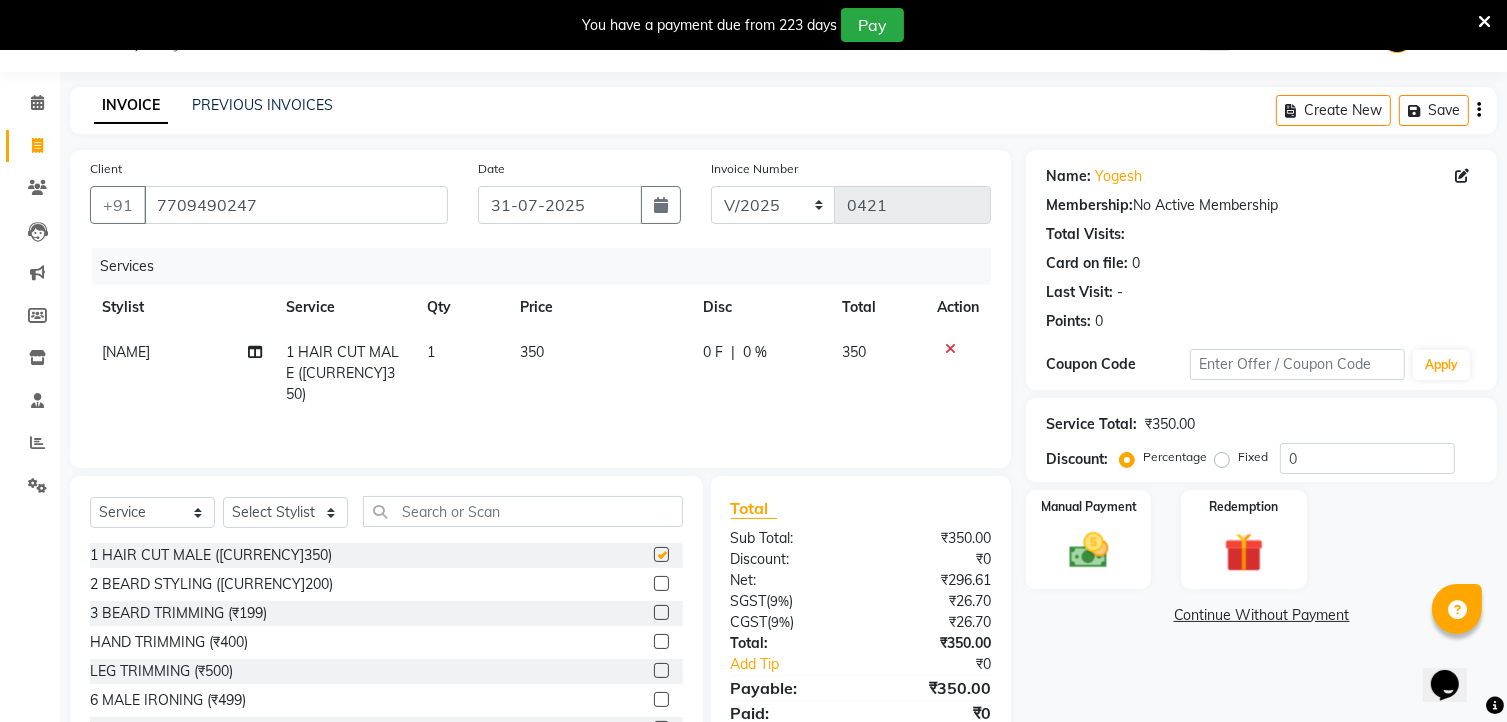 checkbox on "false" 